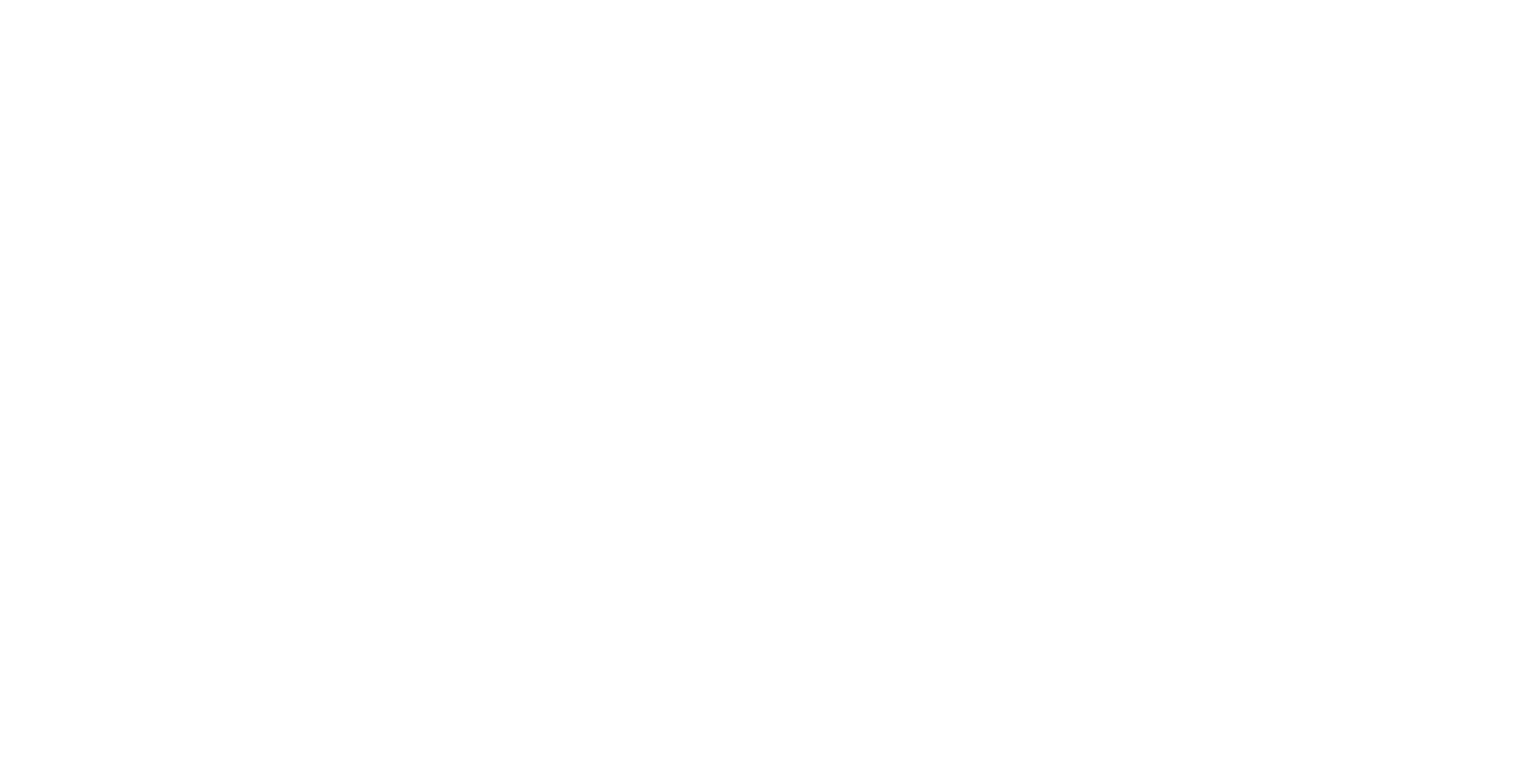 scroll, scrollTop: 0, scrollLeft: 0, axis: both 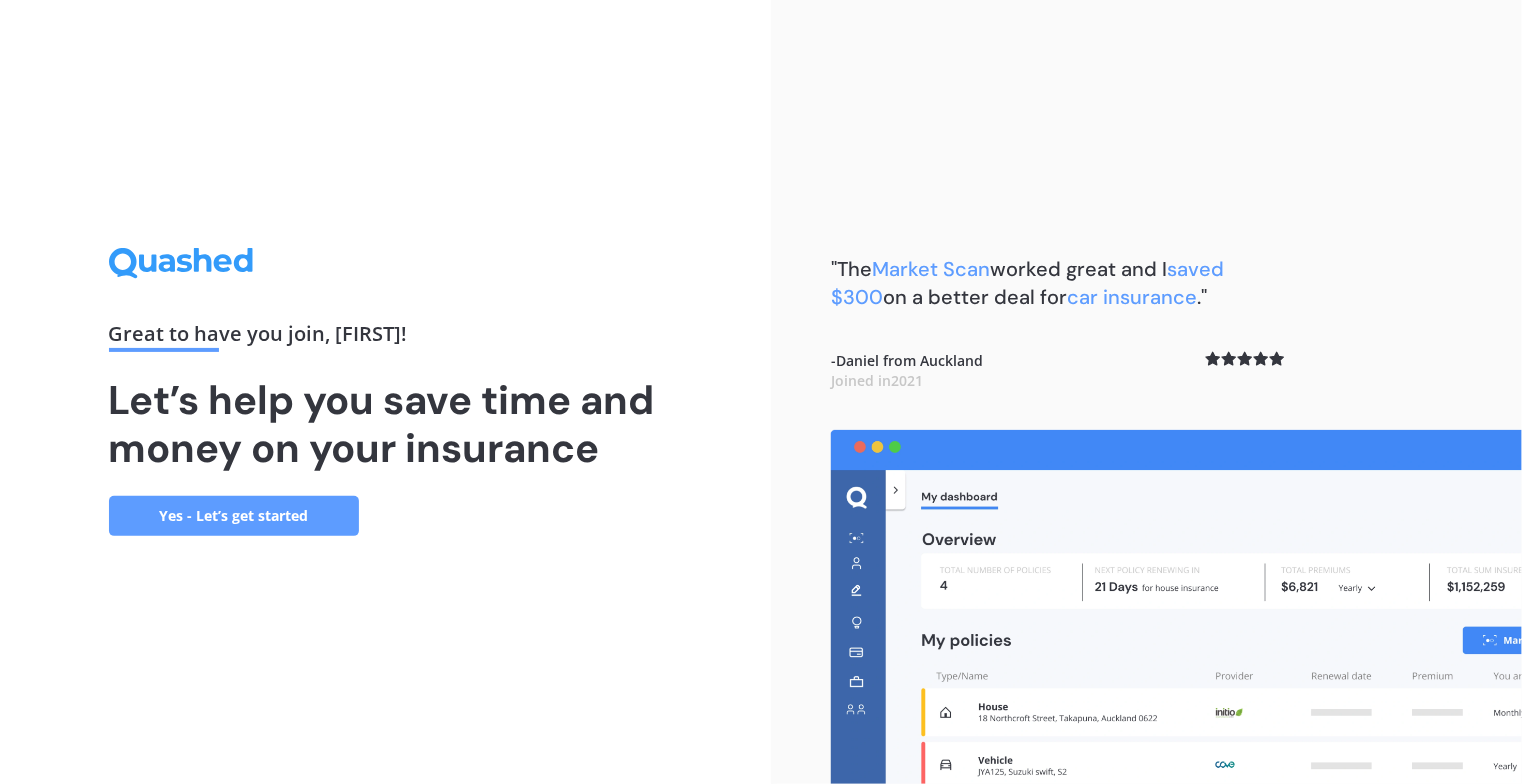 click on "Yes - Let’s get started" at bounding box center [234, 516] 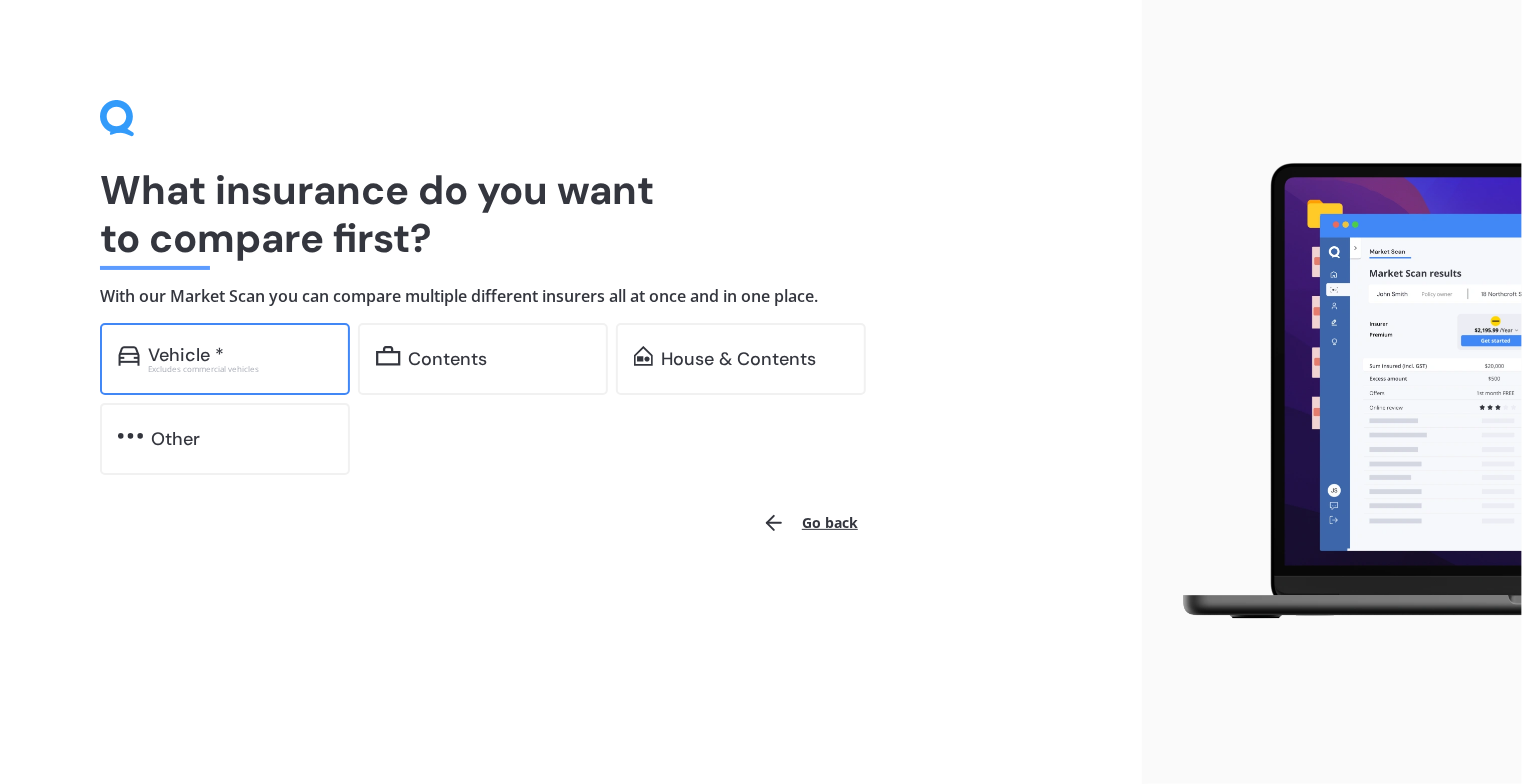 click on "Vehicle *" at bounding box center (240, 355) 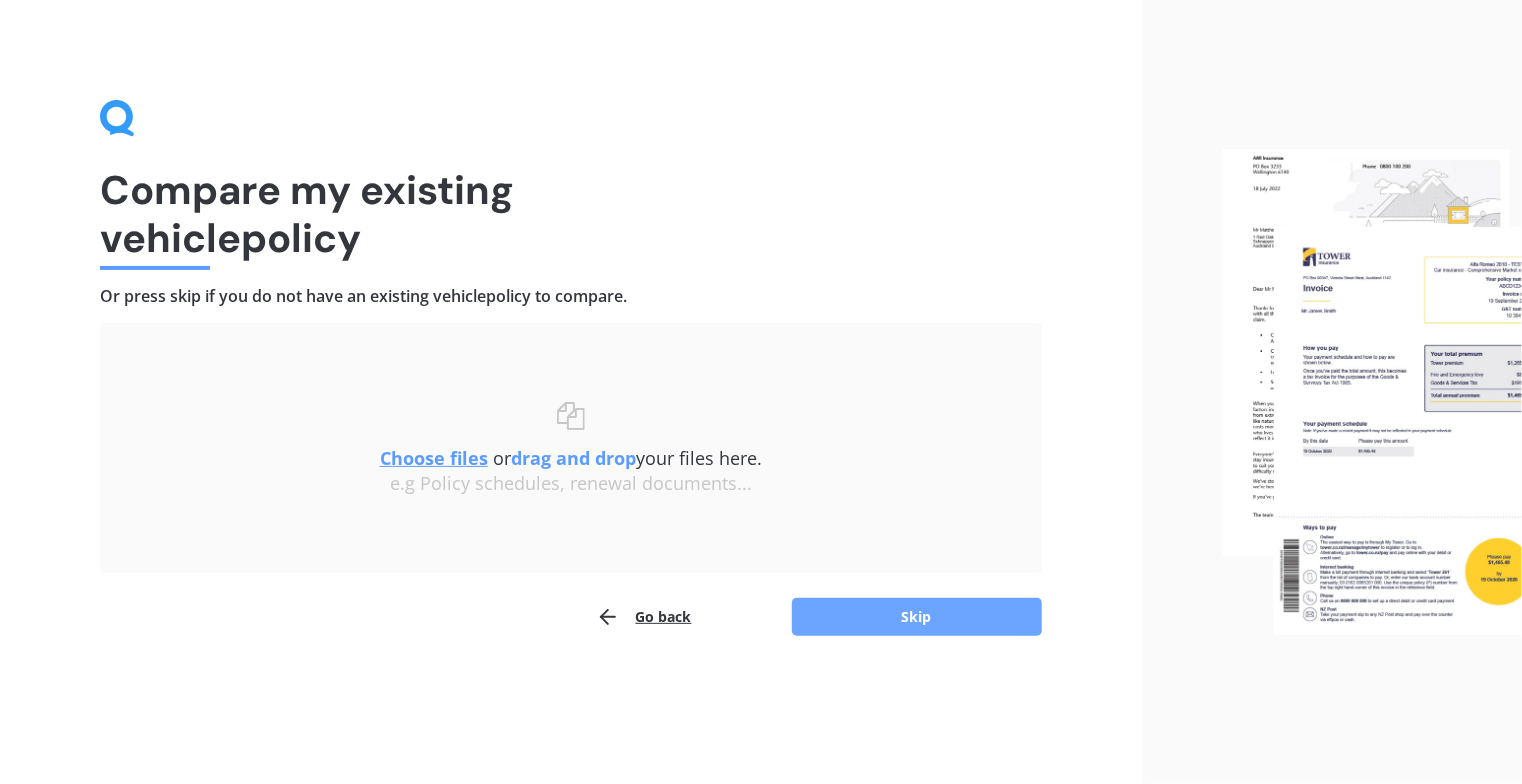 click on "Skip" at bounding box center [917, 617] 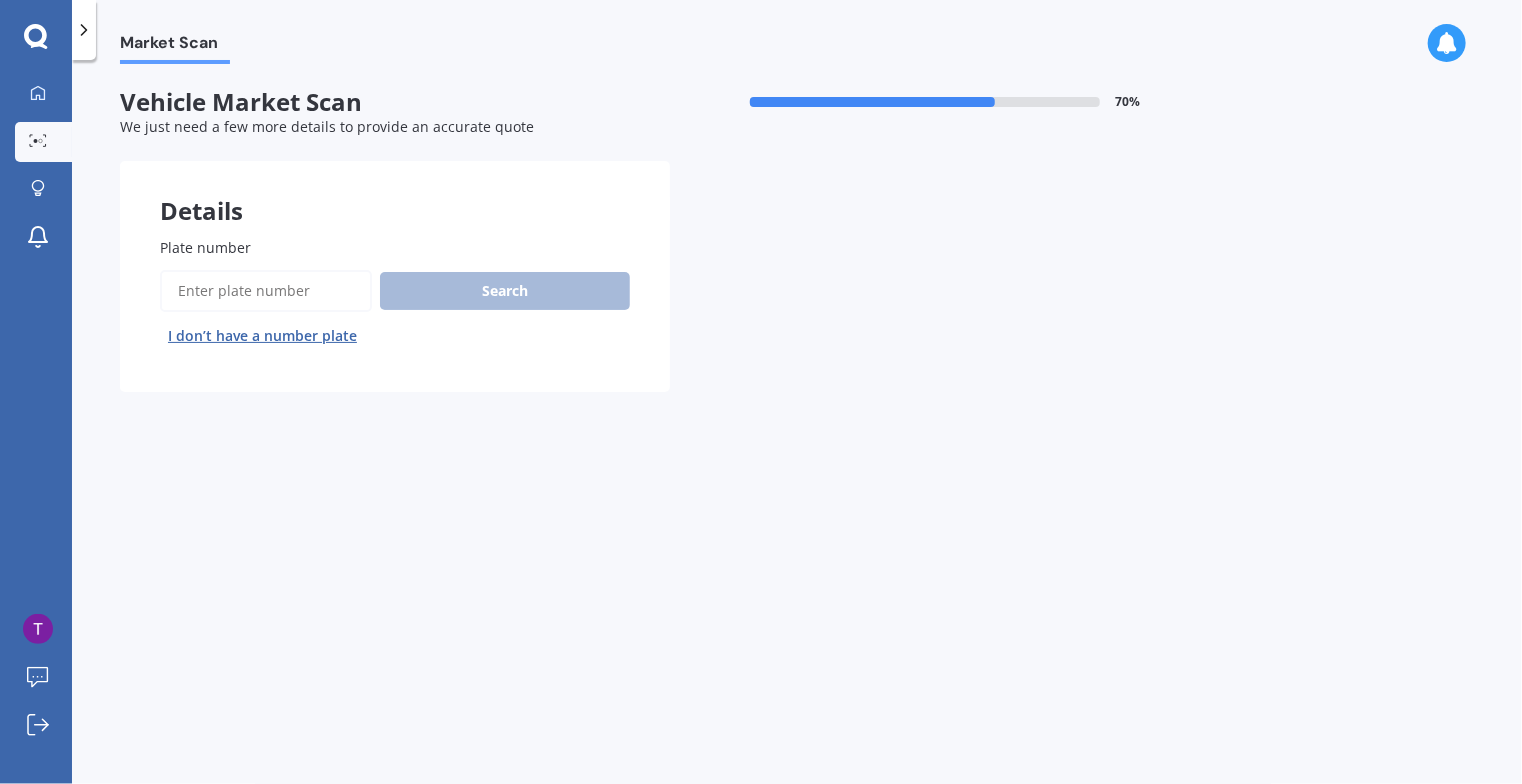 click on "Plate number" at bounding box center [266, 291] 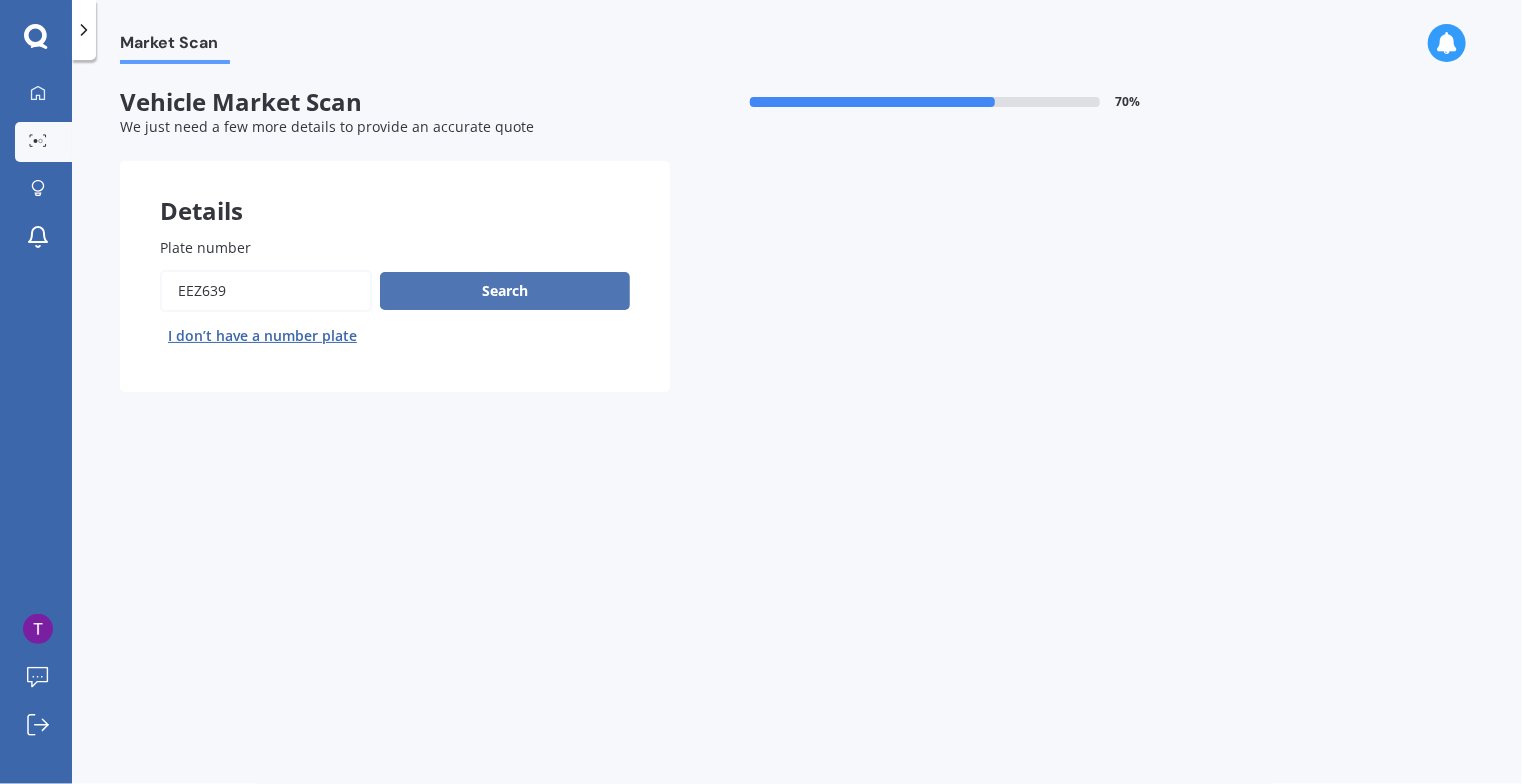 type on "EEZ639" 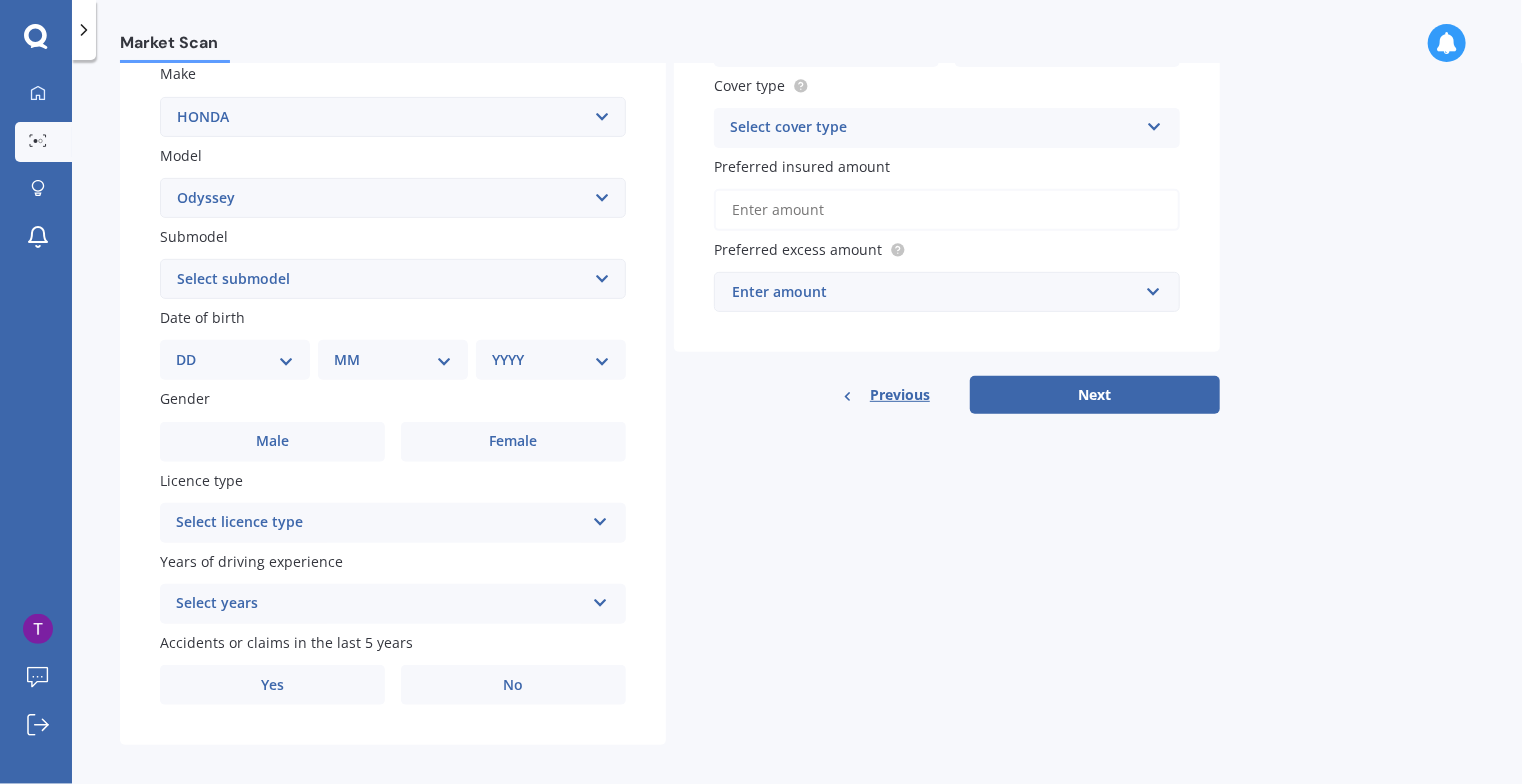scroll, scrollTop: 382, scrollLeft: 0, axis: vertical 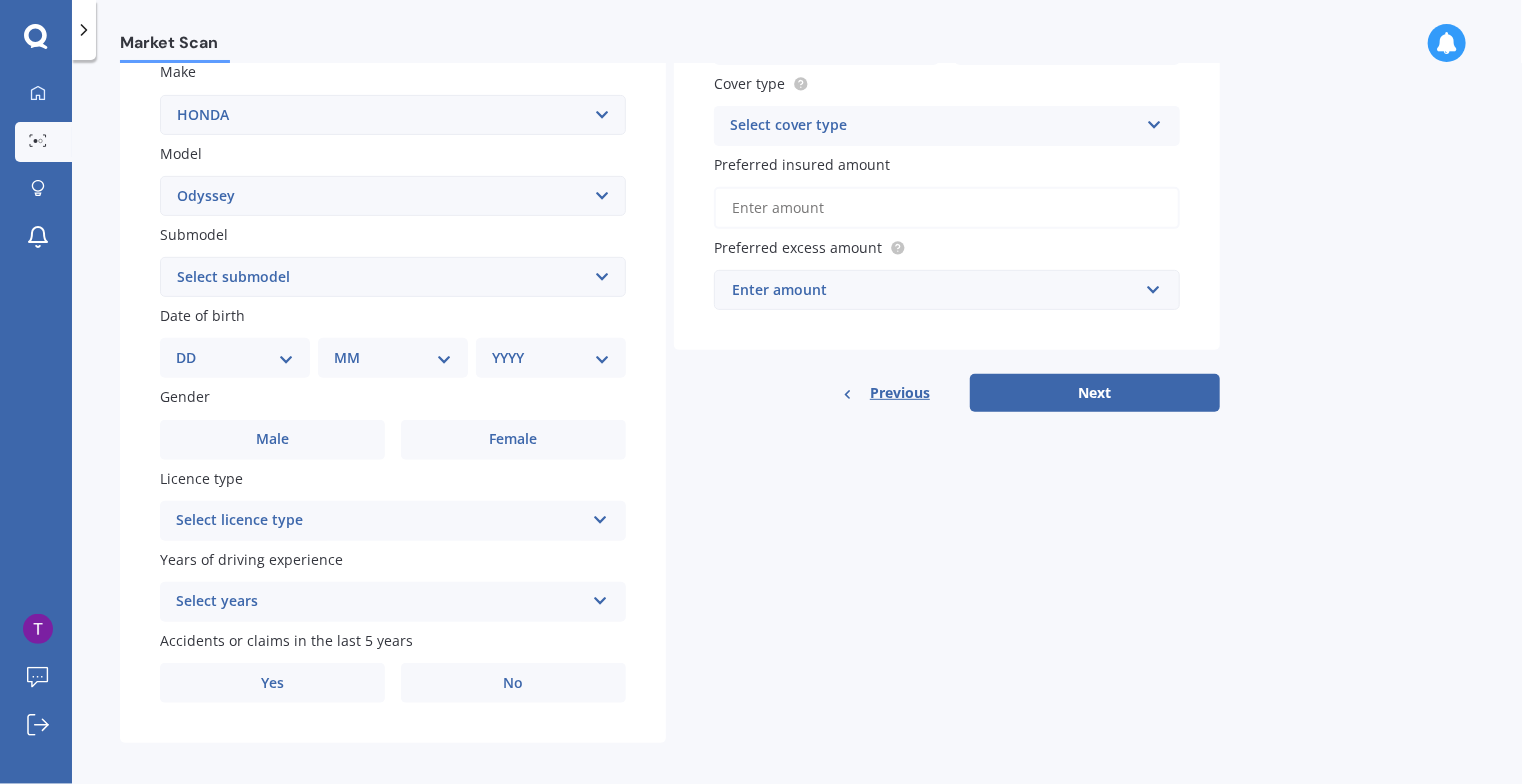 click on "DD 01 02 03 04 05 06 07 08 09 10 11 12 13 14 15 16 17 18 19 20 21 22 23 24 25 26 27 28 29 30 31" at bounding box center (235, 358) 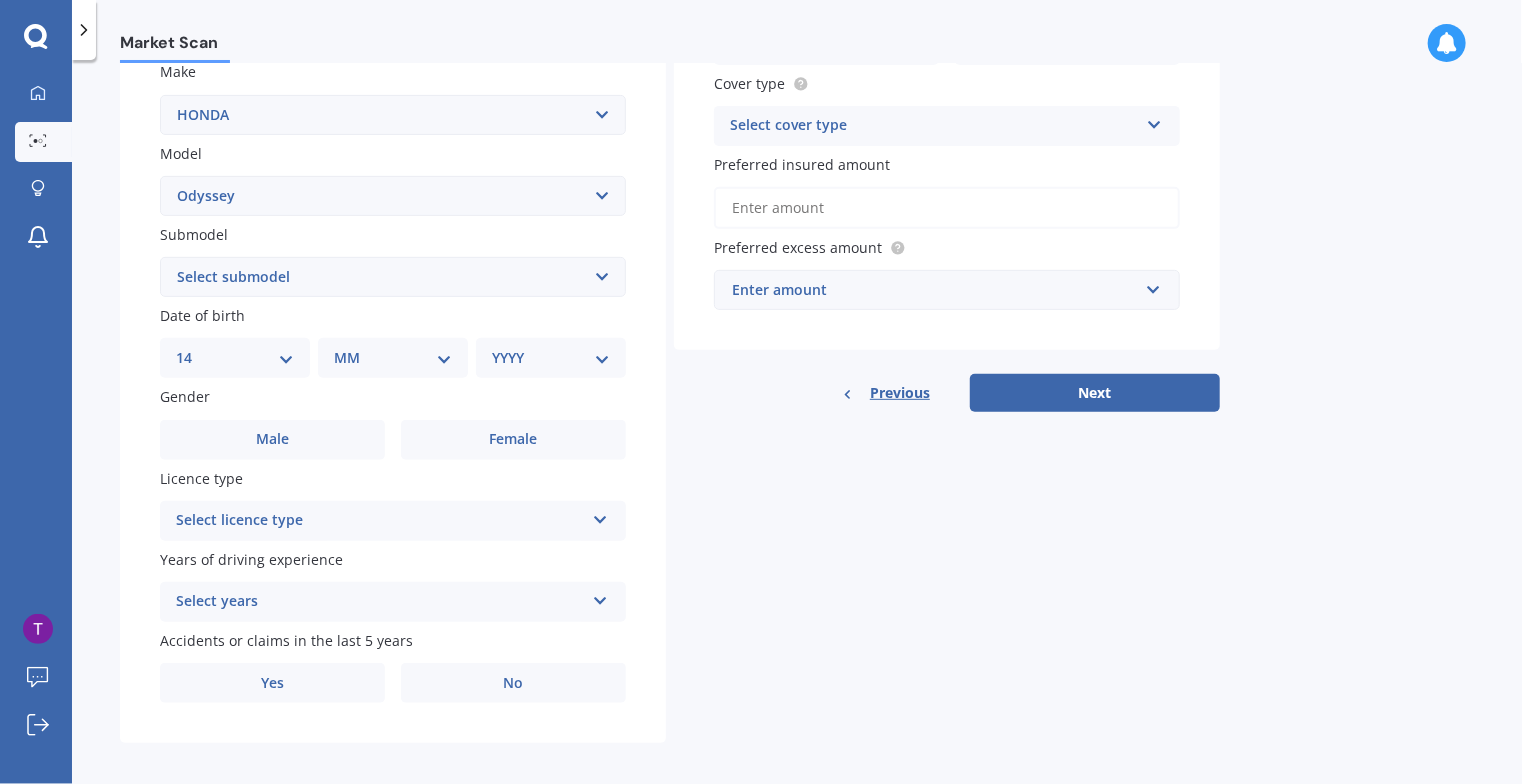 click on "DD 01 02 03 04 05 06 07 08 09 10 11 12 13 14 15 16 17 18 19 20 21 22 23 24 25 26 27 28 29 30 31" at bounding box center (235, 358) 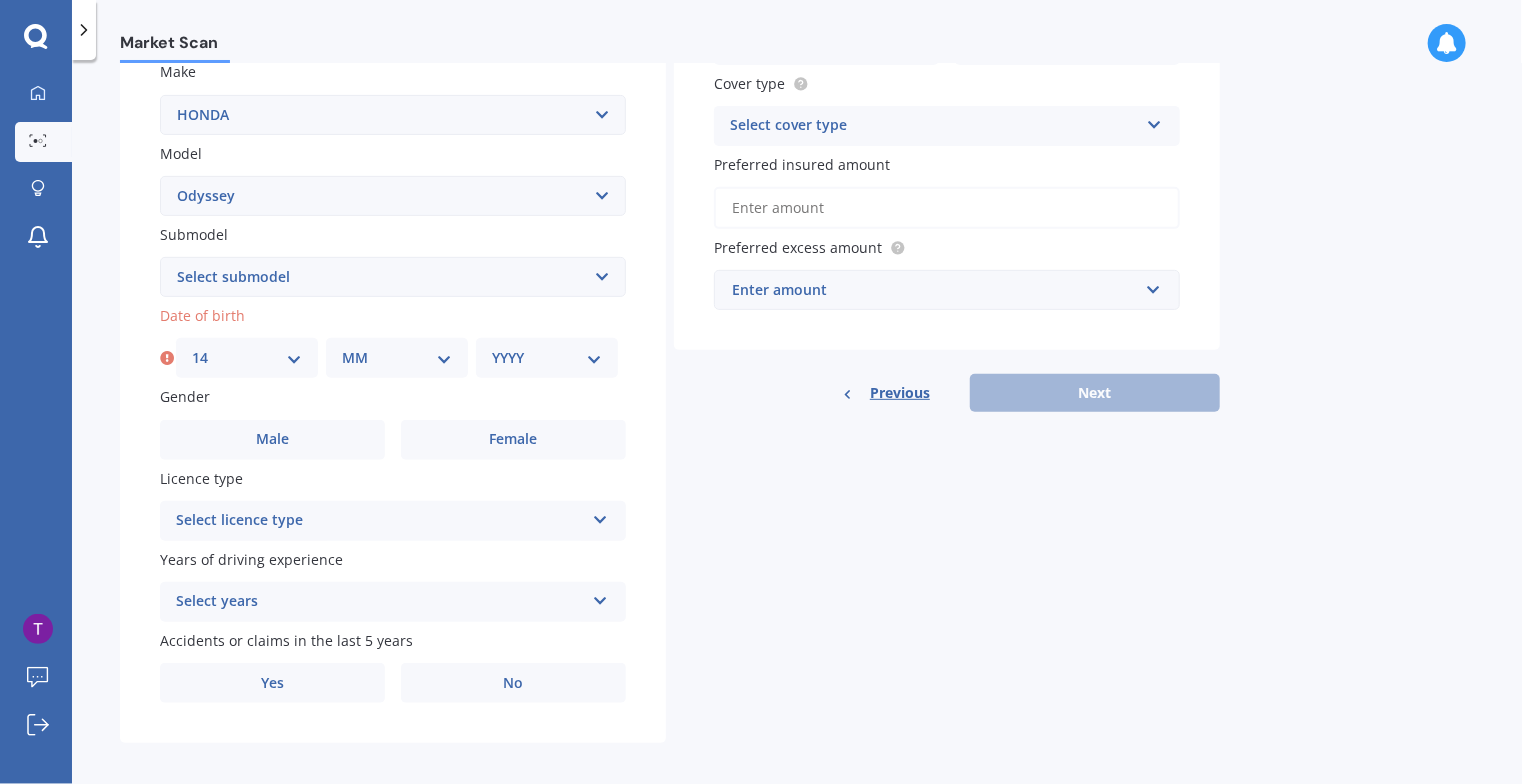 click on "MM 01 02 03 04 05 06 07 08 09 10 11 12" at bounding box center (397, 358) 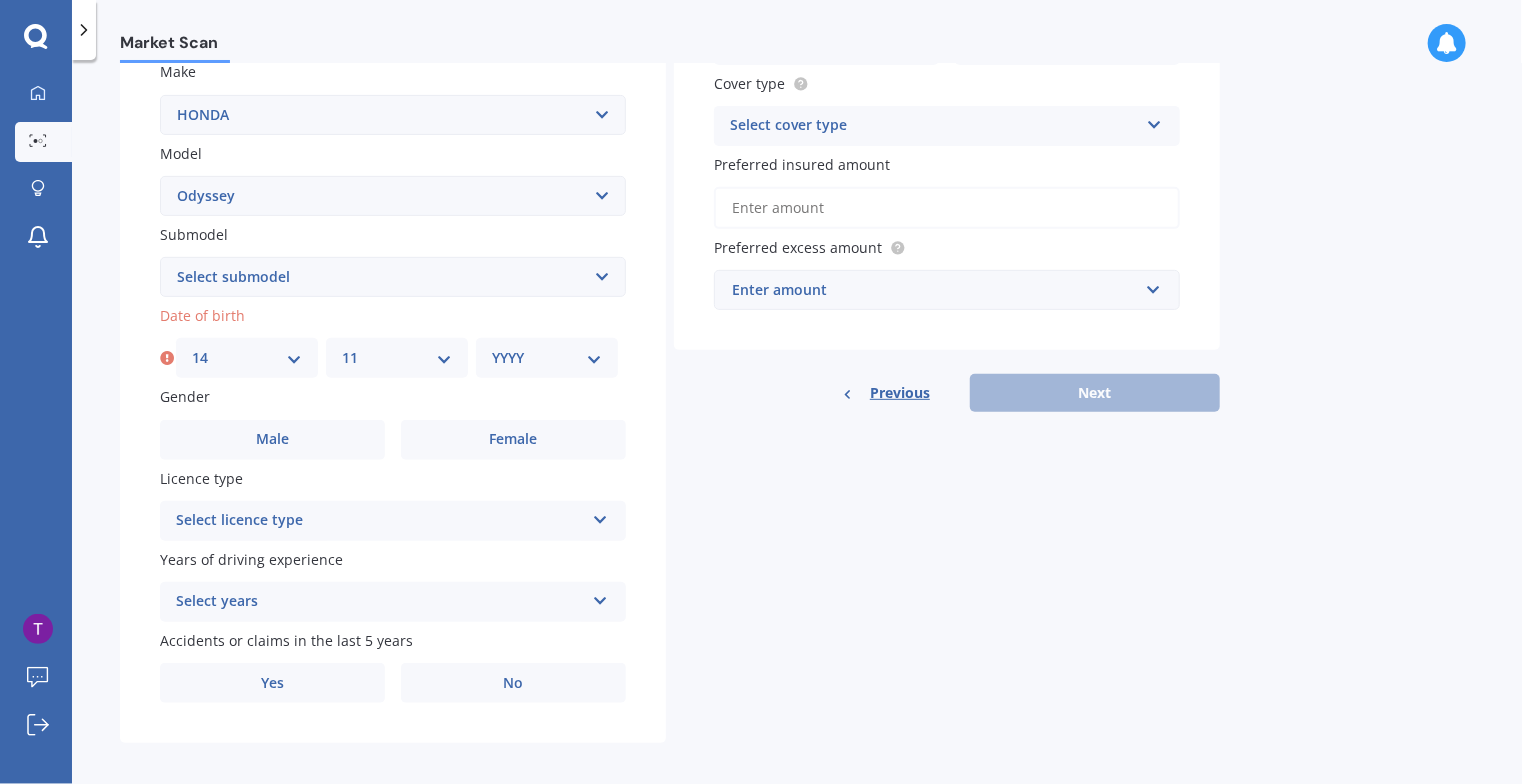 click on "MM 01 02 03 04 05 06 07 08 09 10 11 12" at bounding box center (397, 358) 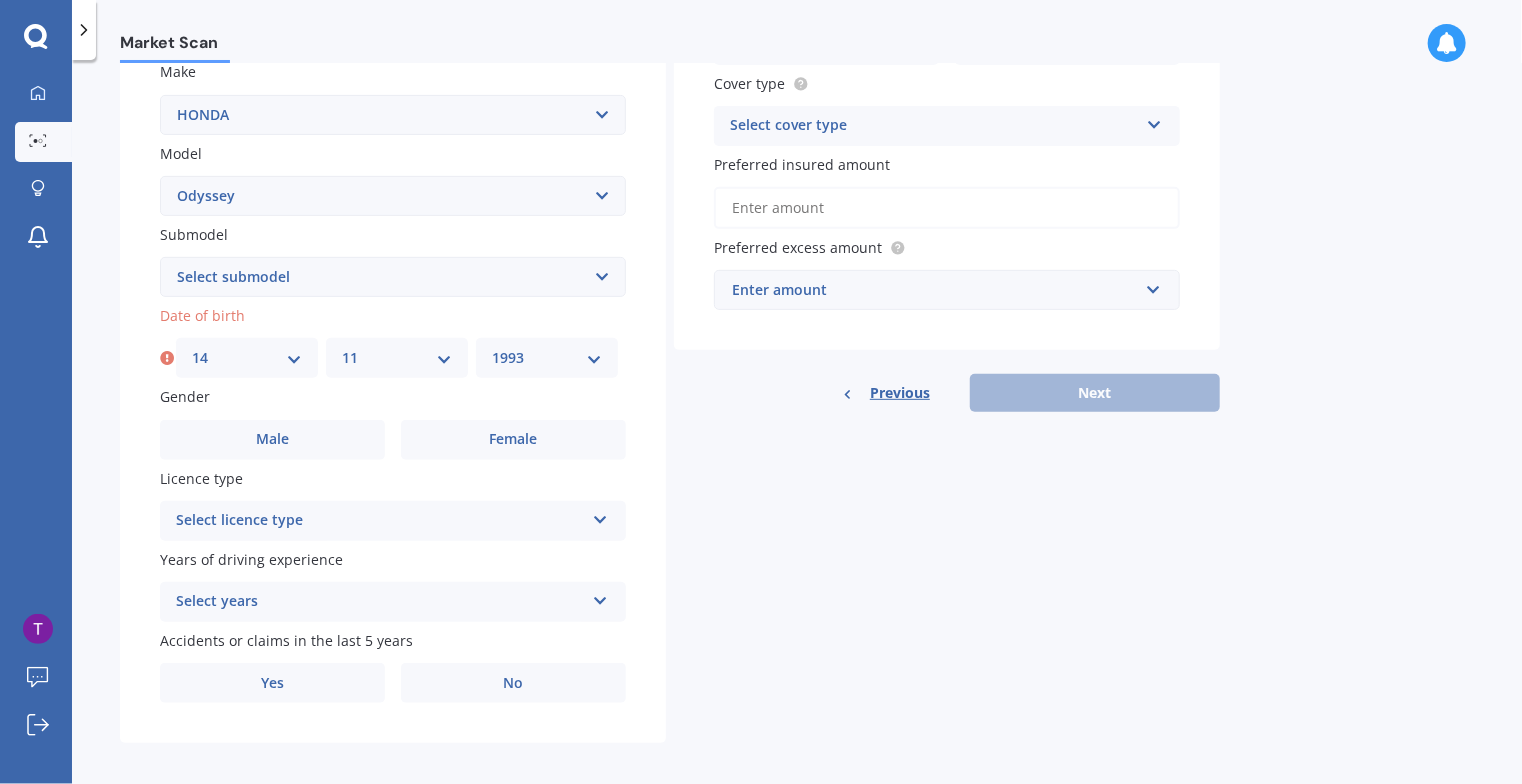 click on "YYYY 2025 2024 2023 2022 2021 2020 2019 2018 2017 2016 2015 2014 2013 2012 2011 2010 2009 2008 2007 2006 2005 2004 2003 2002 2001 2000 1999 1998 1997 1996 1995 1994 1993 1992 1991 1990 1989 1988 1987 1986 1985 1984 1983 1982 1981 1980 1979 1978 1977 1976 1975 1974 1973 1972 1971 1970 1969 1968 1967 1966 1965 1964 1963 1962 1961 1960 1959 1958 1957 1956 1955 1954 1953 1952 1951 1950 1949 1948 1947 1946 1945 1944 1943 1942 1941 1940 1939 1938 1937 1936 1935 1934 1933 1932 1931 1930 1929 1928 1927 1926" at bounding box center (547, 358) 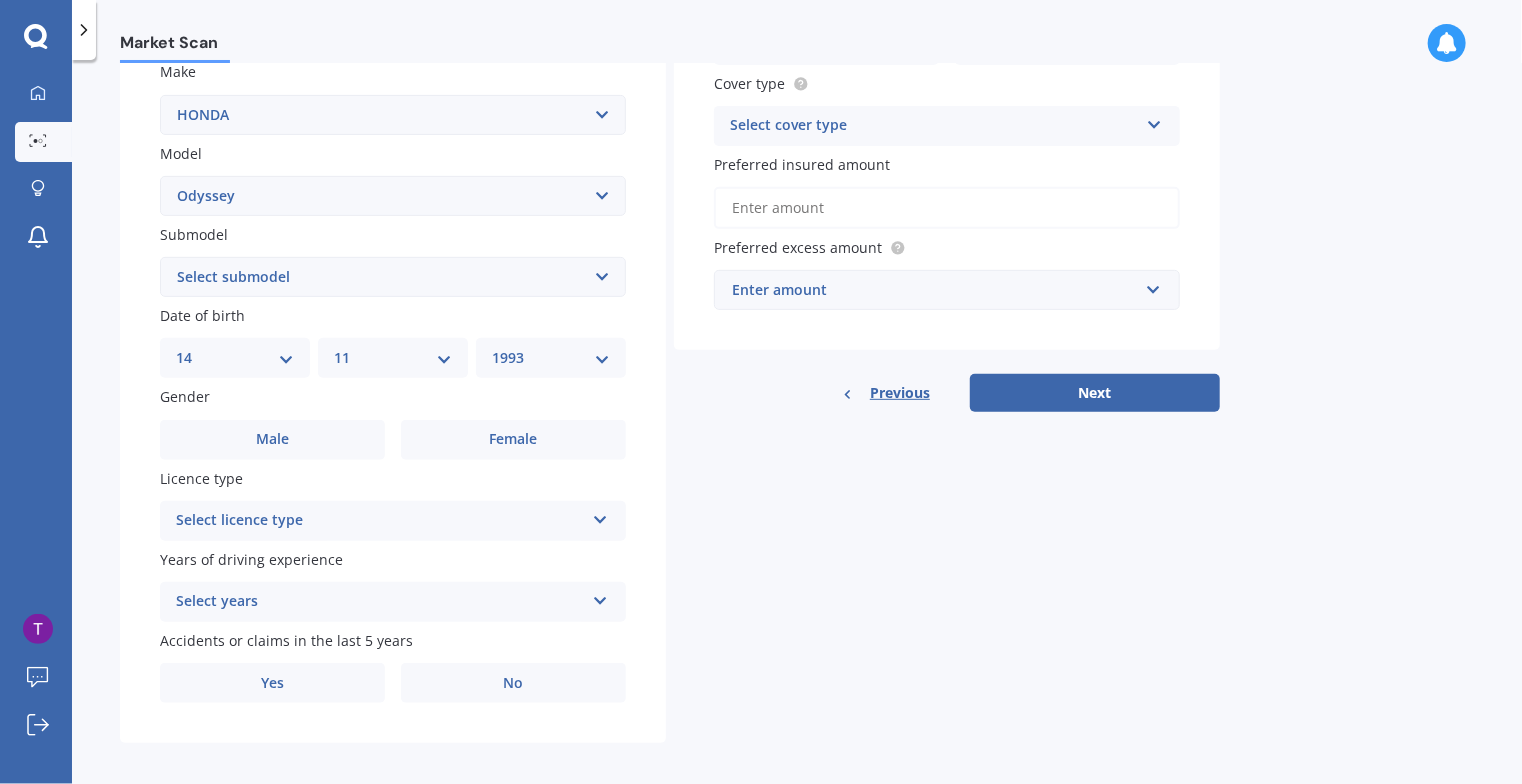 click on "Details Plate number Search I don’t have a number plate Year 1998 Make Select make AC ALFA ROMEO ASTON MARTIN AUDI AUSTIN BEDFORD Bentley BMW BYD CADILLAC CAN-AM CHERY CHEVROLET CHRYSLER Citroen CRUISEAIR CUPRA DAEWOO DAIHATSU DAIMLER DAMON DIAHATSU DODGE EXOCET FACTORY FIVE FERRARI FIAT Fiord FLEETWOOD FORD FOTON FRASER GEELY GENESIS GEORGIE BOY GMC GREAT WALL GWM HAVAL HILLMAN HINO HOLDEN HOLIDAY RAMBLER HONDA HUMMER HYUNDAI INFINITI ISUZU IVECO JAC JAECOO JAGUAR JEEP KGM KIA LADA LAMBORGHINI LANCIA LANDROVER LDV LEXUS LINCOLN LOTUS LUNAR M.G M.G. MAHINDRA MASERATI MAZDA MCLAREN MERCEDES AMG Mercedes Benz MERCEDES-AMG MERCURY MINI MITSUBISHI MORGAN MORRIS NEWMAR NISSAN OMODA OPEL OXFORD PEUGEOT Plymouth Polestar PONTIAC PORSCHE PROTON RAM Range Rover Rayne RENAULT ROLLS ROYCE ROVER SAAB SATURN SEAT SHELBY SKODA SMART SSANGYONG SUBARU SUZUKI TATA TESLA TIFFIN Toyota TRIUMPH TVR Vauxhall VOLKSWAGEN VOLVO ZX Model Select model Accord Acty Acura Airwave Ascot Avancier Beat Capa City Civic" at bounding box center (670, 261) 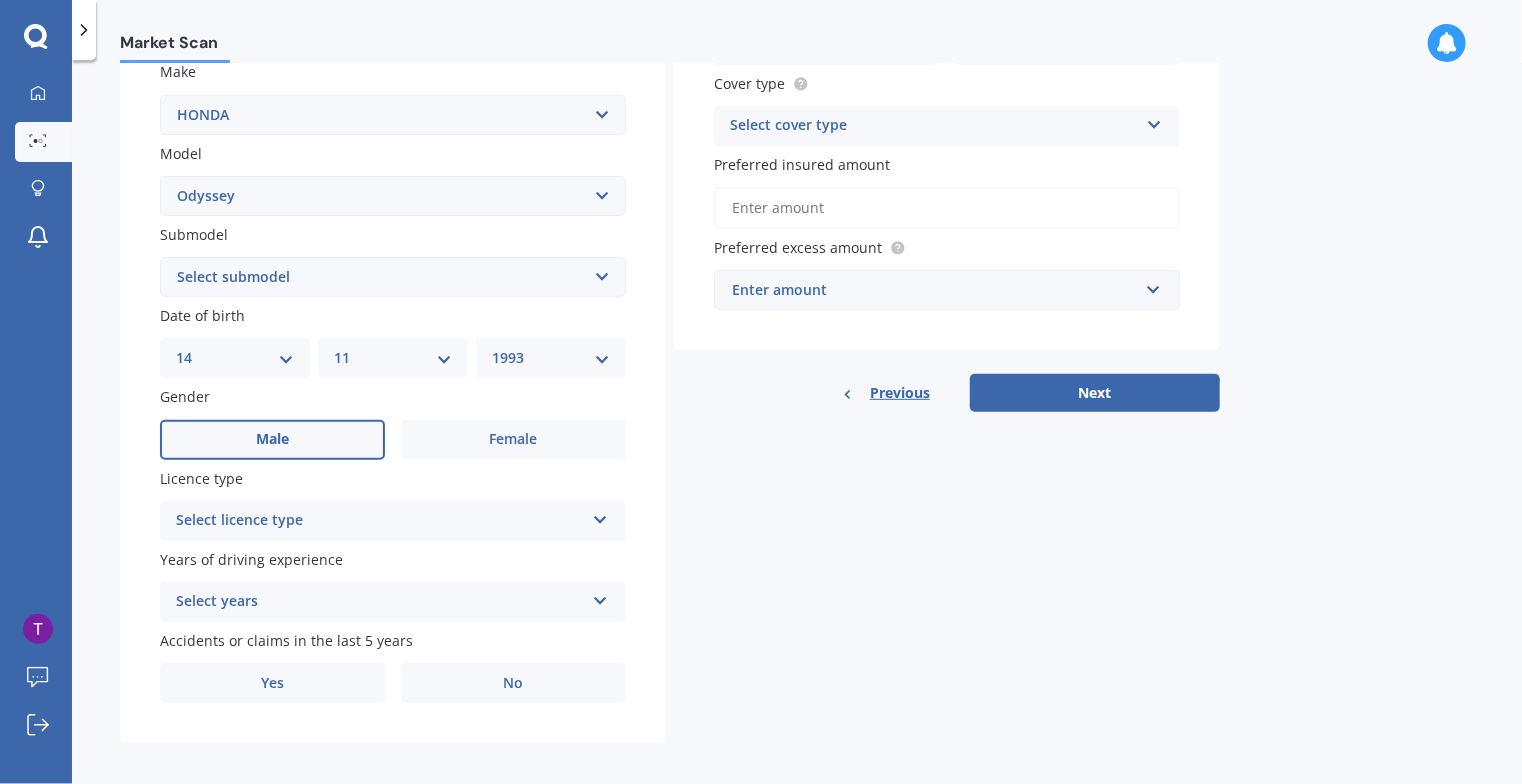 click on "Male" at bounding box center (272, 440) 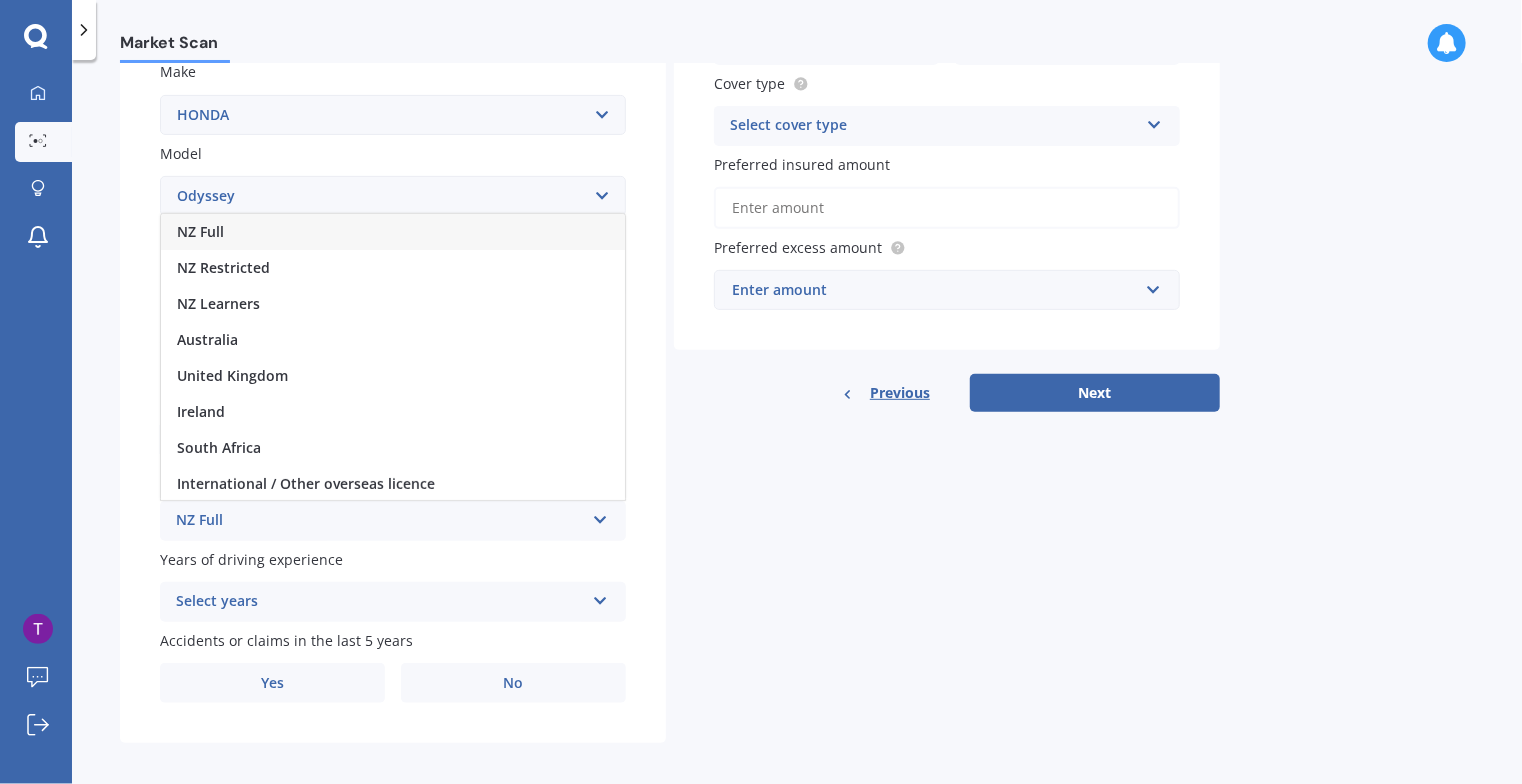click on "NZ Full" at bounding box center (393, 232) 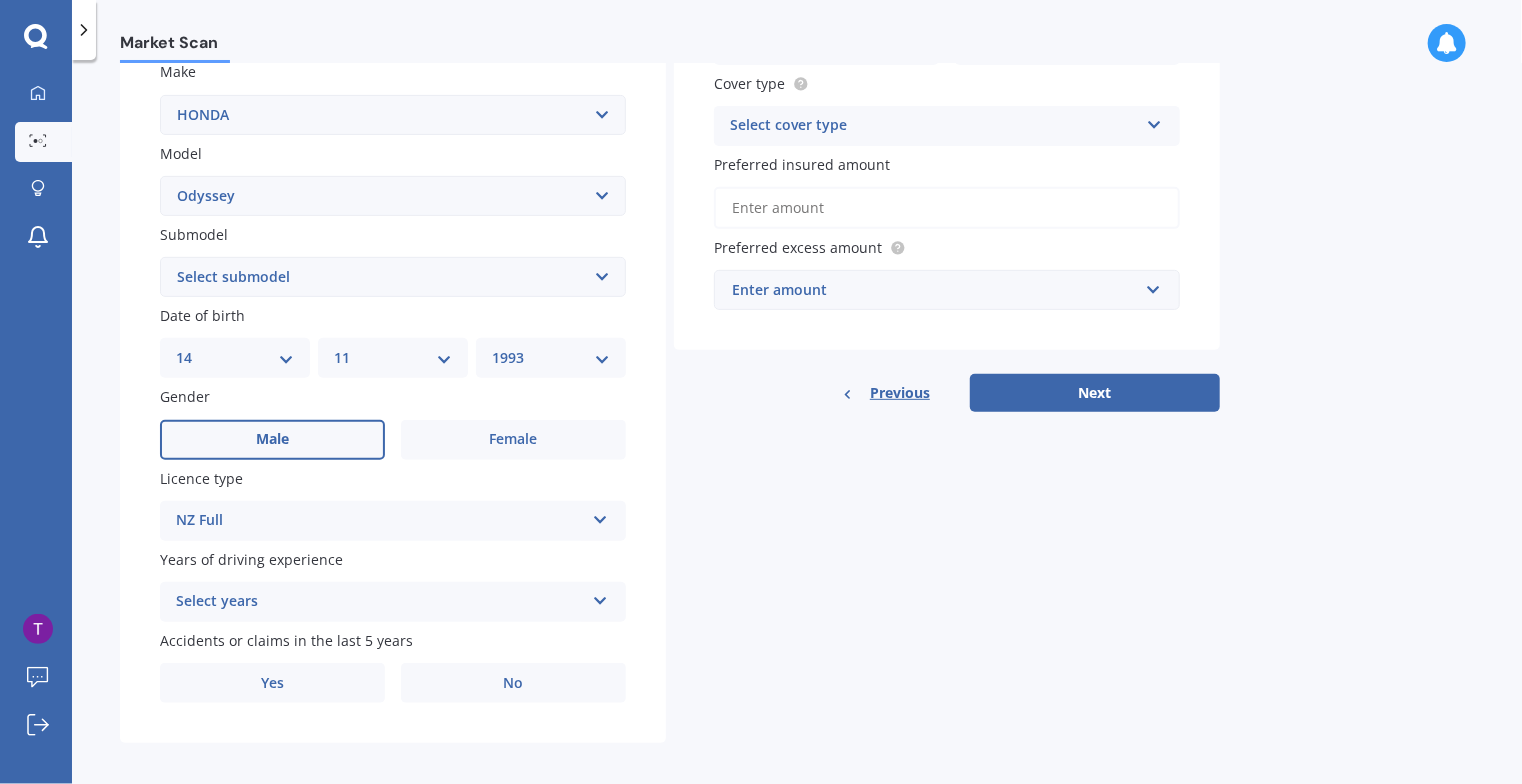 click on "Details Plate number Search I don’t have a number plate Year 1998 Make Select make AC ALFA ROMEO ASTON MARTIN AUDI AUSTIN BEDFORD Bentley BMW BYD CADILLAC CAN-AM CHERY CHEVROLET CHRYSLER Citroen CRUISEAIR CUPRA DAEWOO DAIHATSU DAIMLER DAMON DIAHATSU DODGE EXOCET FACTORY FIVE FERRARI FIAT Fiord FLEETWOOD FORD FOTON FRASER GEELY GENESIS GEORGIE BOY GMC GREAT WALL GWM HAVAL HILLMAN HINO HOLDEN HOLIDAY RAMBLER HONDA HUMMER HYUNDAI INFINITI ISUZU IVECO JAC JAECOO JAGUAR JEEP KGM KIA LADA LAMBORGHINI LANCIA LANDROVER LDV LEXUS LINCOLN LOTUS LUNAR M.G M.G. MAHINDRA MASERATI MAZDA MCLAREN MERCEDES AMG Mercedes Benz MERCEDES-AMG MERCURY MINI MITSUBISHI MORGAN MORRIS NEWMAR NISSAN OMODA OPEL OXFORD PEUGEOT Plymouth Polestar PONTIAC PORSCHE PROTON RAM Range Rover Rayne RENAULT ROLLS ROYCE ROVER SAAB SATURN SEAT SHELBY SKODA SMART SSANGYONG SUBARU SUZUKI TATA TESLA TIFFIN Toyota TRIUMPH TVR Vauxhall VOLKSWAGEN VOLVO ZX Model Select model Accord Acty Acura Airwave Ascot Avancier Beat Capa City Civic" at bounding box center (670, 261) 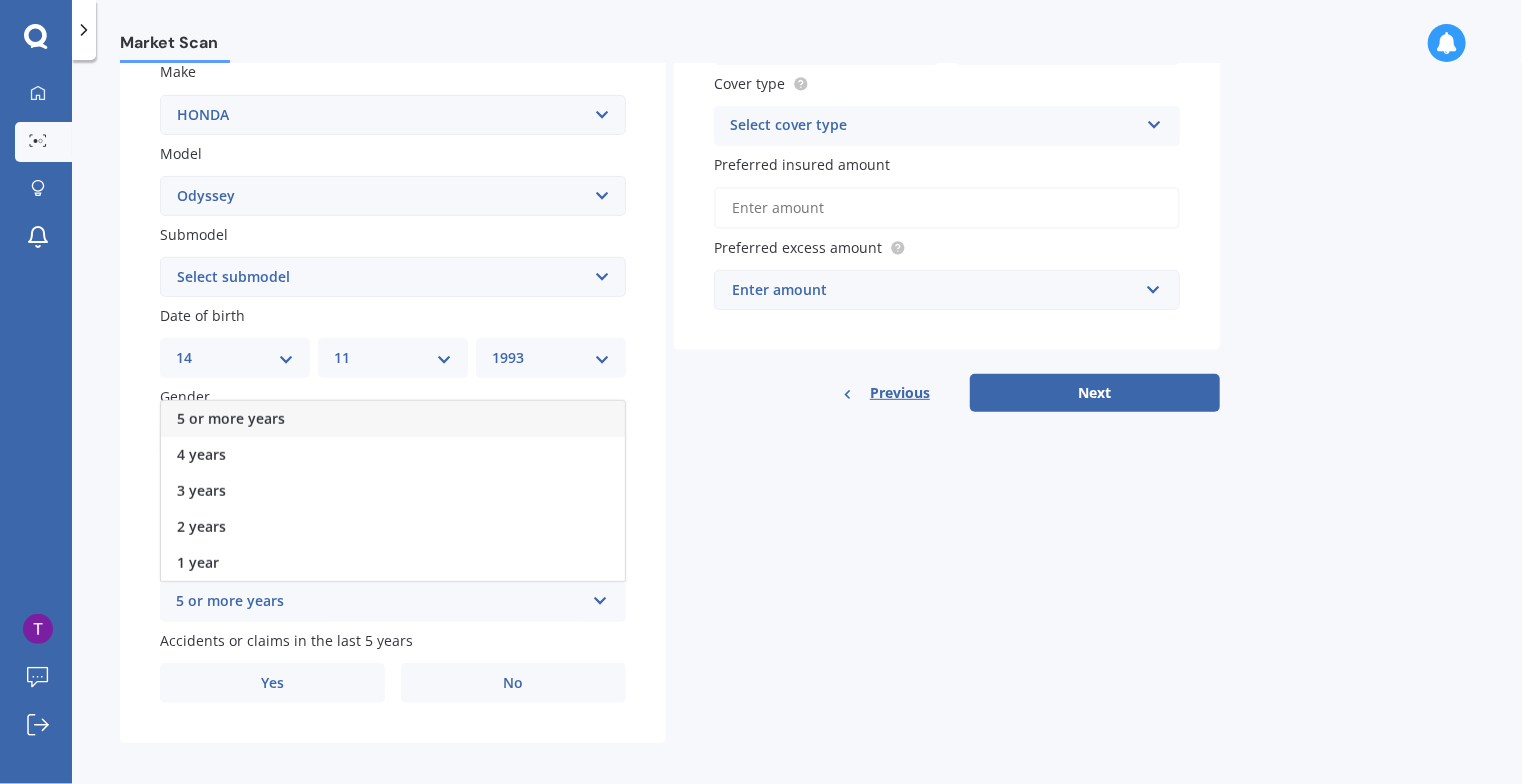 click on "5 or more years" at bounding box center [393, 419] 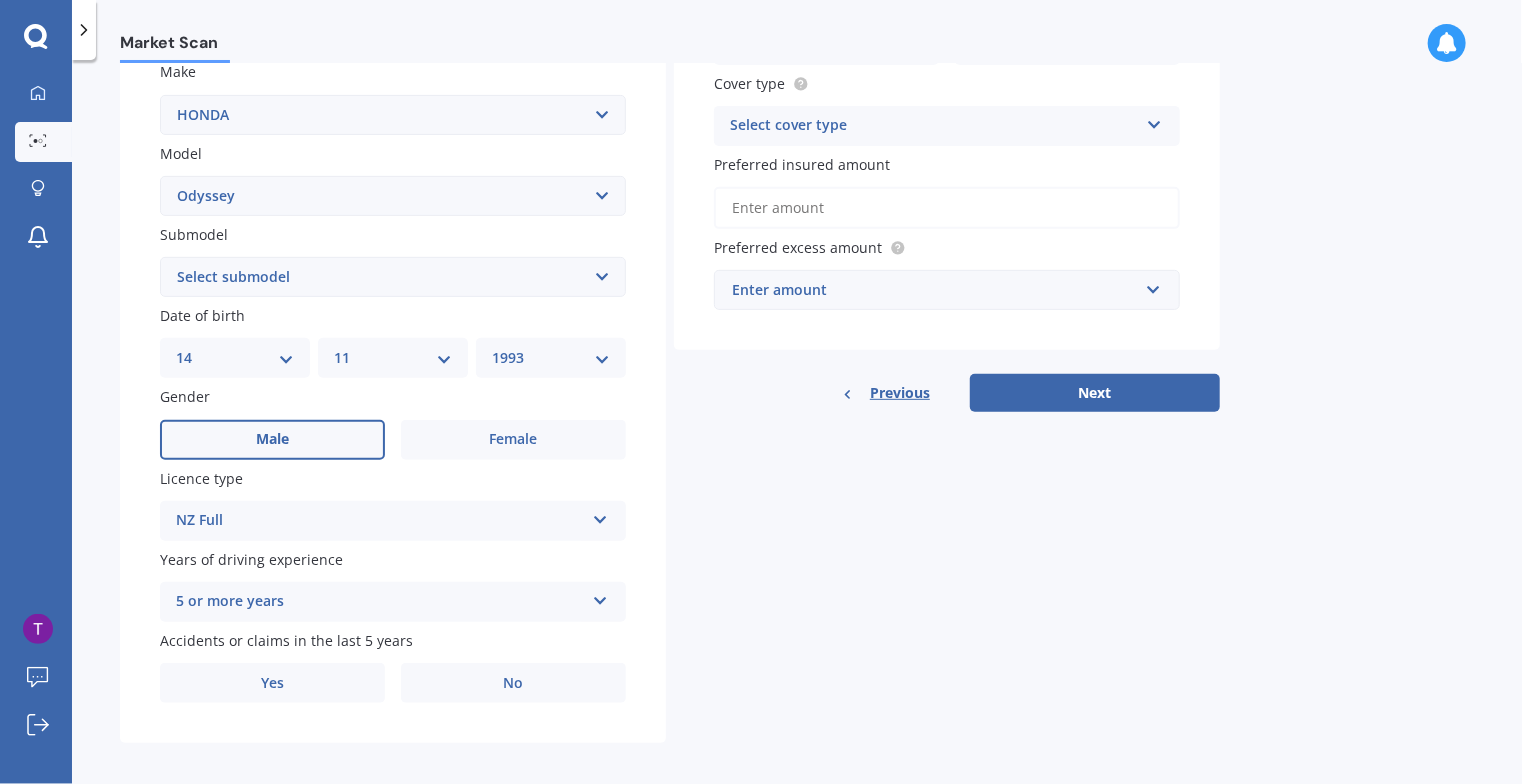 click on "Details Plate number Search I don’t have a number plate Year 1998 Make Select make AC ALFA ROMEO ASTON MARTIN AUDI AUSTIN BEDFORD Bentley BMW BYD CADILLAC CAN-AM CHERY CHEVROLET CHRYSLER Citroen CRUISEAIR CUPRA DAEWOO DAIHATSU DAIMLER DAMON DIAHATSU DODGE EXOCET FACTORY FIVE FERRARI FIAT Fiord FLEETWOOD FORD FOTON FRASER GEELY GENESIS GEORGIE BOY GMC GREAT WALL GWM HAVAL HILLMAN HINO HOLDEN HOLIDAY RAMBLER HONDA HUMMER HYUNDAI INFINITI ISUZU IVECO JAC JAECOO JAGUAR JEEP KGM KIA LADA LAMBORGHINI LANCIA LANDROVER LDV LEXUS LINCOLN LOTUS LUNAR M.G M.G. MAHINDRA MASERATI MAZDA MCLAREN MERCEDES AMG Mercedes Benz MERCEDES-AMG MERCURY MINI MITSUBISHI MORGAN MORRIS NEWMAR NISSAN OMODA OPEL OXFORD PEUGEOT Plymouth Polestar PONTIAC PORSCHE PROTON RAM Range Rover Rayne RENAULT ROLLS ROYCE ROVER SAAB SATURN SEAT SHELBY SKODA SMART SSANGYONG SUBARU SUZUKI TATA TESLA TIFFIN Toyota TRIUMPH TVR Vauxhall VOLKSWAGEN VOLVO ZX Model Select model Accord Acty Acura Airwave Ascot Avancier Beat Capa City Civic" at bounding box center [670, 261] 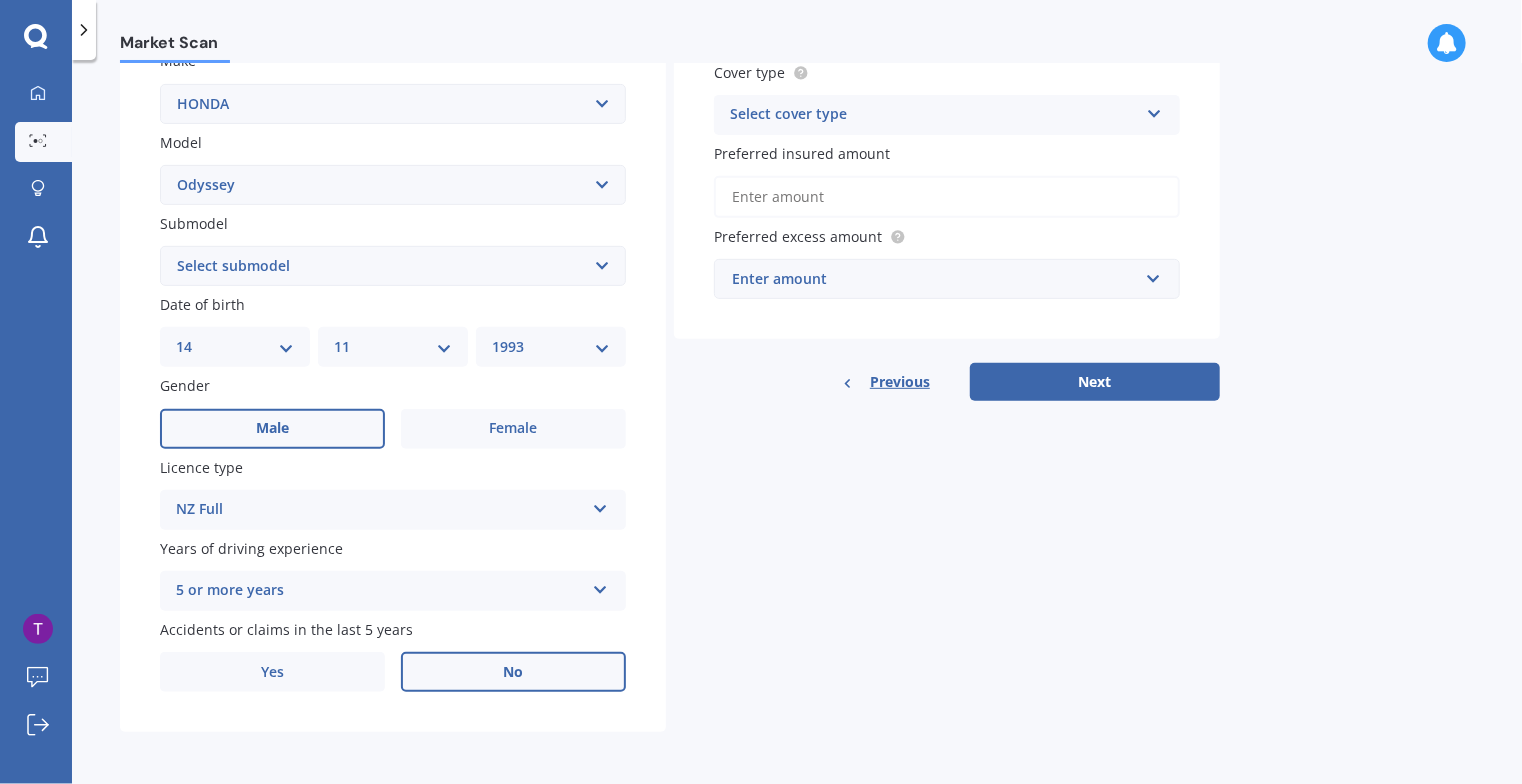 click on "No" at bounding box center [513, 429] 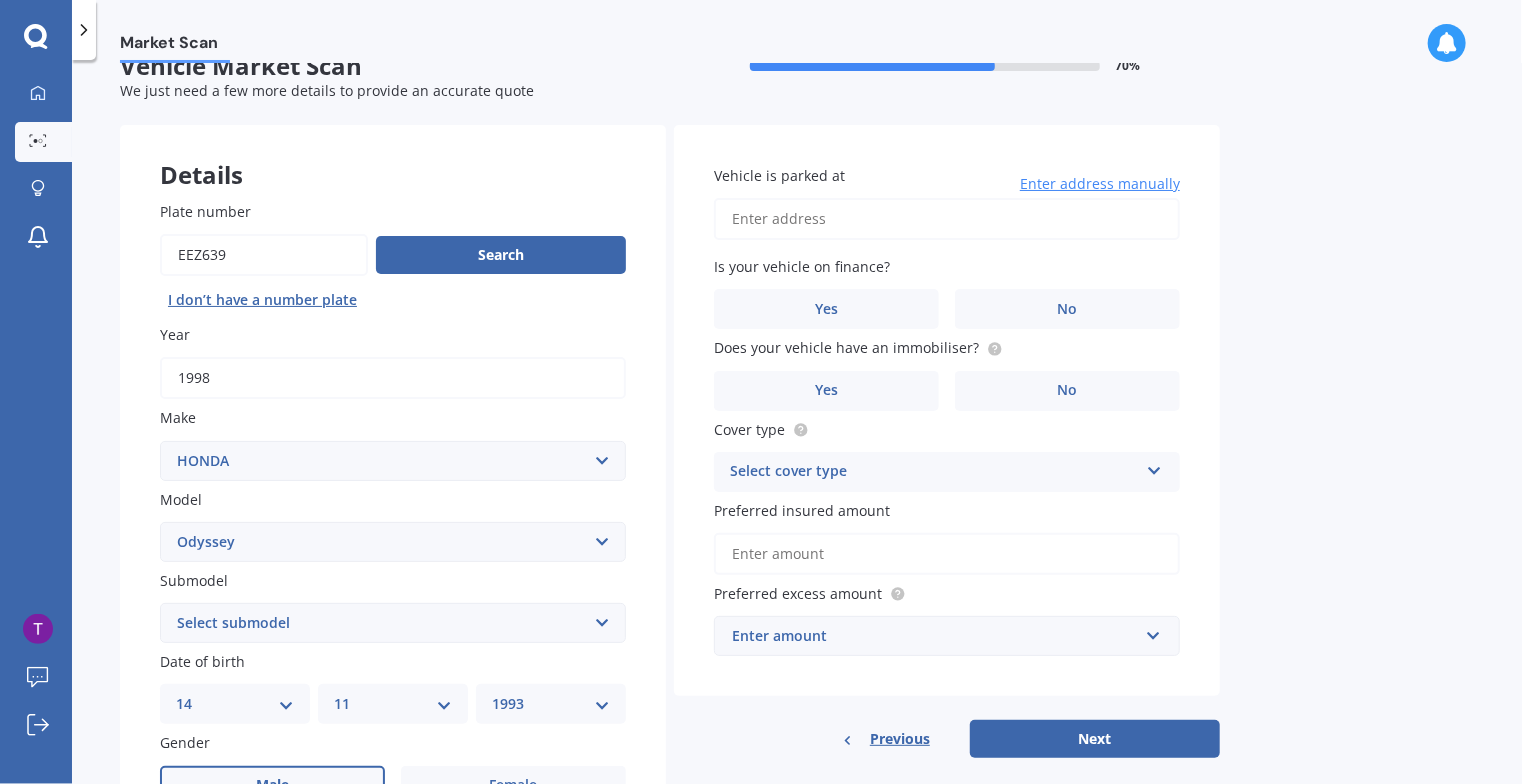 scroll, scrollTop: 30, scrollLeft: 0, axis: vertical 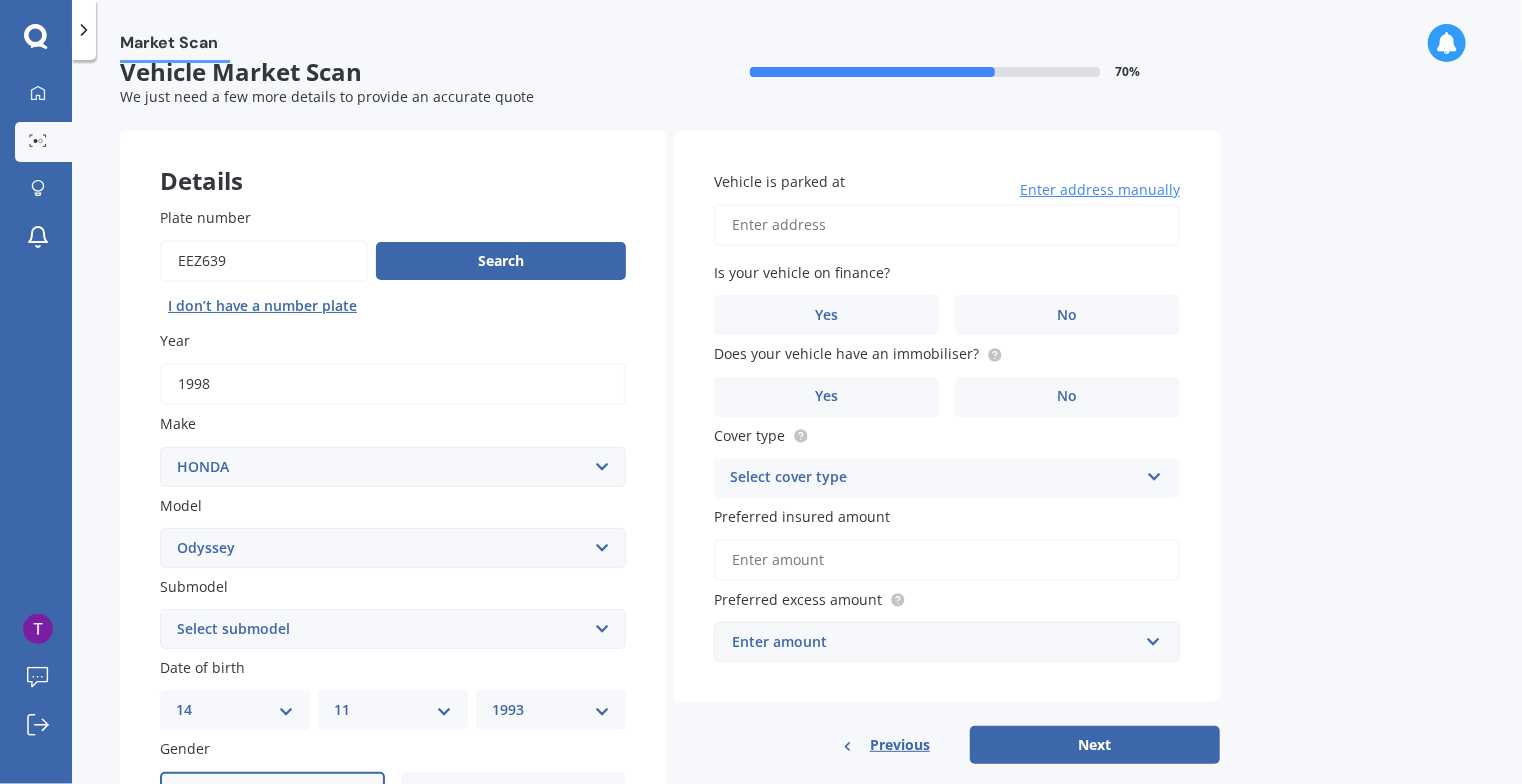 click on "Vehicle is parked at" at bounding box center (947, 225) 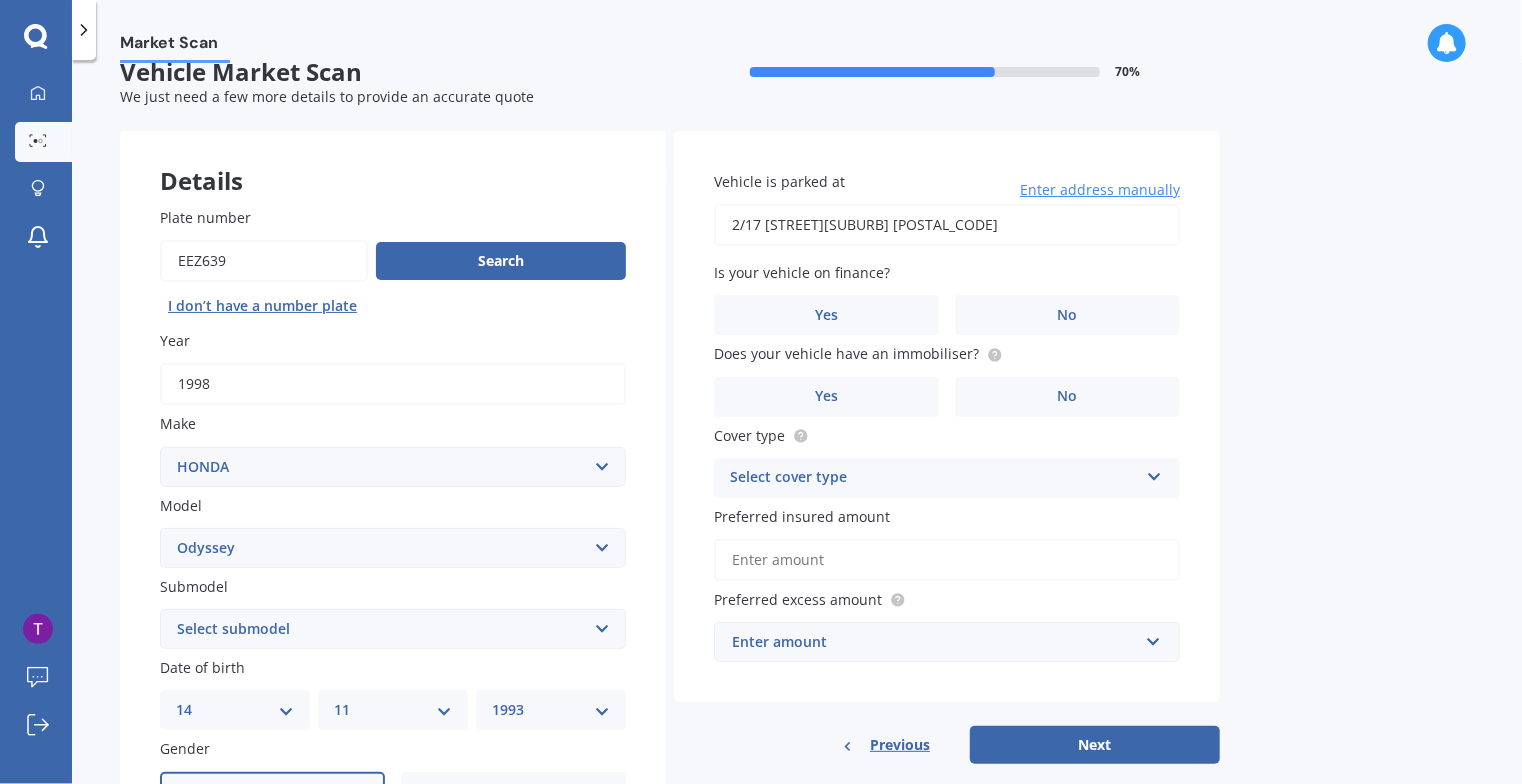 click on "2/17 [STREET][SUBURB] [POSTAL_CODE]" at bounding box center [947, 225] 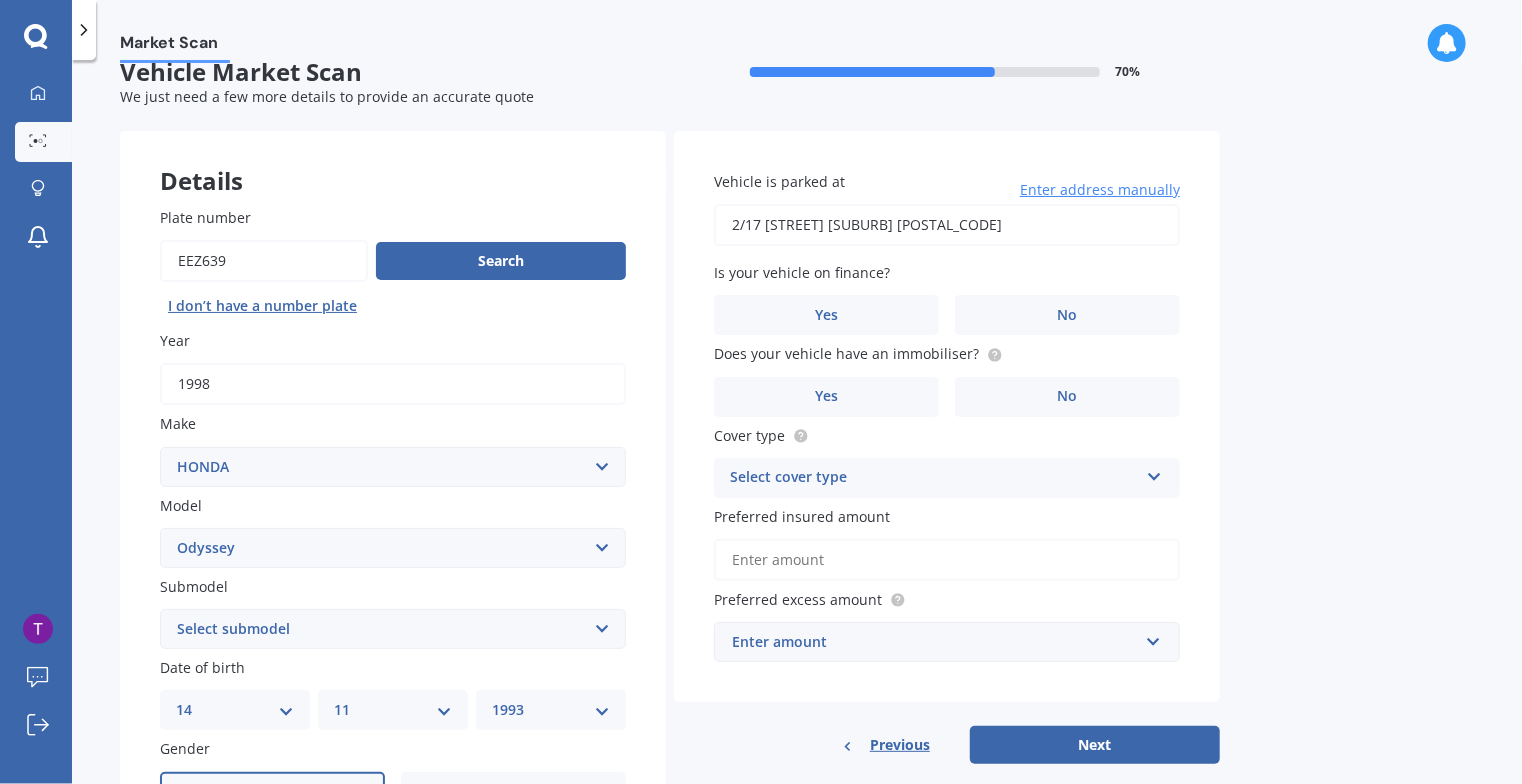 type on "2/17 [STREET] [SUBURB] [POSTAL_CODE]" 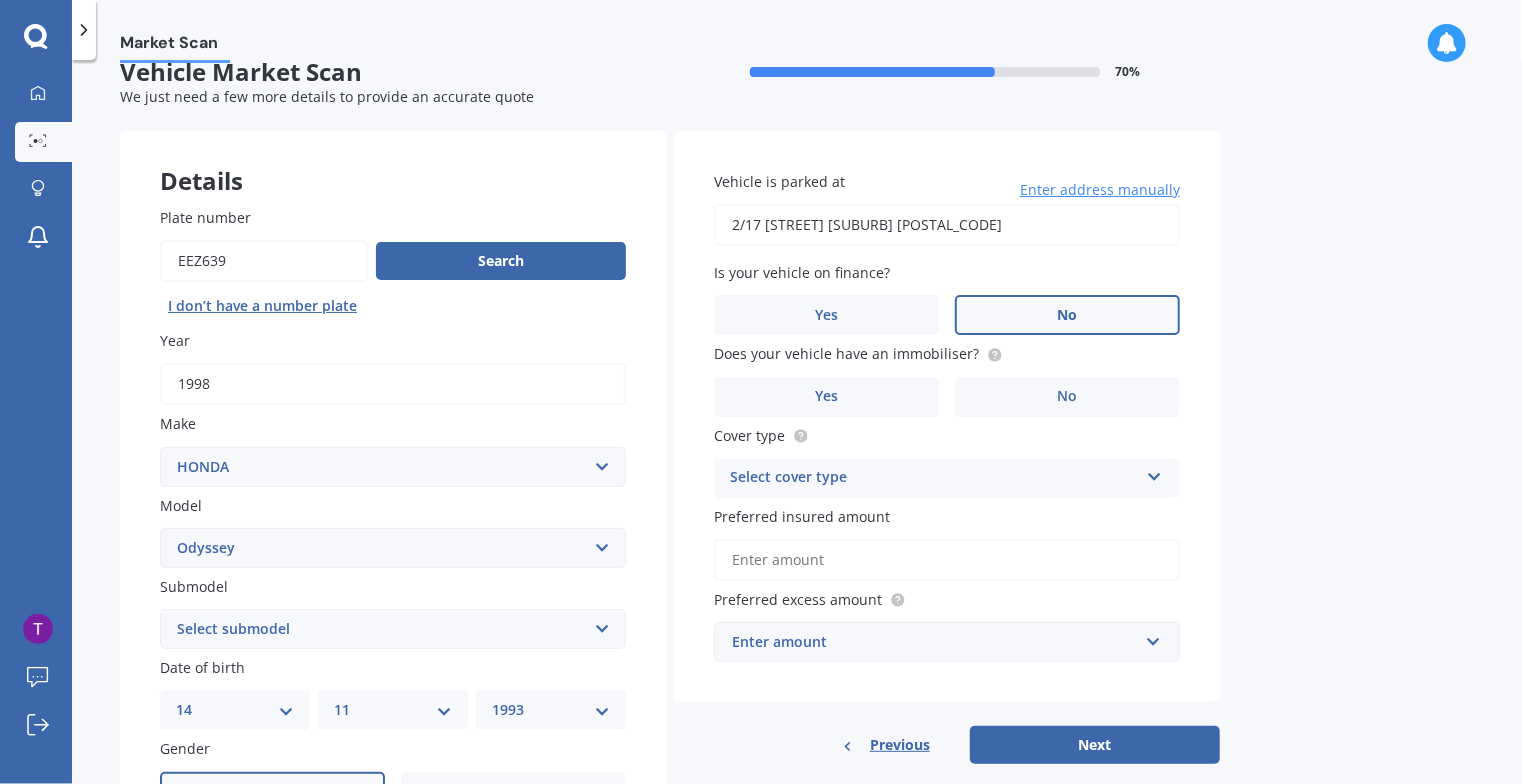 click on "No" at bounding box center [513, 792] 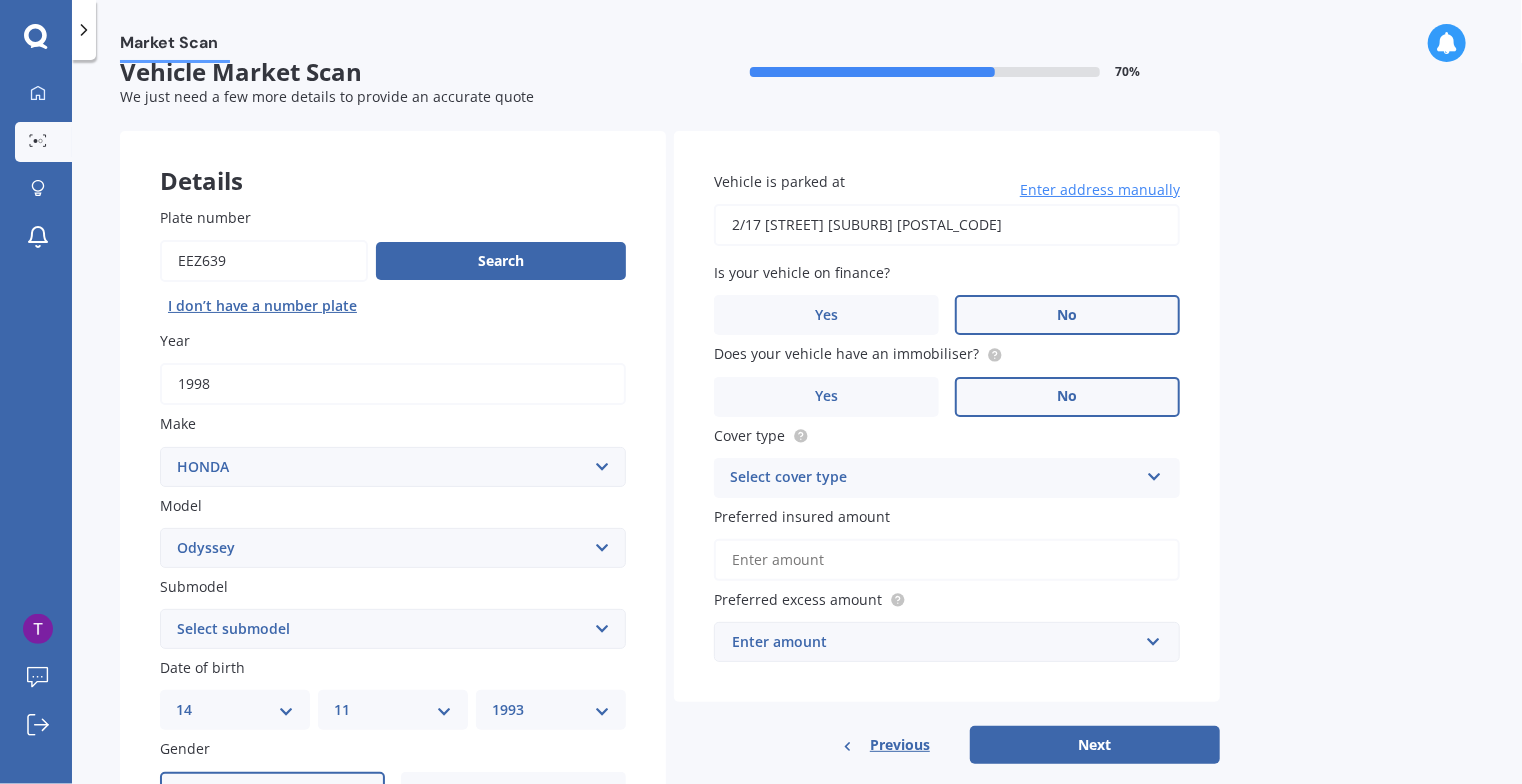 click on "No" at bounding box center (513, 792) 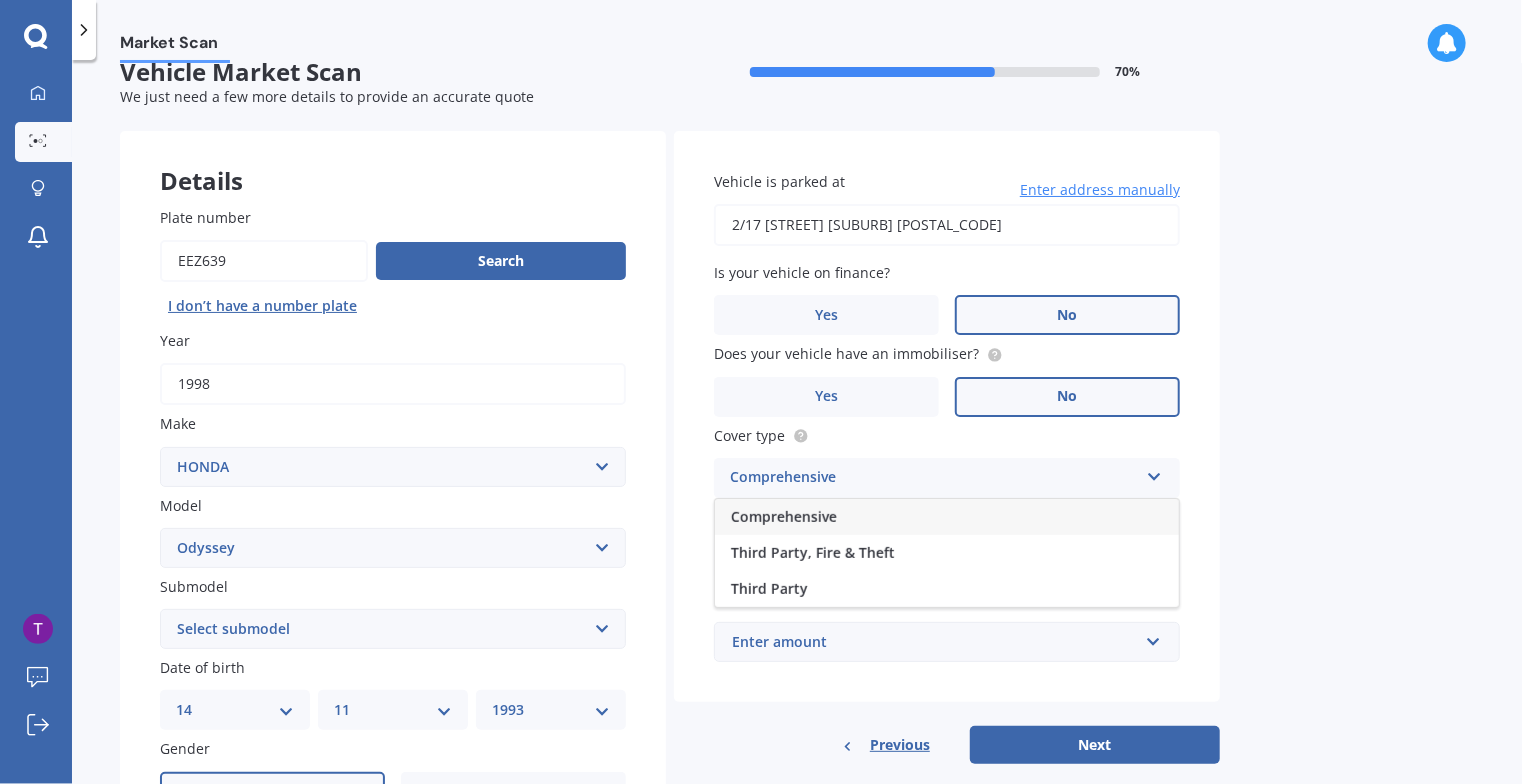 click on "Comprehensive" at bounding box center (947, 517) 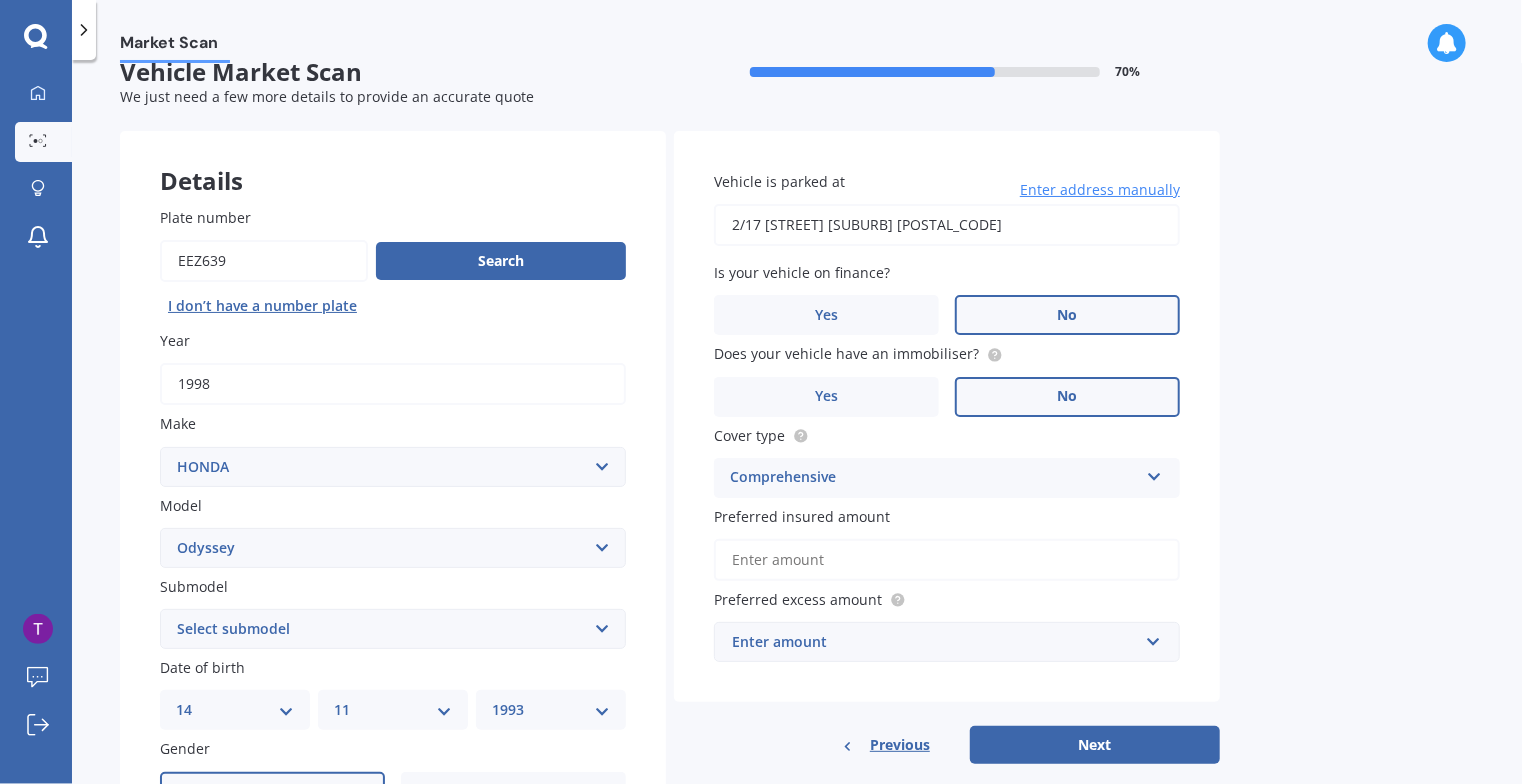 click on "Market Scan Vehicle Market Scan 70 % We just need a few more details to provide an accurate quote Details Plate number Search I don’t have a number plate Year 1998 Make Select make AC ALFA ROMEO ASTON MARTIN AUDI AUSTIN BEDFORD Bentley BMW BYD CADILLAC CAN-AM CHERY CHEVROLET CHRYSLER Citroen CRUISEAIR CUPRA DAEWOO DAIHATSU DAIMLER DAMON DIAHATSU DODGE EXOCET FACTORY FIVE FERRARI FIAT Fiord FLEETWOOD FORD FOTON FRASER GEELY GENESIS GEORGIE BOY GMC GREAT WALL GWM HAVAL HILLMAN HINO HOLDEN HOLIDAY RAMBLER HONDA HUMMER HYUNDAI INFINITI ISUZU IVECO JAC JAECOO JAGUAR JEEP KGM KIA LADA LAMBORGHINI LANCIA LANDROVER LDV LEXUS LINCOLN LOTUS LUNAR M.G M.G. MAHINDRA MASERATI MAZDA MCLAREN MERCEDES AMG Mercedes Benz MERCEDES-AMG MERCURY MINI MITSUBISHI MORGAN MORRIS NEWMAR NISSAN OMODA OPEL OXFORD PEUGEOT Plymouth Polestar PONTIAC PORSCHE PROTON RAM Range Rover Rayne RENAULT ROLLS ROYCE ROVER SAAB SATURN SEAT SHELBY SKODA SMART SSANGYONG SUBARU SUZUKI TATA TESLA TIFFIN Toyota TRIUMPH TVR Vauxhall VOLKSWAGEN VOLVO ZX CRX" at bounding box center (797, 426) 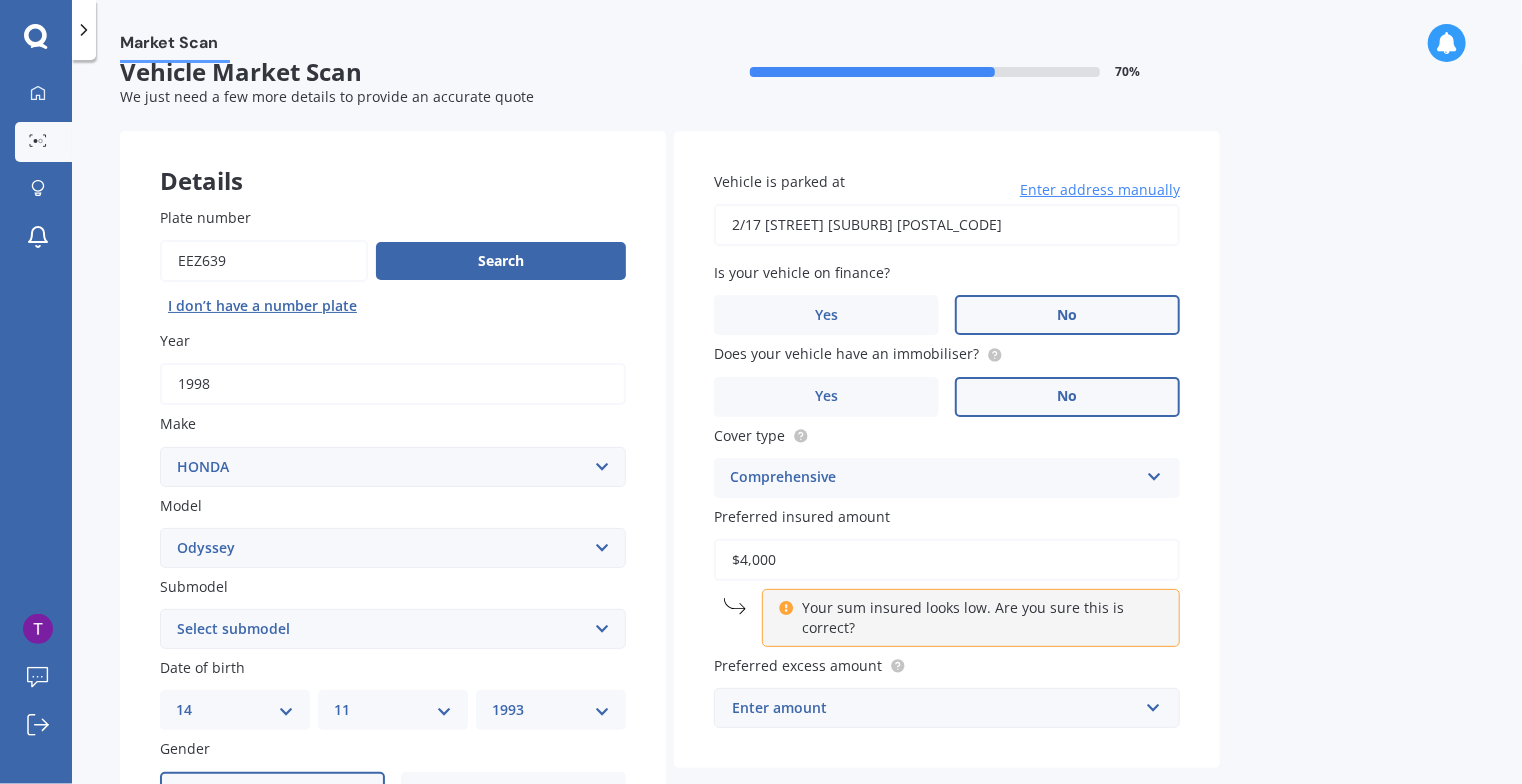 type on "$4,000" 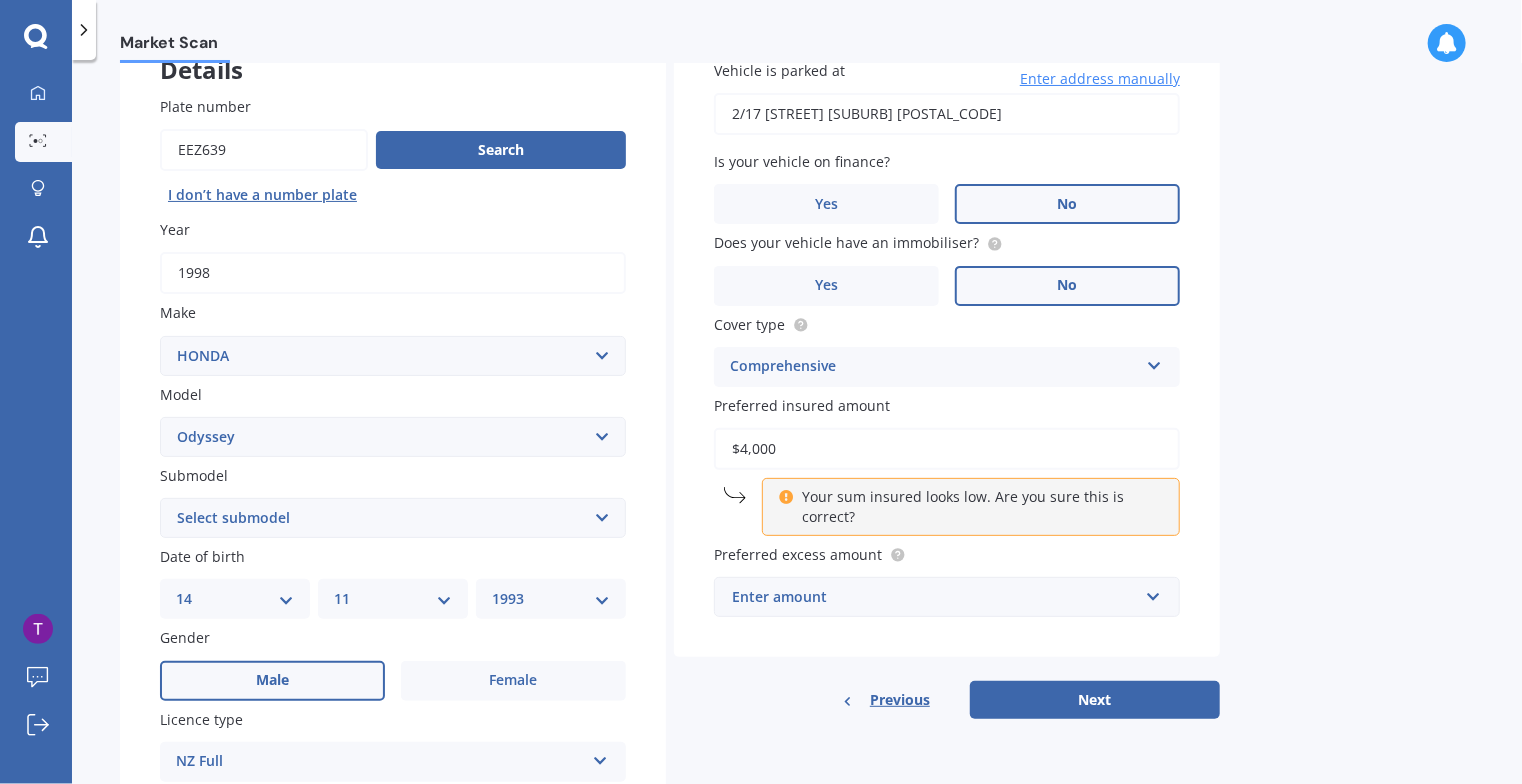 scroll, scrollTop: 140, scrollLeft: 0, axis: vertical 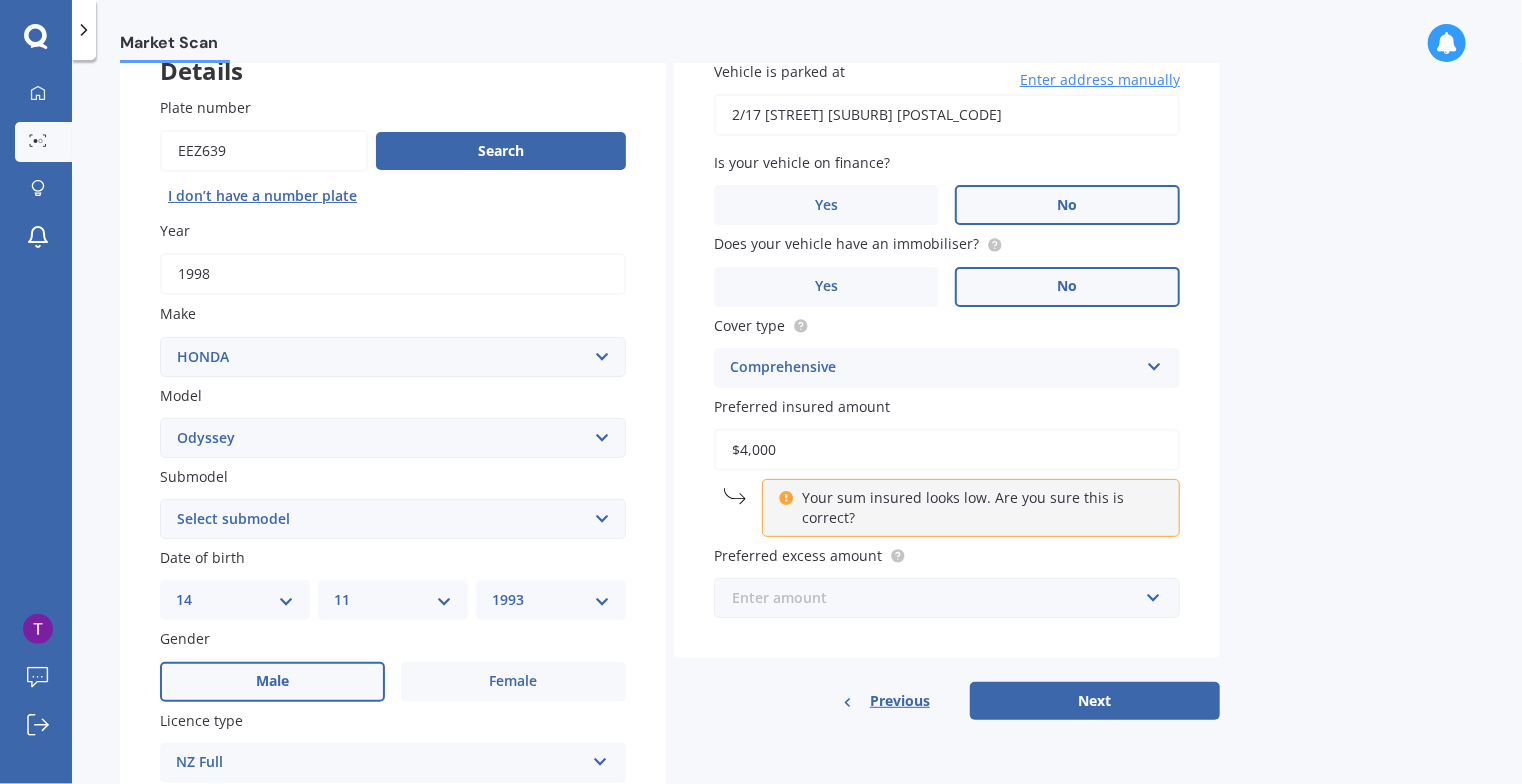 click at bounding box center (940, 598) 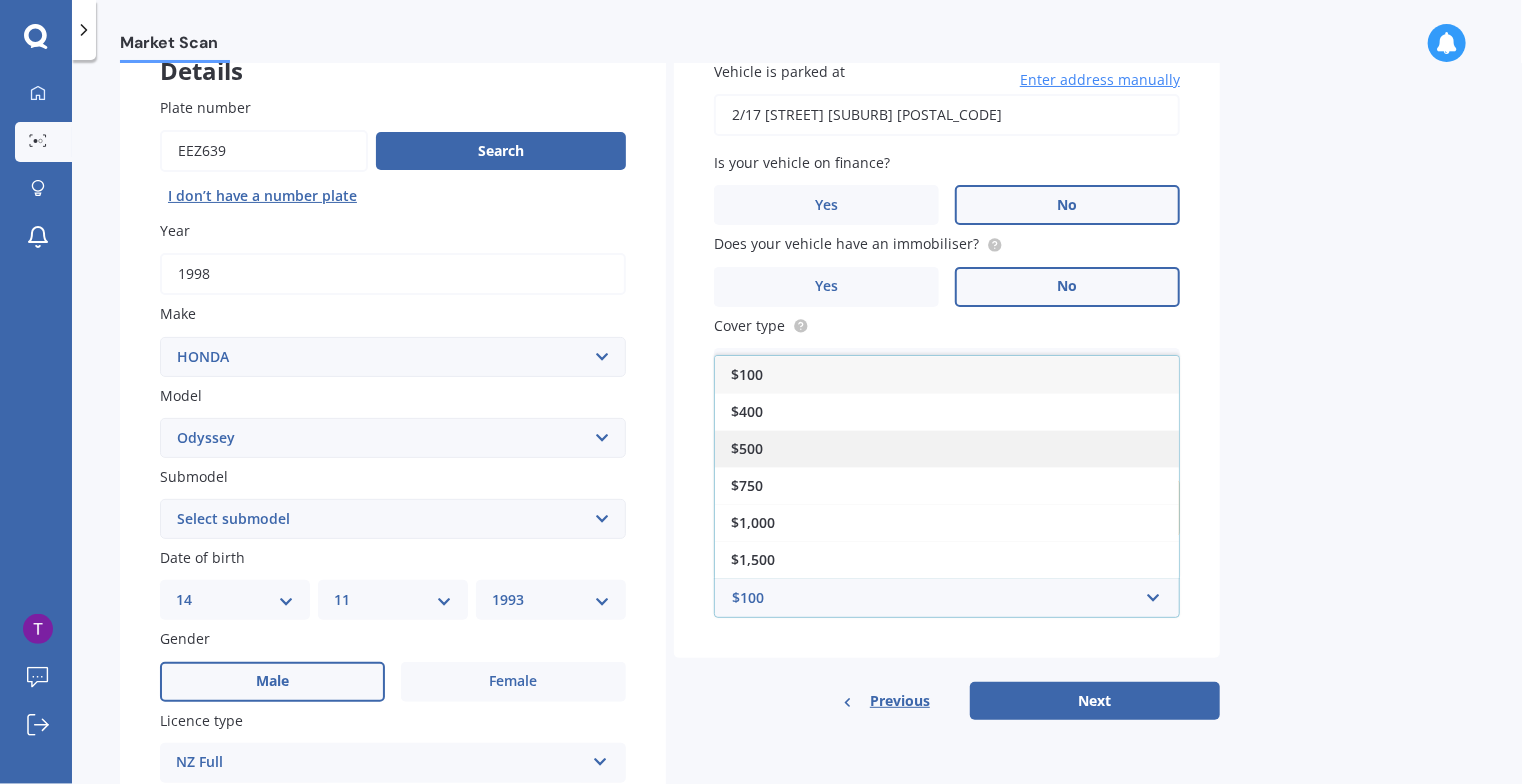 click on "$500" at bounding box center (947, 448) 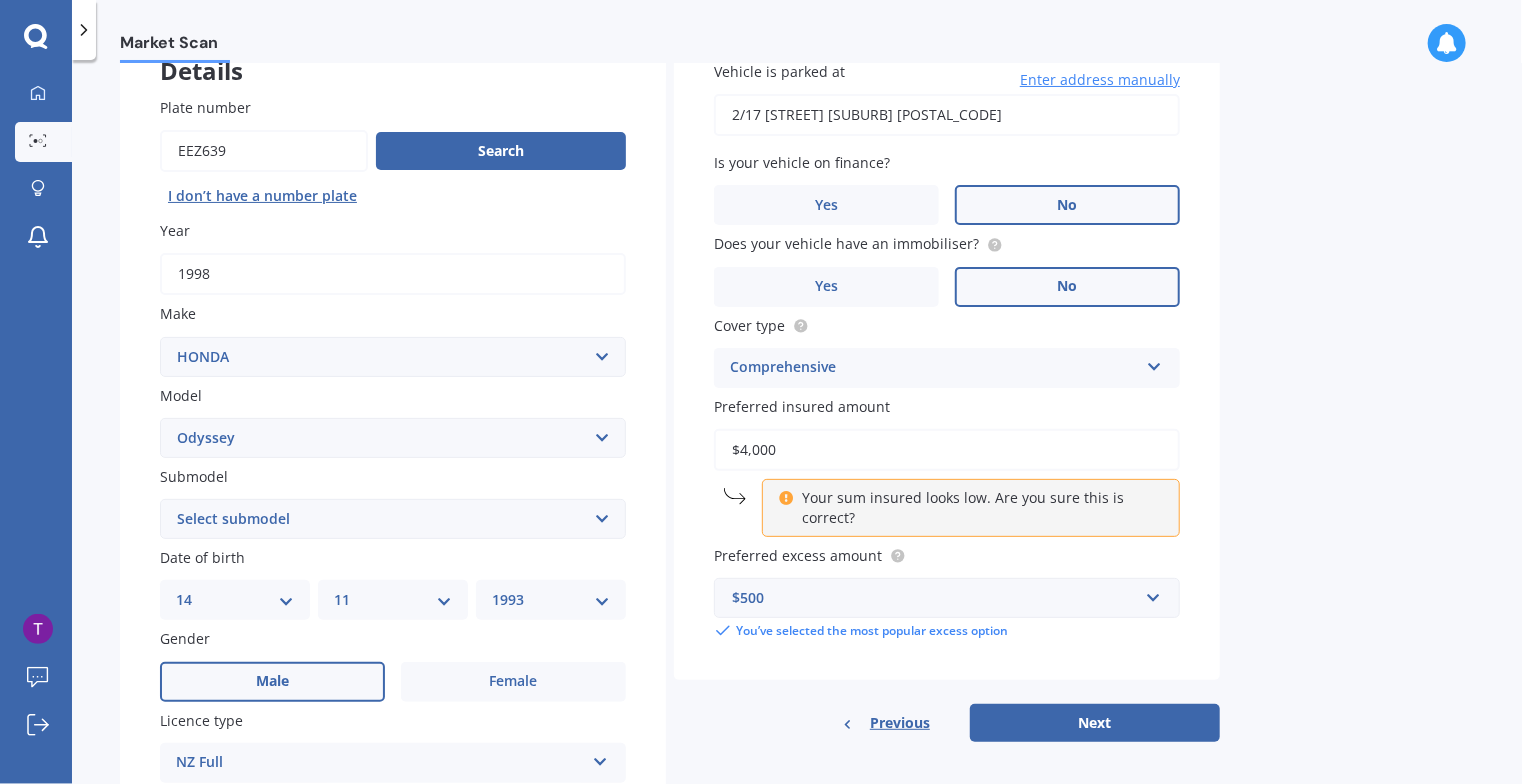 click on "Market Scan Vehicle Market Scan 70 % We just need a few more details to provide an accurate quote Details Plate number Search I don’t have a number plate Year 1998 Make Select make AC ALFA ROMEO ASTON MARTIN AUDI AUSTIN BEDFORD Bentley BMW BYD CADILLAC CAN-AM CHERY CHEVROLET CHRYSLER Citroen CRUISEAIR CUPRA DAEWOO DAIHATSU DAIMLER DAMON DIAHATSU DODGE EXOCET FACTORY FIVE FERRARI FIAT Fiord FLEETWOOD FORD FOTON FRASER GEELY GENESIS GEORGIE BOY GMC GREAT WALL GWM HAVAL HILLMAN HINO HOLDEN HOLIDAY RAMBLER HONDA HUMMER HYUNDAI INFINITI ISUZU IVECO JAC JAECOO JAGUAR JEEP KGM KIA LADA LAMBORGHINI LANCIA LANDROVER LDV LEXUS LINCOLN LOTUS LUNAR M.G M.G. MAHINDRA MASERATI MAZDA MCLAREN MERCEDES AMG Mercedes Benz MERCEDES-AMG MERCURY MINI MITSUBISHI MORGAN MORRIS NEWMAR NISSAN OMODA OPEL OXFORD PEUGEOT Plymouth Polestar PONTIAC PORSCHE PROTON RAM Range Rover Rayne RENAULT ROLLS ROYCE ROVER SAAB SATURN SEAT SHELBY SKODA SMART SSANGYONG SUBARU SUZUKI TATA TESLA TIFFIN Toyota TRIUMPH TVR Vauxhall VOLKSWAGEN VOLVO ZX CRX" at bounding box center [797, 426] 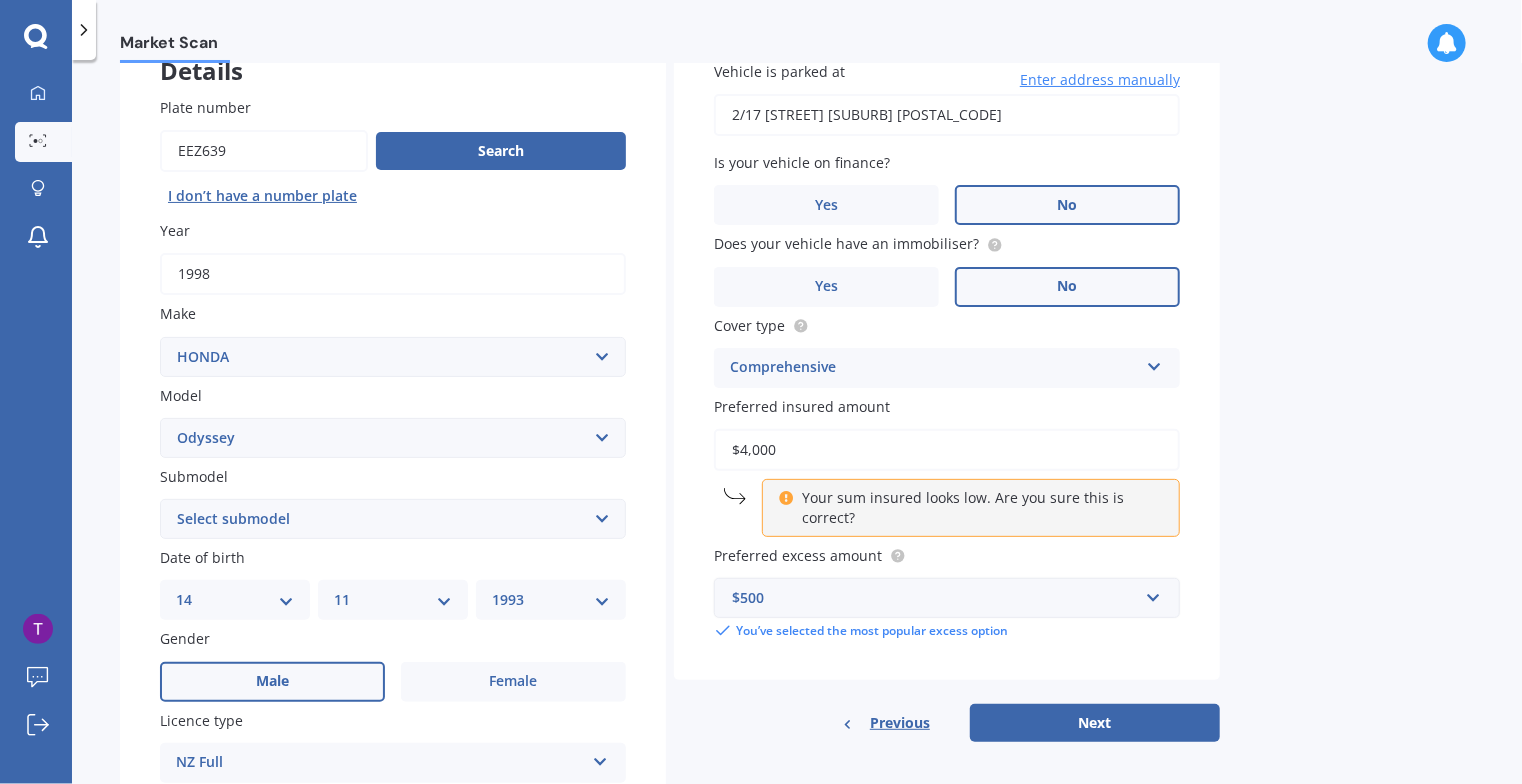 click on "$500" at bounding box center [935, 598] 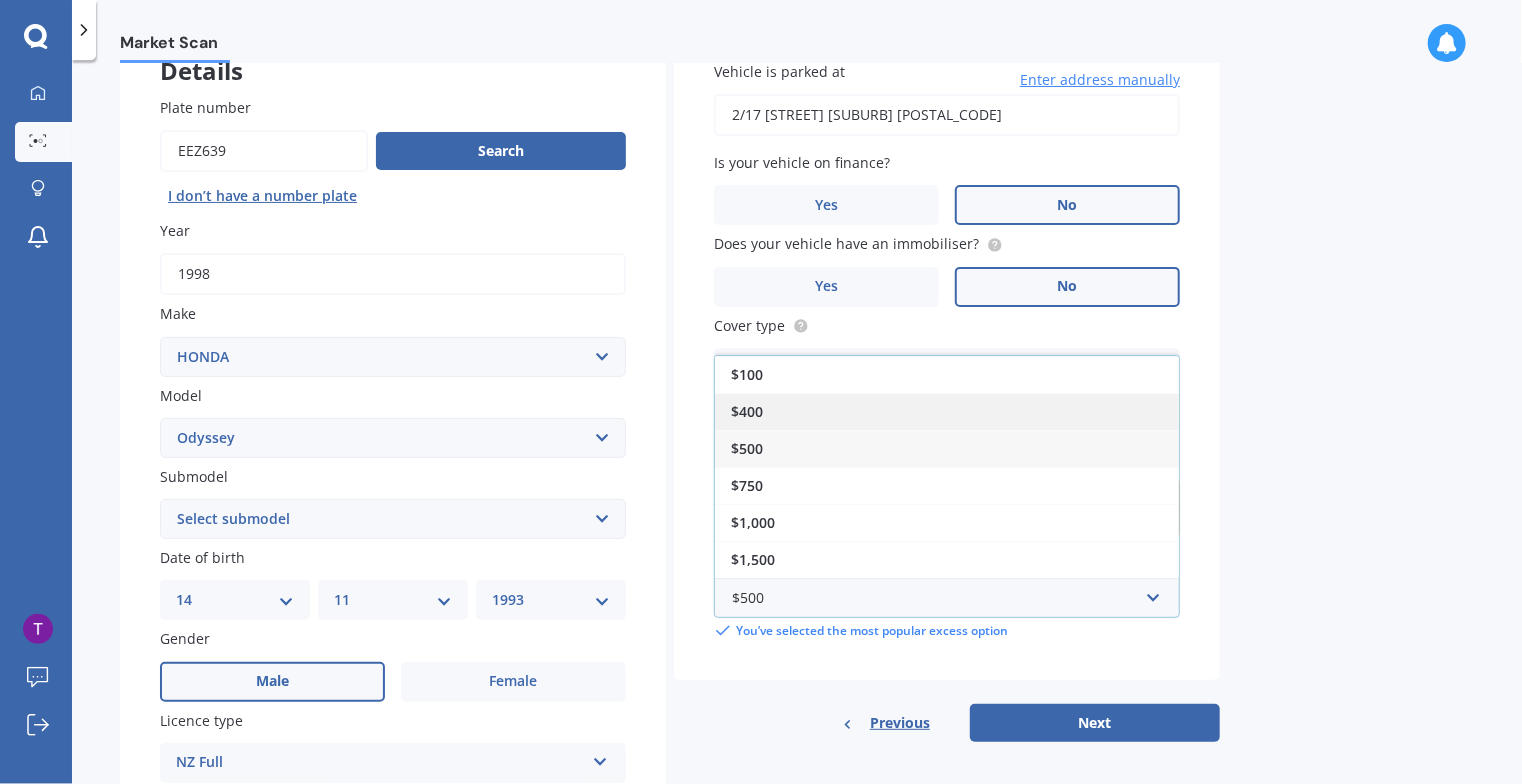 click on "$400" at bounding box center [947, 411] 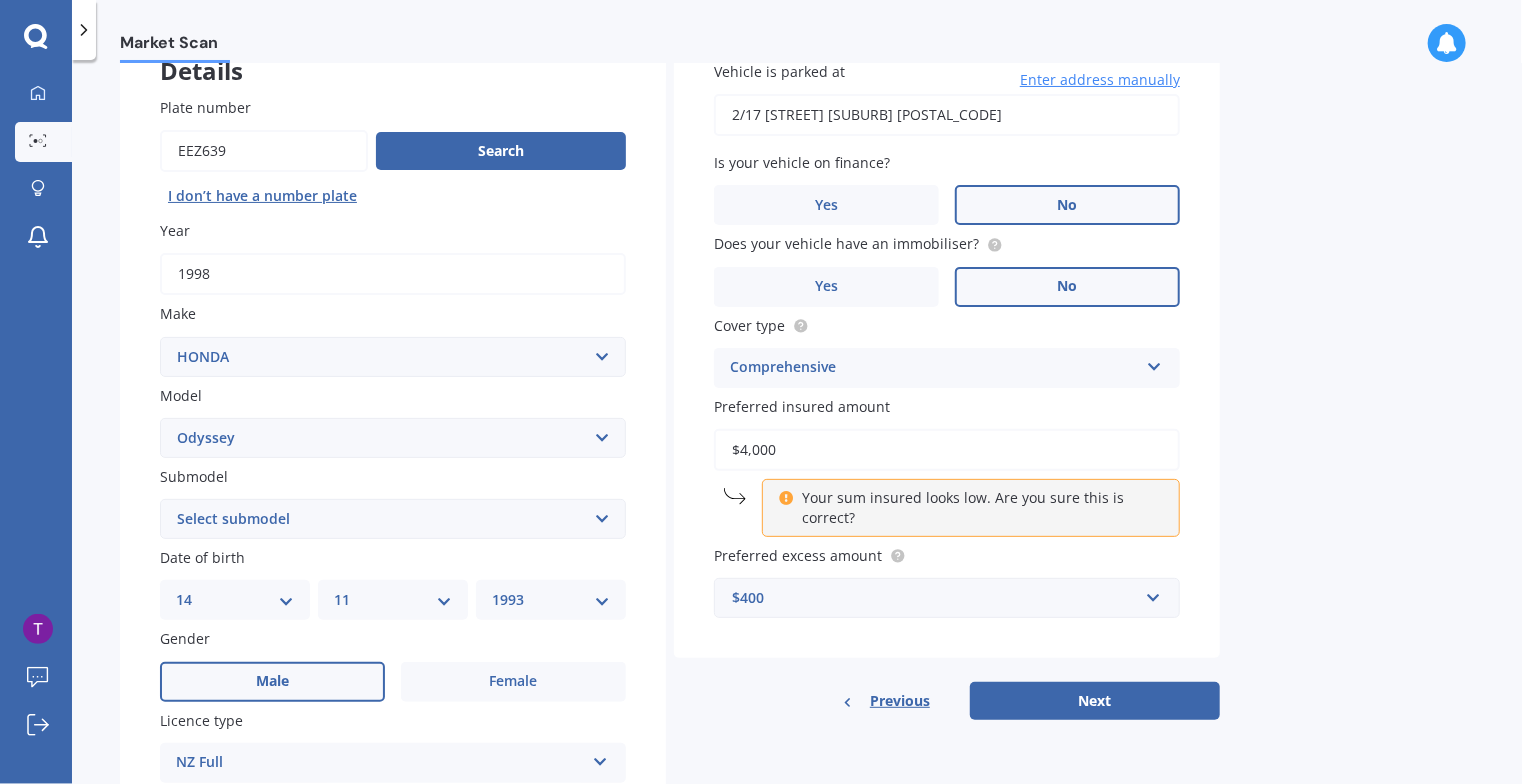 click on "Market Scan Vehicle Market Scan 70 % We just need a few more details to provide an accurate quote Details Plate number Search I don’t have a number plate Year 1998 Make Select make AC ALFA ROMEO ASTON MARTIN AUDI AUSTIN BEDFORD Bentley BMW BYD CADILLAC CAN-AM CHERY CHEVROLET CHRYSLER Citroen CRUISEAIR CUPRA DAEWOO DAIHATSU DAIMLER DAMON DIAHATSU DODGE EXOCET FACTORY FIVE FERRARI FIAT Fiord FLEETWOOD FORD FOTON FRASER GEELY GENESIS GEORGIE BOY GMC GREAT WALL GWM HAVAL HILLMAN HINO HOLDEN HOLIDAY RAMBLER HONDA HUMMER HYUNDAI INFINITI ISUZU IVECO JAC JAECOO JAGUAR JEEP KGM KIA LADA LAMBORGHINI LANCIA LANDROVER LDV LEXUS LINCOLN LOTUS LUNAR M.G M.G. MAHINDRA MASERATI MAZDA MCLAREN MERCEDES AMG Mercedes Benz MERCEDES-AMG MERCURY MINI MITSUBISHI MORGAN MORRIS NEWMAR NISSAN OMODA OPEL OXFORD PEUGEOT Plymouth Polestar PONTIAC PORSCHE PROTON RAM Range Rover Rayne RENAULT ROLLS ROYCE ROVER SAAB SATURN SEAT SHELBY SKODA SMART SSANGYONG SUBARU SUZUKI TATA TESLA TIFFIN Toyota TRIUMPH TVR Vauxhall VOLKSWAGEN VOLVO ZX CRX" at bounding box center (797, 426) 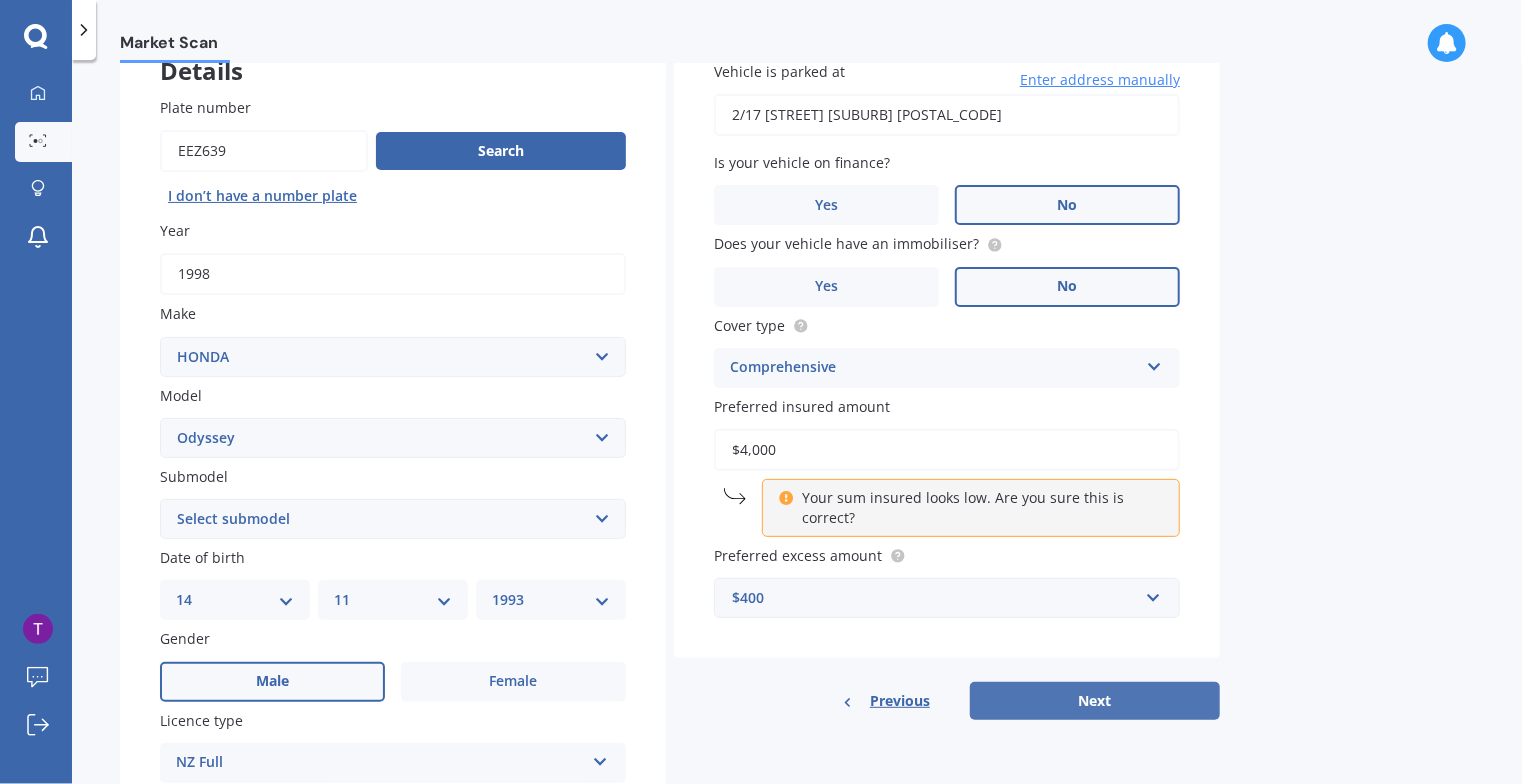 click on "Next" at bounding box center (1095, 701) 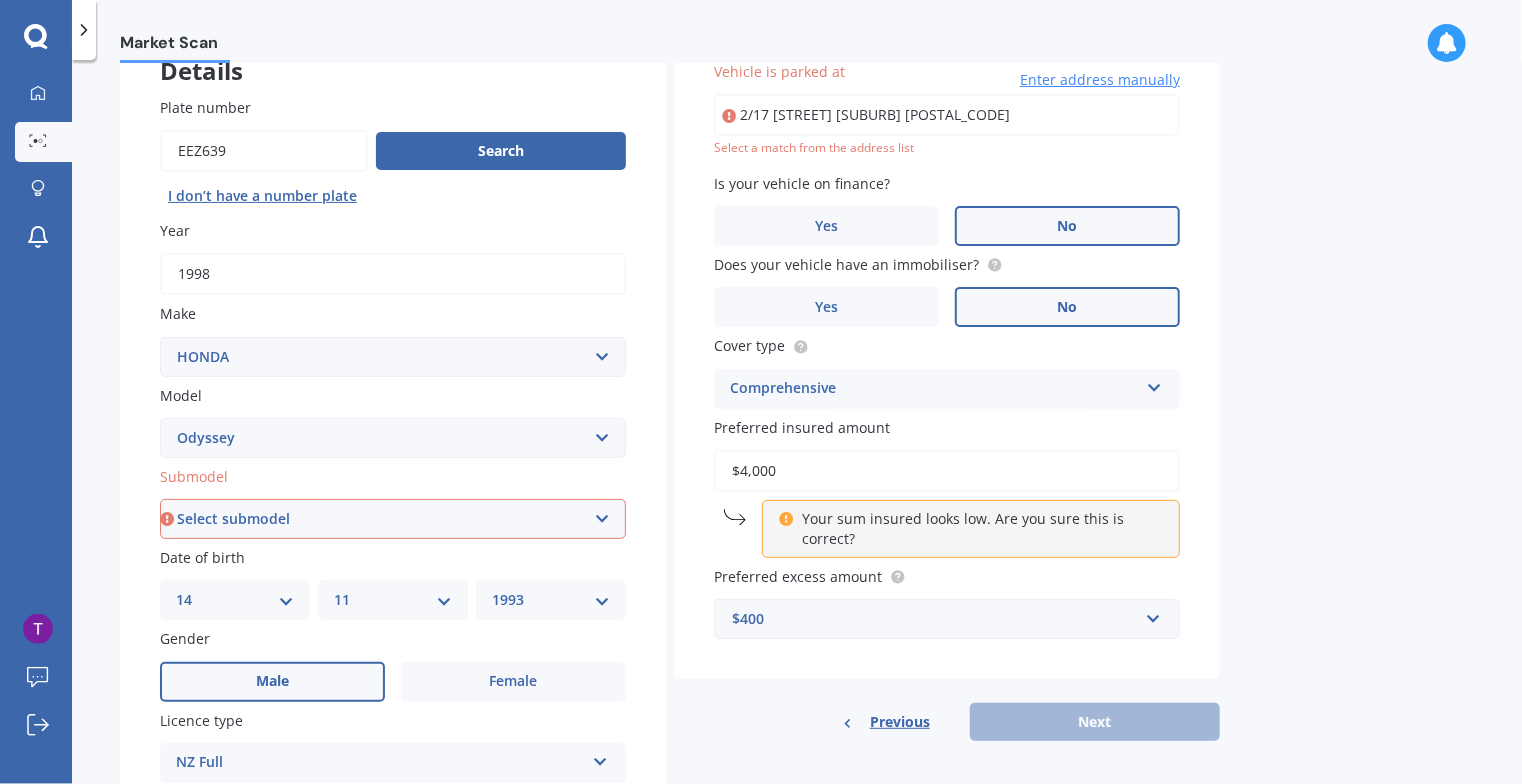 click on "Select submodel (all other) 2.2 litre 2.3 litre 2.4 litre L S V6 3.0 litre" at bounding box center (393, 519) 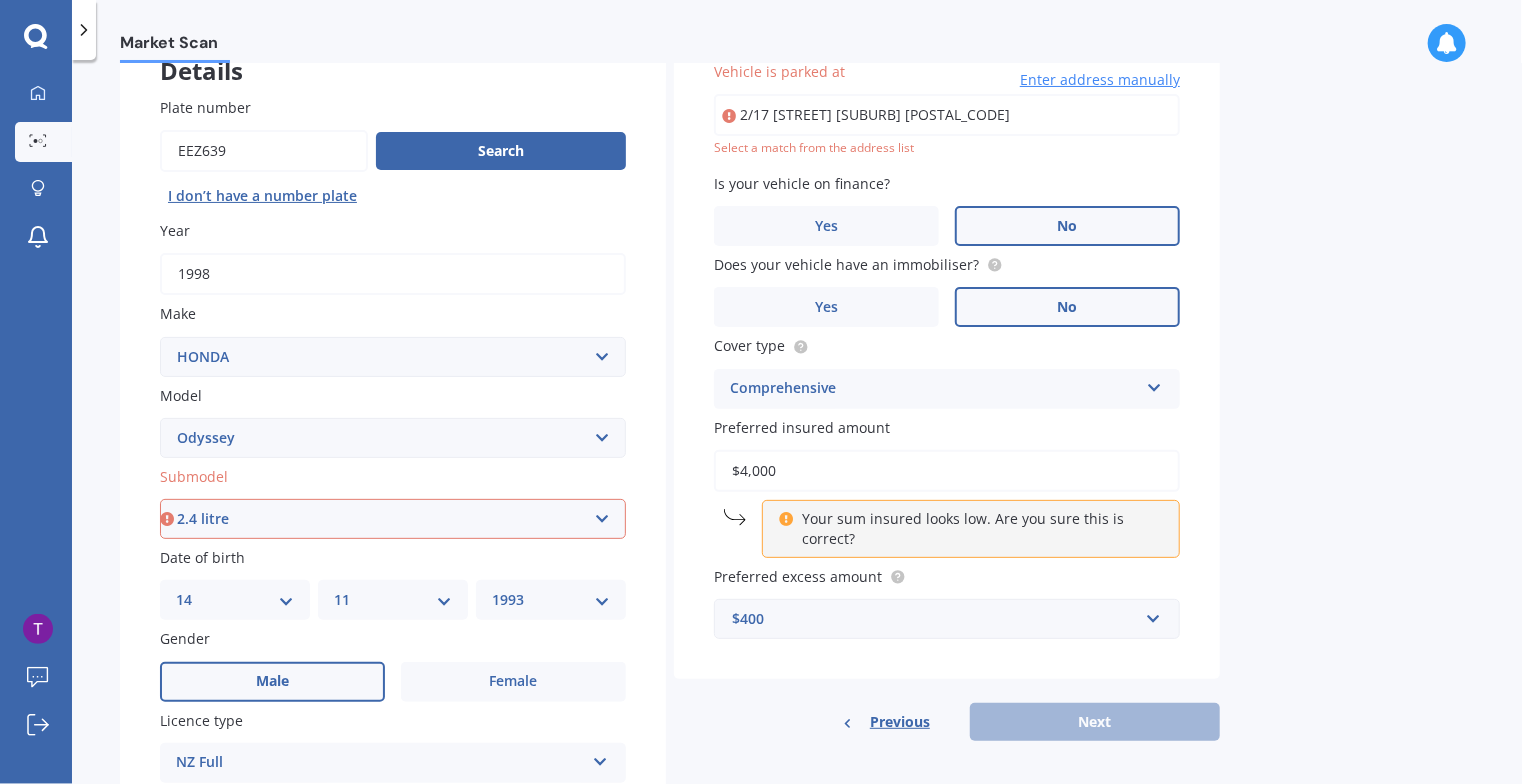 click on "Select submodel (all other) 2.2 litre 2.3 litre 2.4 litre L S V6 3.0 litre" at bounding box center [393, 519] 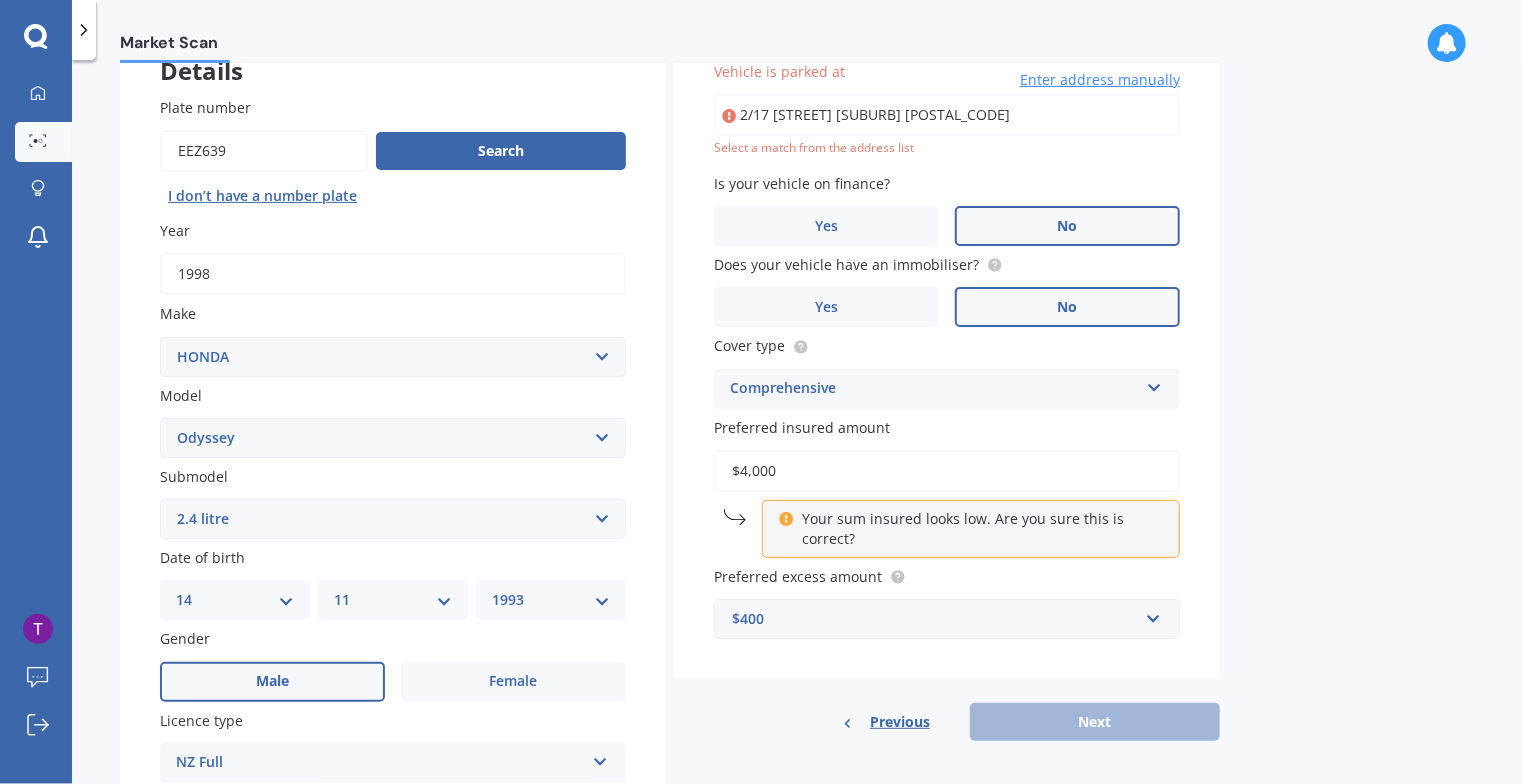 scroll, scrollTop: 136, scrollLeft: 0, axis: vertical 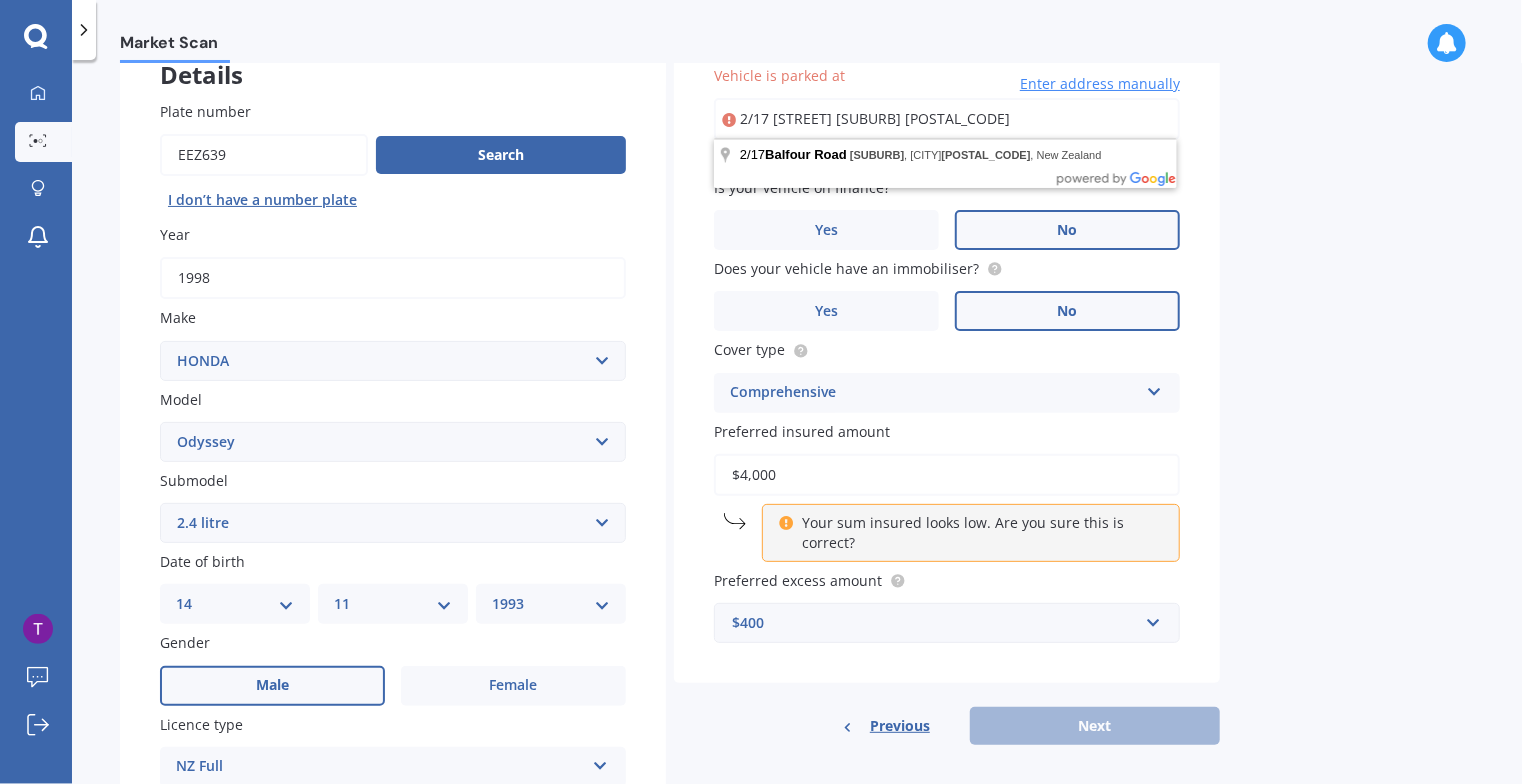 click on "Previous Next" at bounding box center (947, 726) 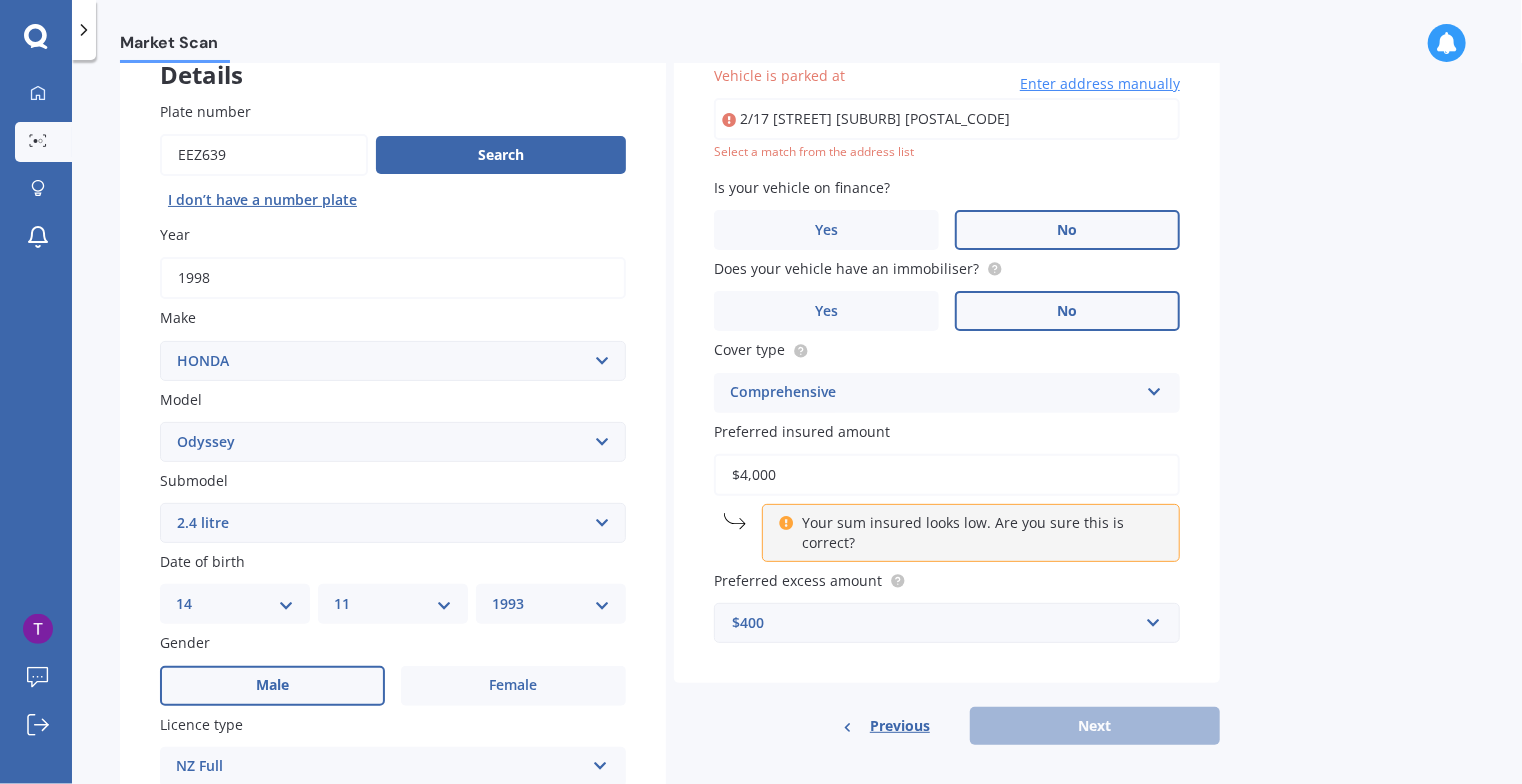 click on "2/17 [STREET] [SUBURB] [POSTAL_CODE]" at bounding box center [947, 119] 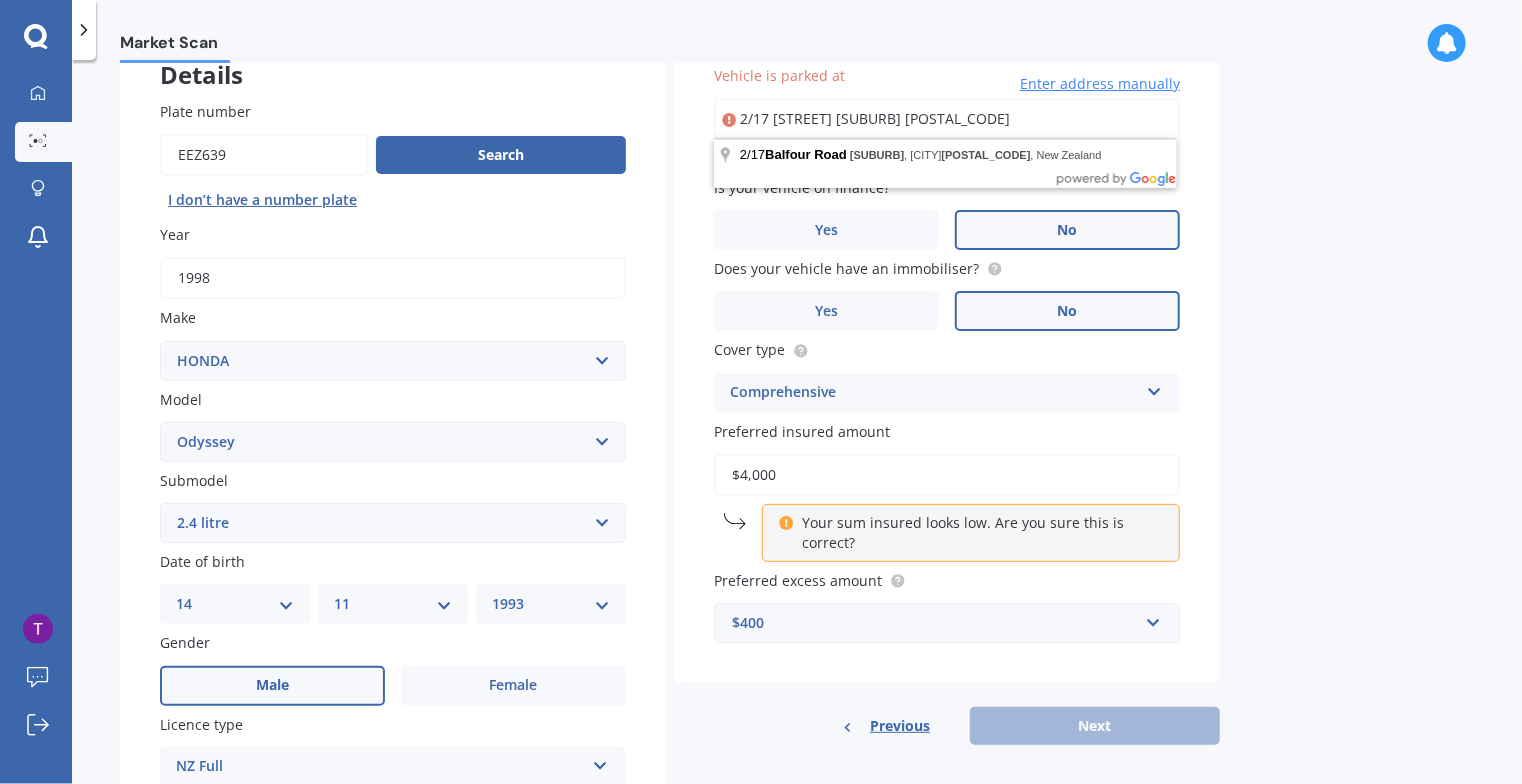 type on "2/17 [STREET][SUBURB] [POSTAL_CODE]" 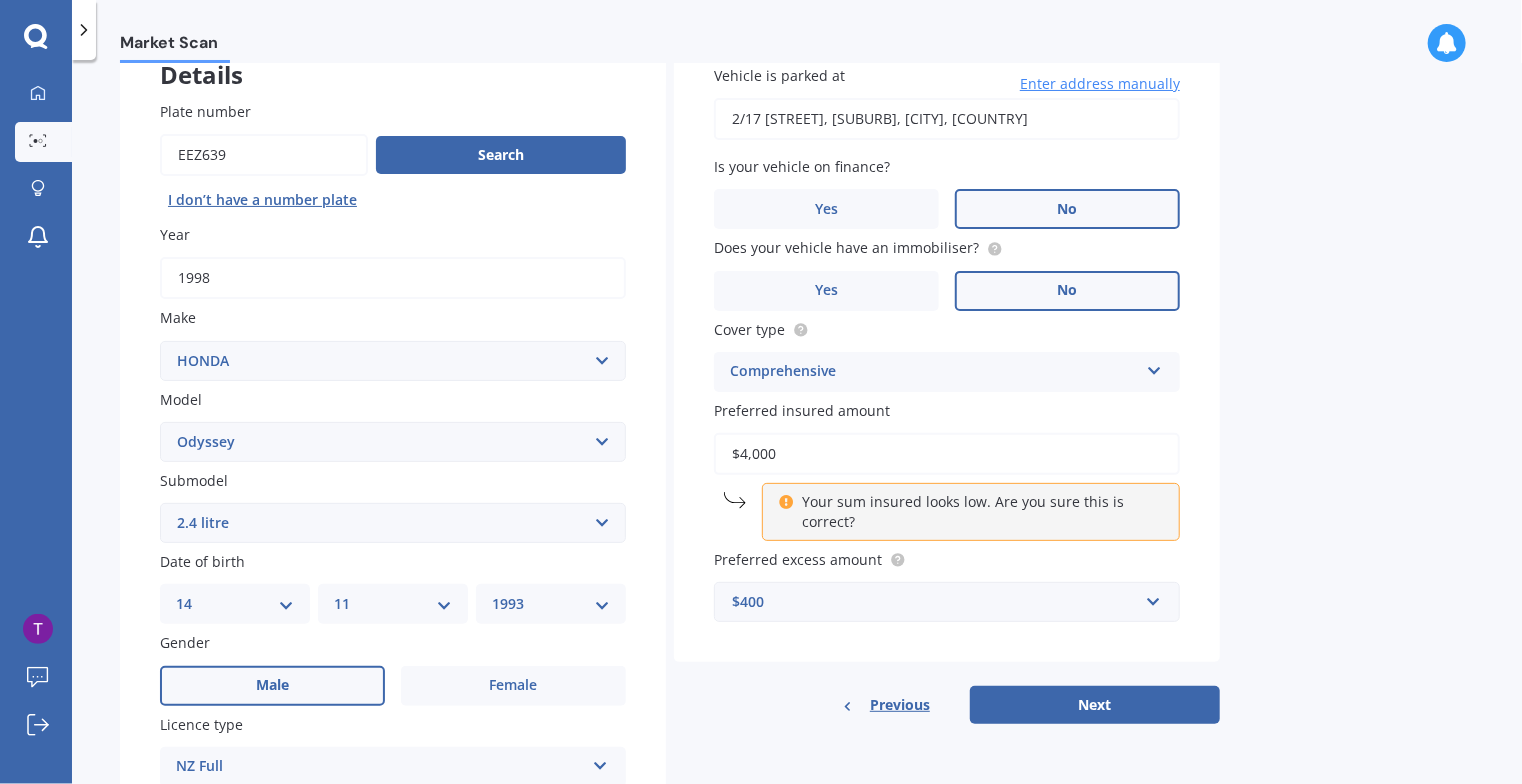 click on "Market Scan Vehicle Market Scan 70 % We just need a few more details to provide an accurate quote Details Plate number Search I don’t have a number plate Year 1998 Make Select make AC ALFA ROMEO ASTON MARTIN AUDI AUSTIN BEDFORD Bentley BMW BYD CADILLAC CAN-AM CHERY CHEVROLET CHRYSLER Citroen CRUISEAIR CUPRA DAEWOO DAIHATSU DAIMLER DAMON DIAHATSU DODGE EXOCET FACTORY FIVE FERRARI FIAT Fiord FLEETWOOD FORD FOTON FRASER GEELY GENESIS GEORGIE BOY GMC GREAT WALL GWM HAVAL HILLMAN HINO HOLDEN HOLIDAY RAMBLER HONDA HUMMER HYUNDAI INFINITI ISUZU IVECO JAC JAECOO JAGUAR JEEP KGM KIA LADA LAMBORGHINI LANCIA LANDROVER LDV LEXUS LINCOLN LOTUS LUNAR M.G M.G. MAHINDRA MASERATI MAZDA MCLAREN MERCEDES AMG Mercedes Benz MERCEDES-AMG MERCURY MINI MITSUBISHI MORGAN MORRIS NEWMAR NISSAN OMODA OPEL OXFORD PEUGEOT Plymouth Polestar PONTIAC PORSCHE PROTON RAM Range Rover Rayne RENAULT ROLLS ROYCE ROVER SAAB SATURN SEAT SHELBY SKODA SMART SSANGYONG SUBARU SUZUKI TATA TESLA TIFFIN Toyota TRIUMPH TVR Vauxhall VOLKSWAGEN VOLVO ZX CRX" at bounding box center [797, 426] 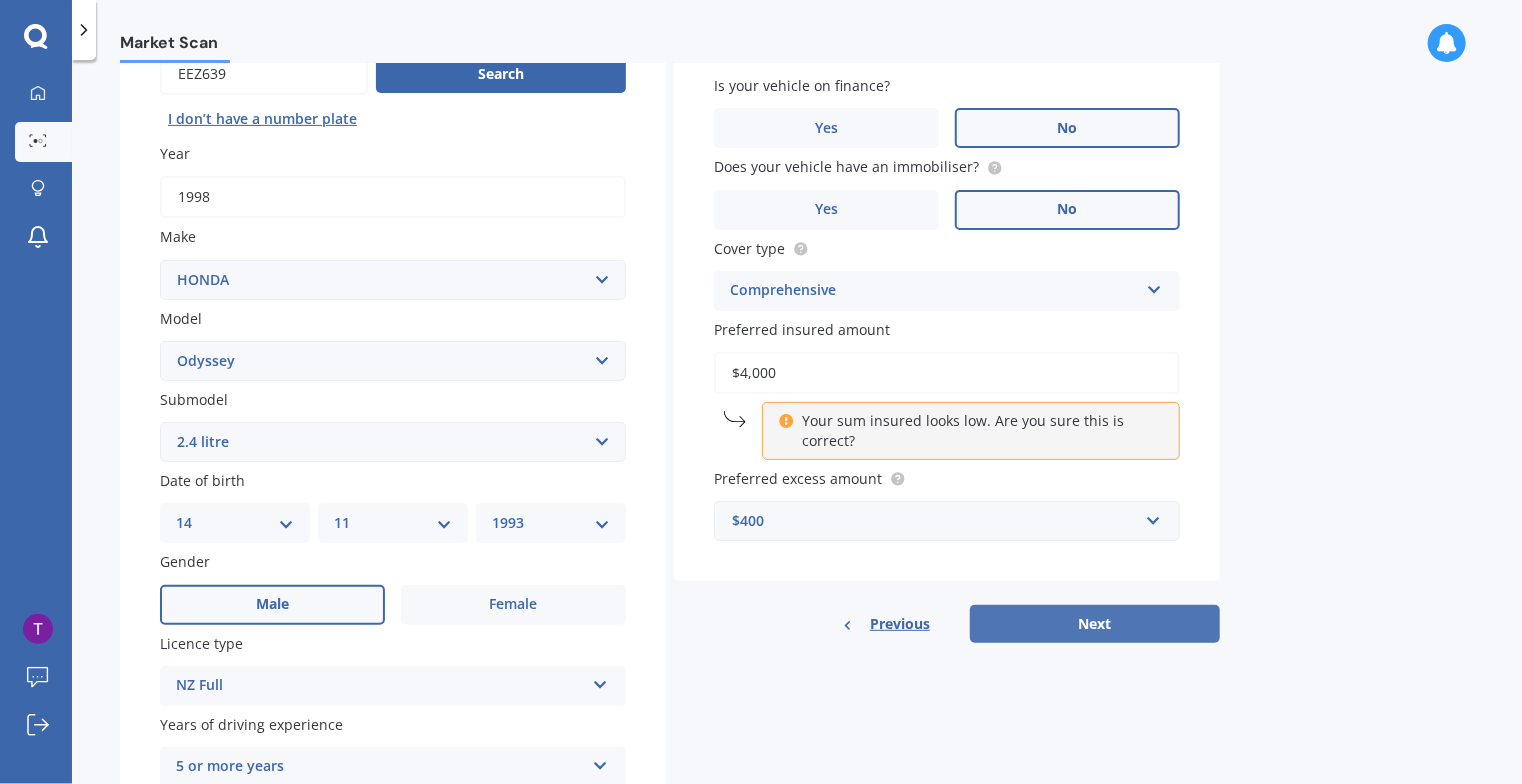 click on "Next" at bounding box center (1095, 624) 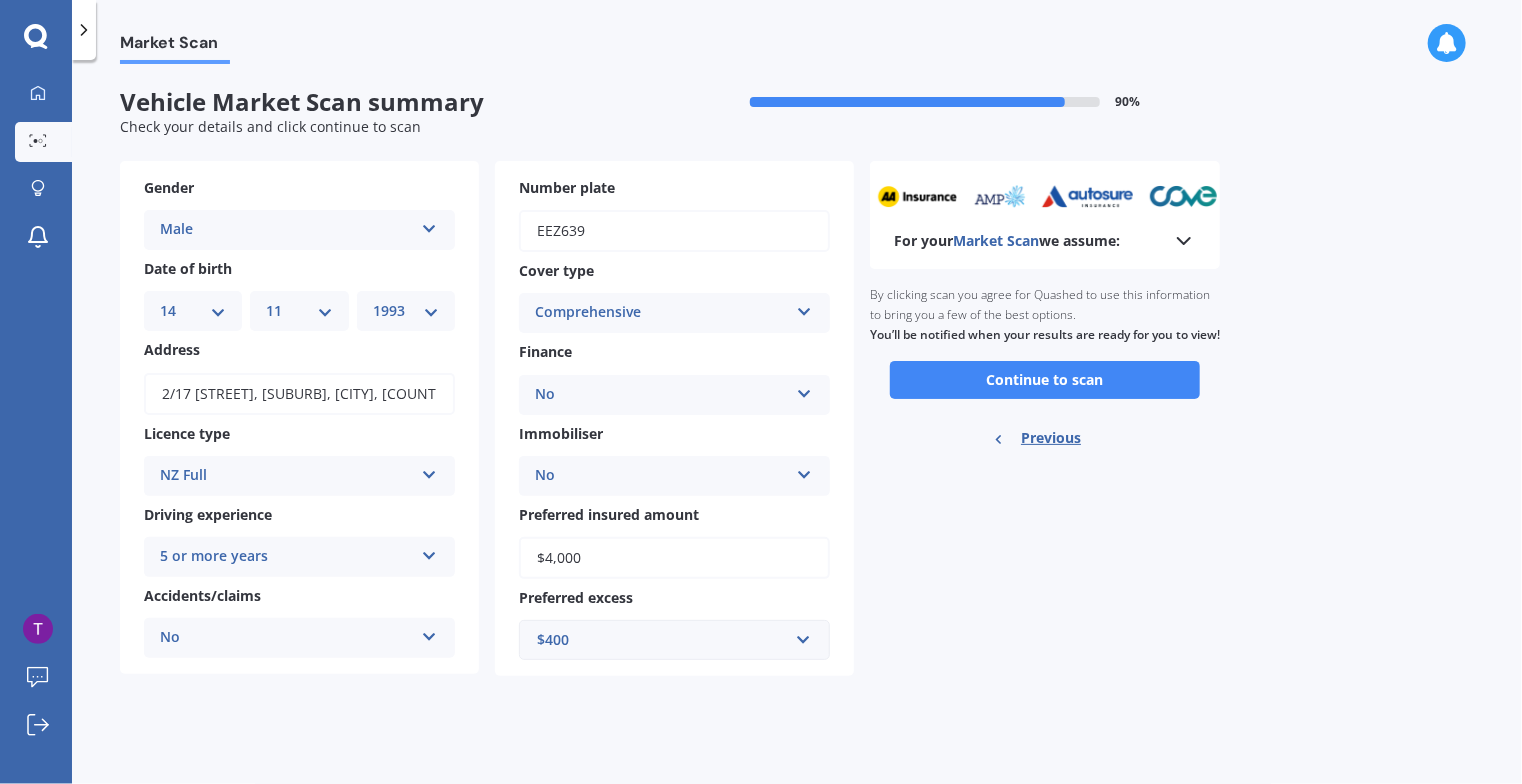 scroll, scrollTop: 0, scrollLeft: 0, axis: both 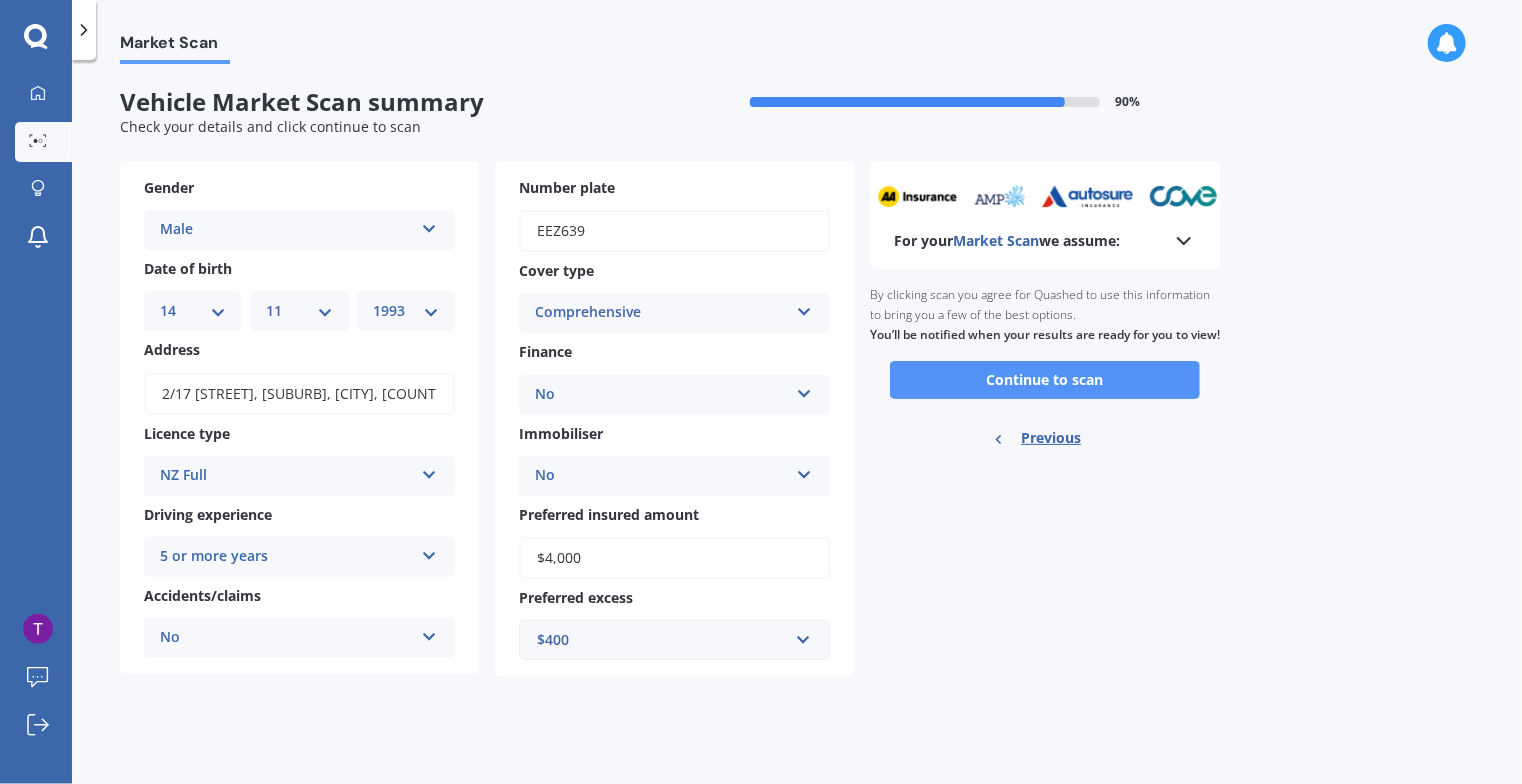 click on "Continue to scan" at bounding box center [1045, 380] 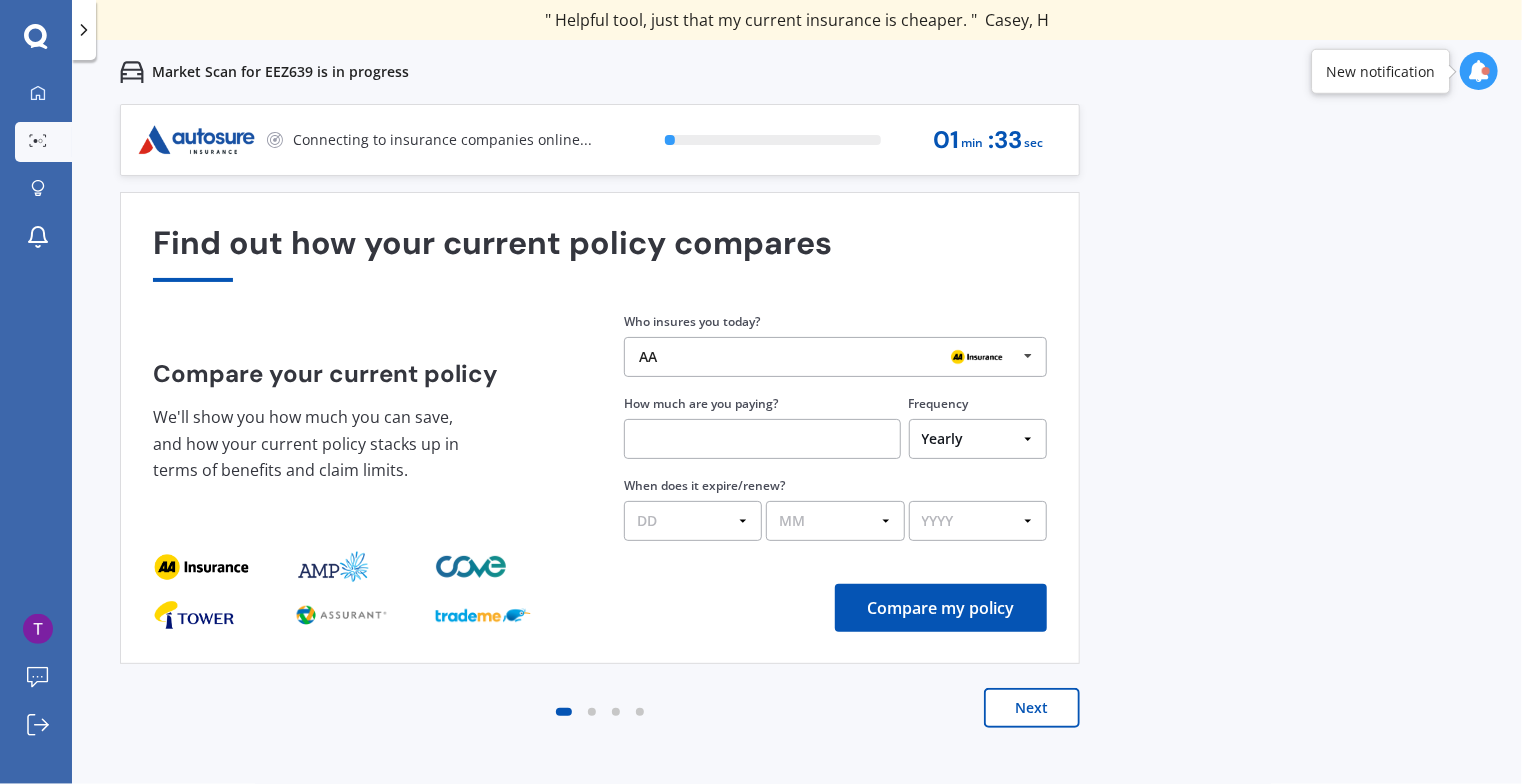 click at bounding box center (1028, 356) 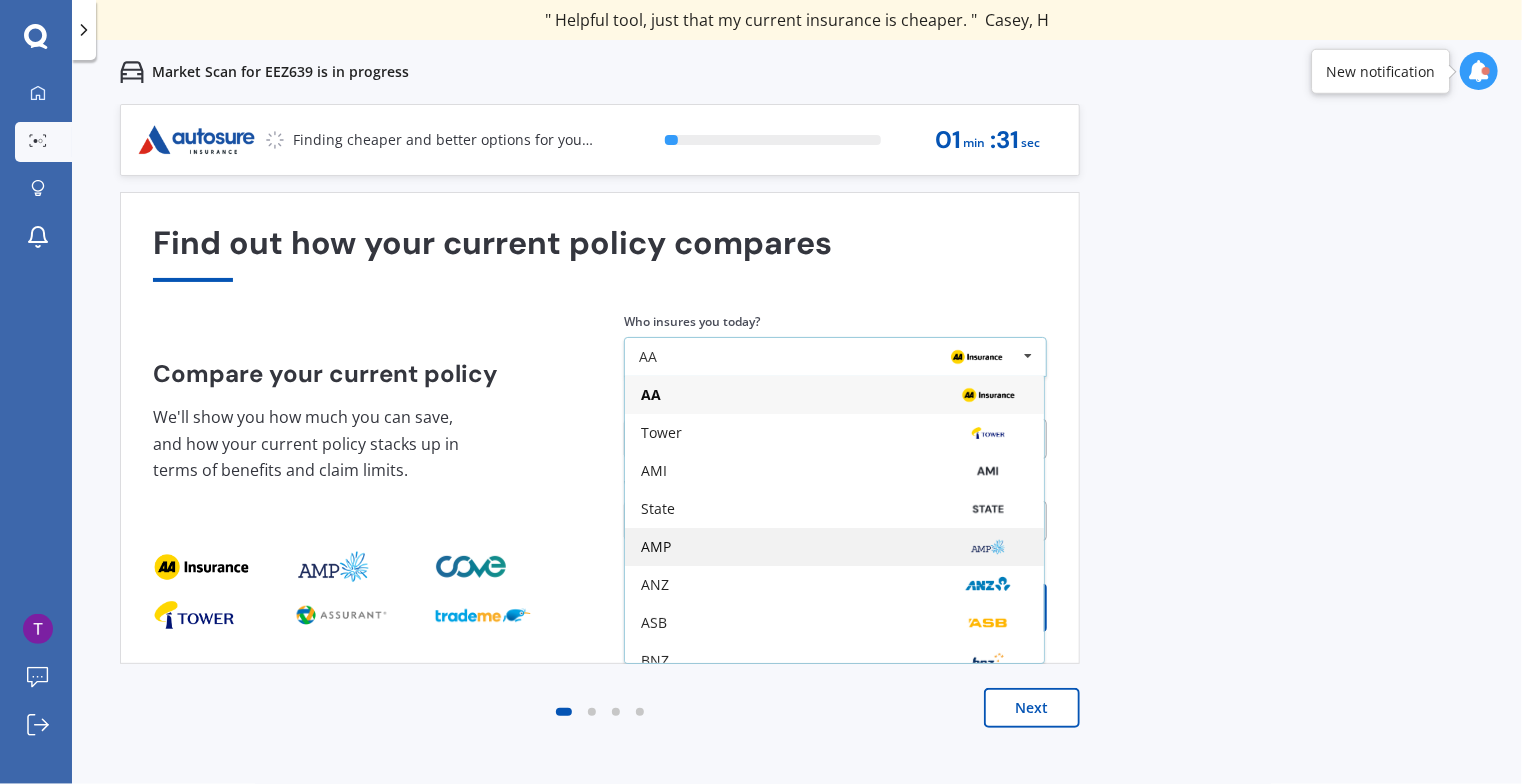 scroll, scrollTop: 131, scrollLeft: 0, axis: vertical 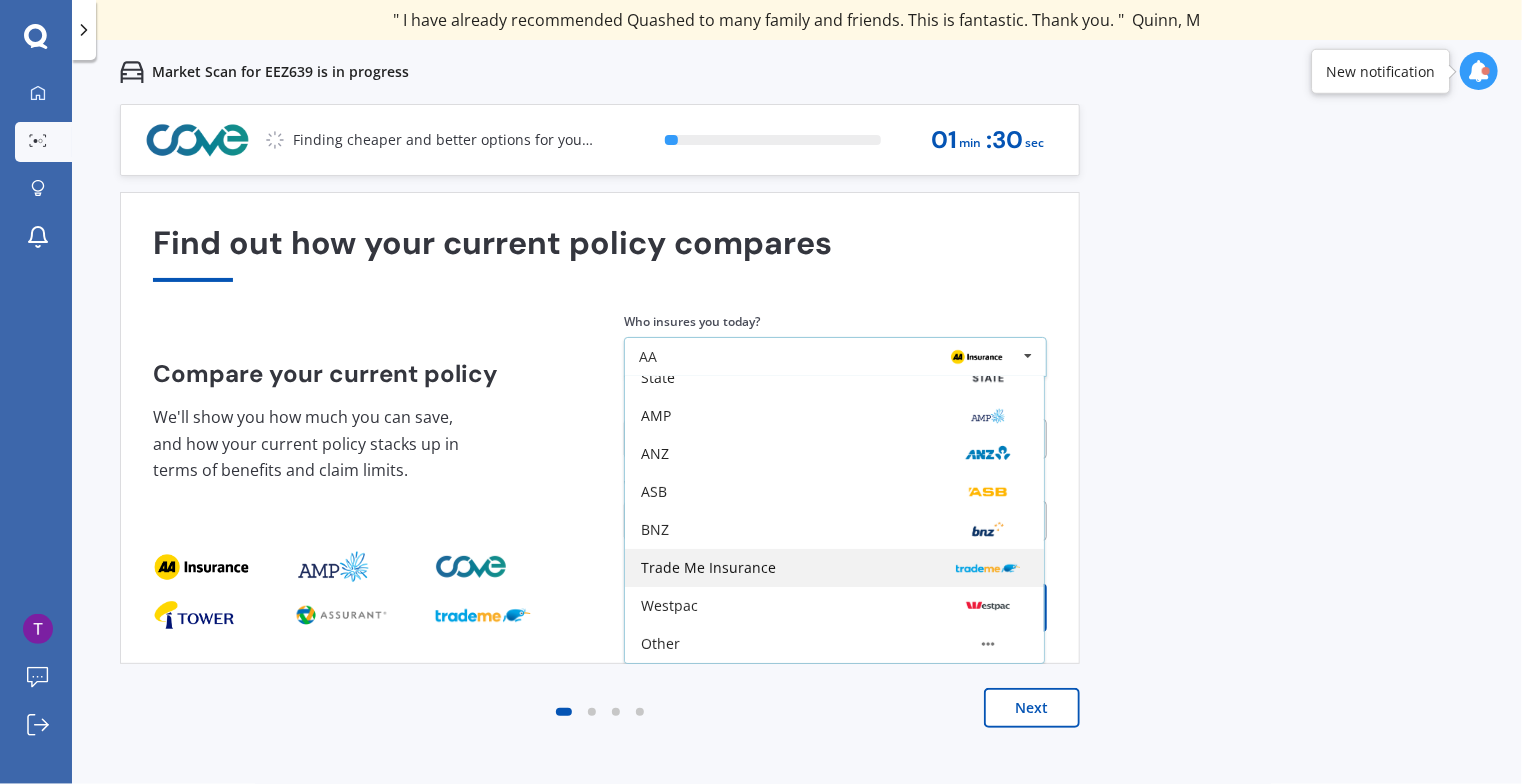 click on "Trade Me Insurance" at bounding box center (834, 568) 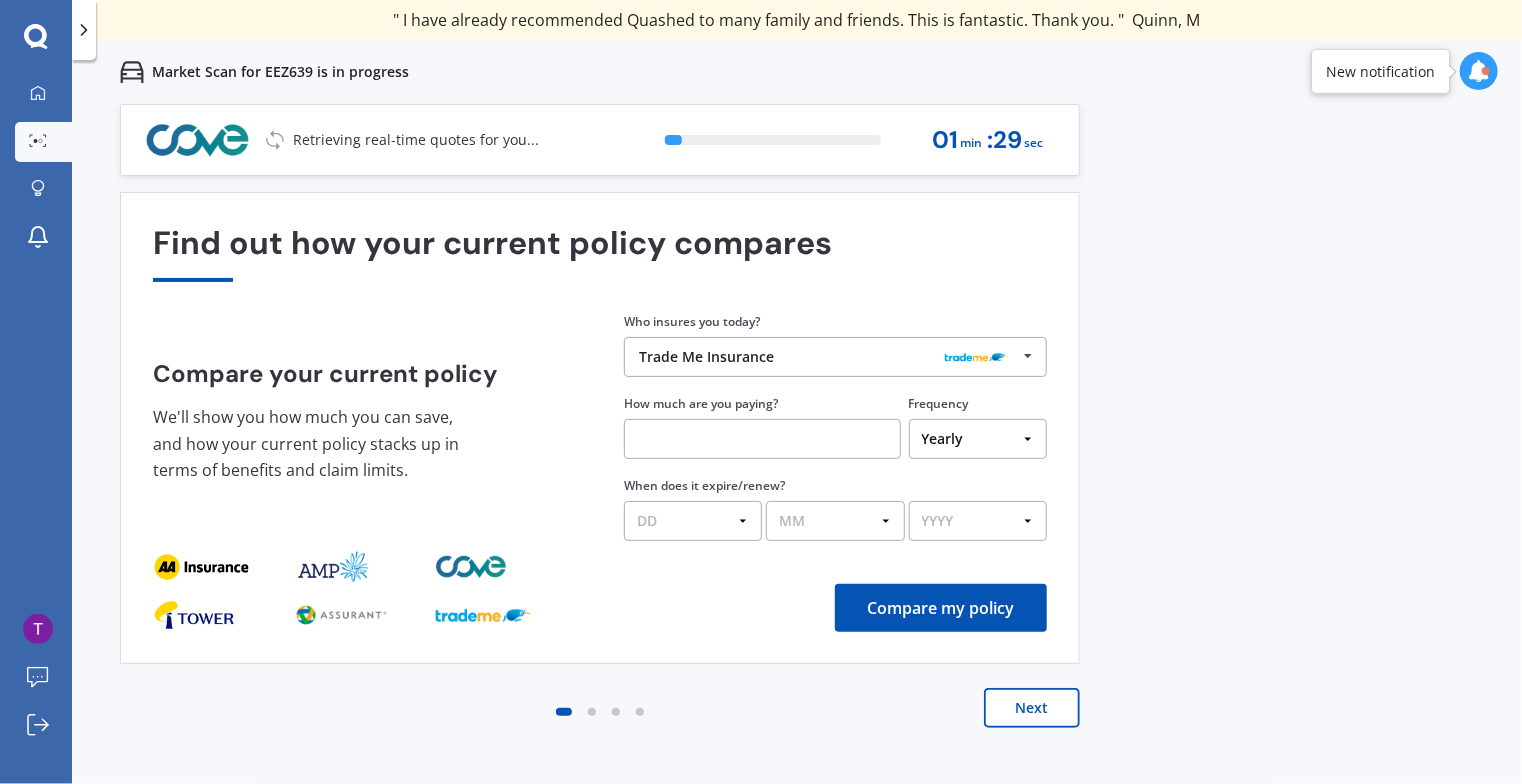 click at bounding box center [762, 439] 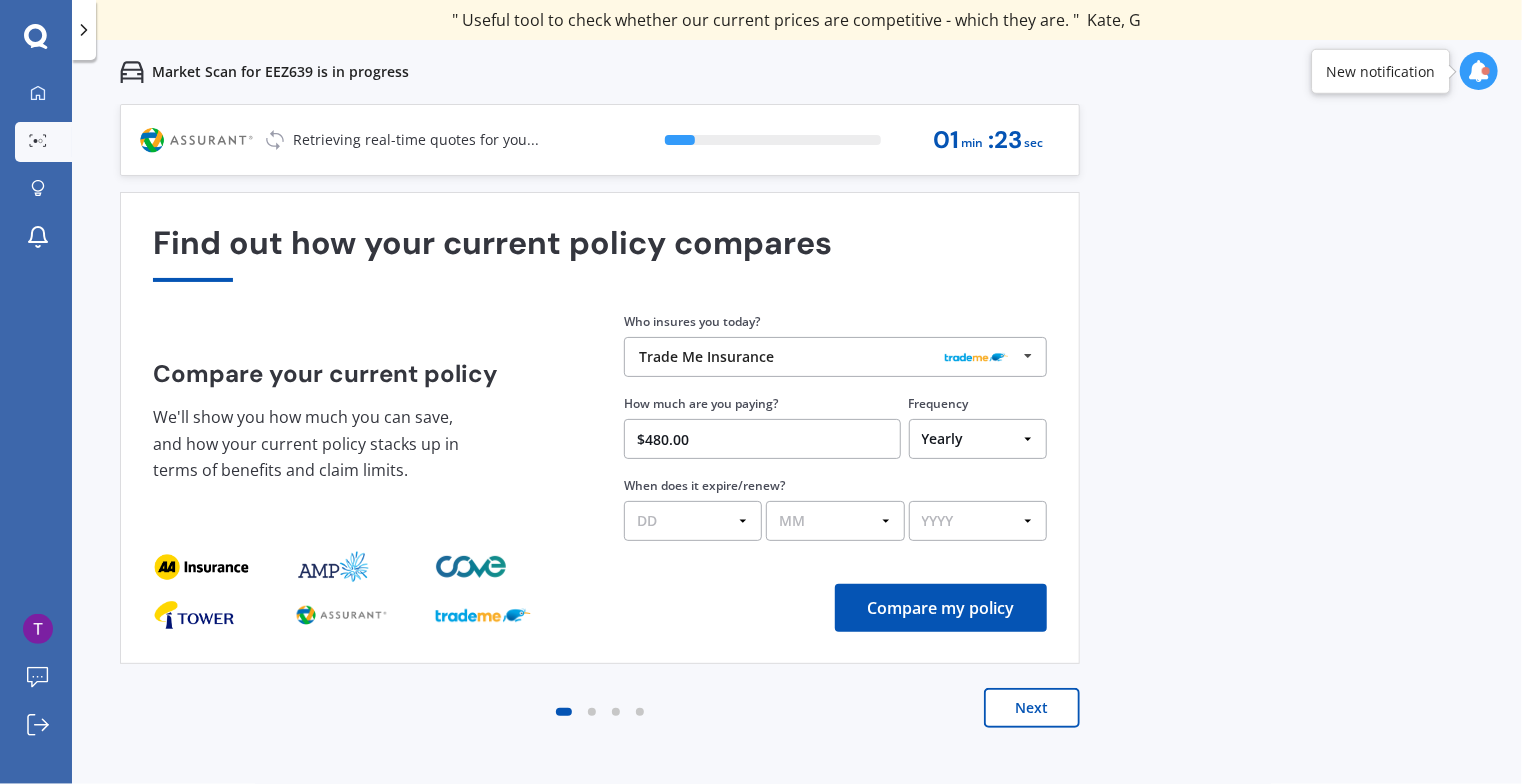 type on "$480.00" 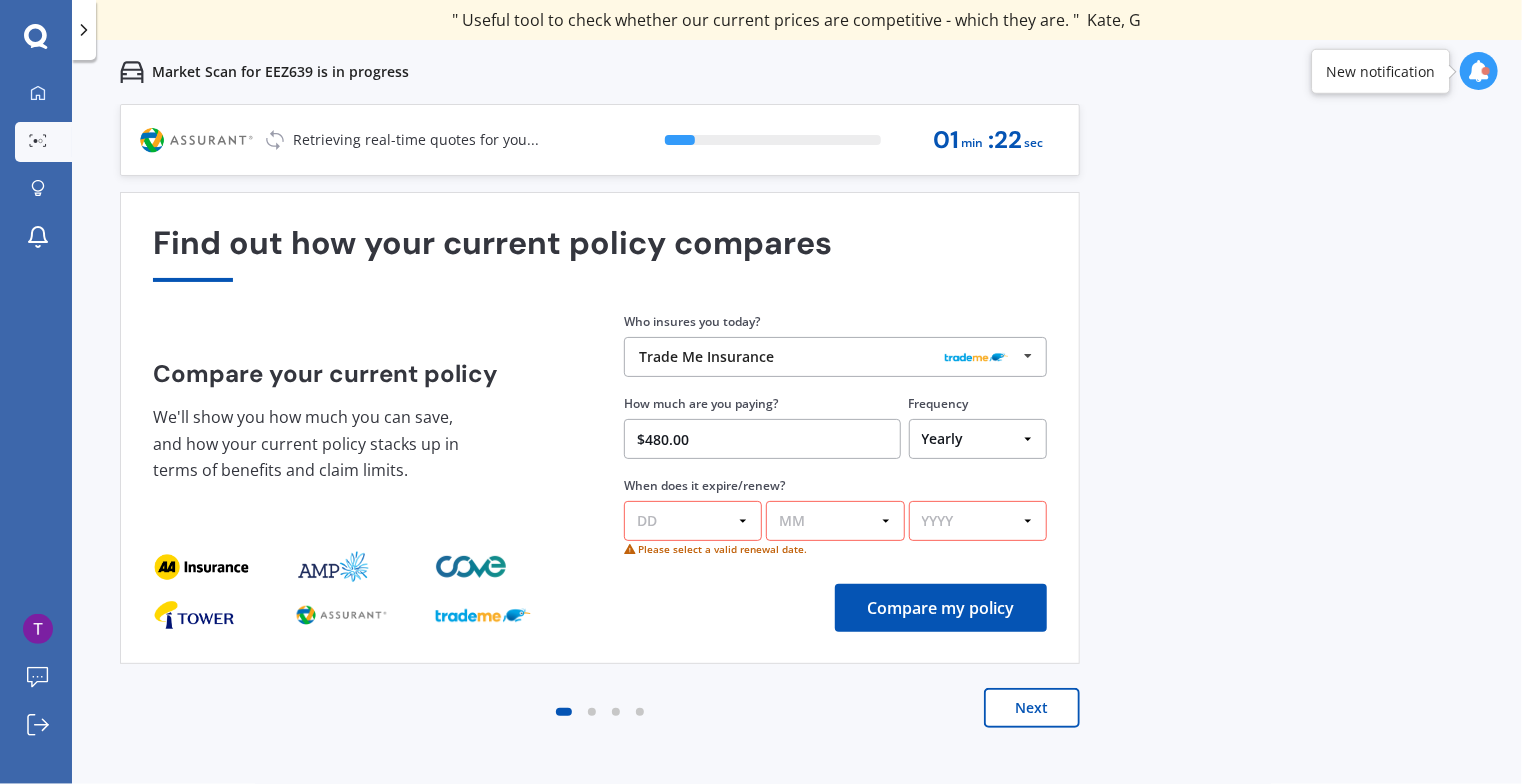 click on "DD 01 02 03 04 05 06 07 08 09 10 11 12 13 14 15 16 17 18 19 20 21 22 23 24 25 26 27 28 29 30 31" at bounding box center (693, 521) 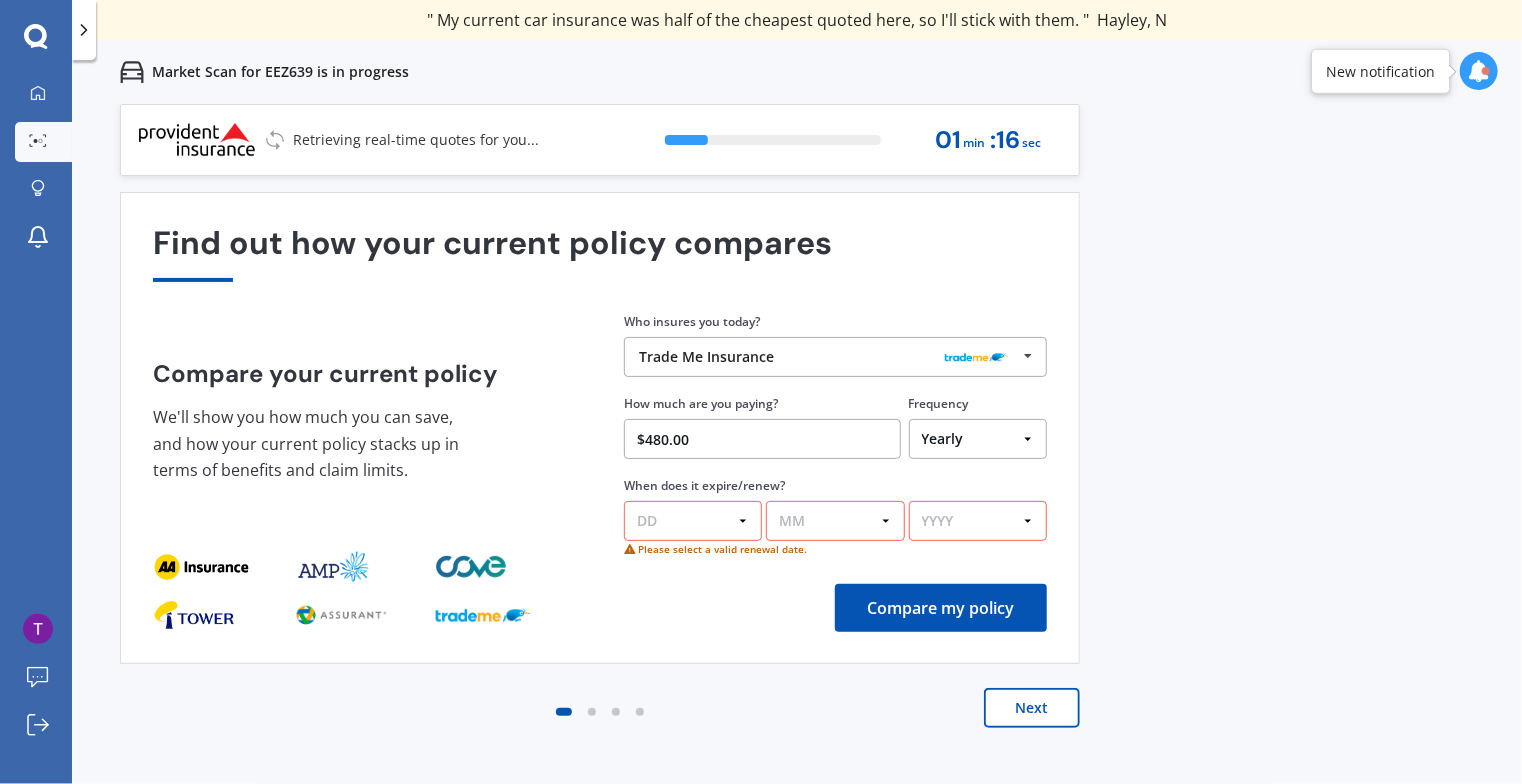 select on "28" 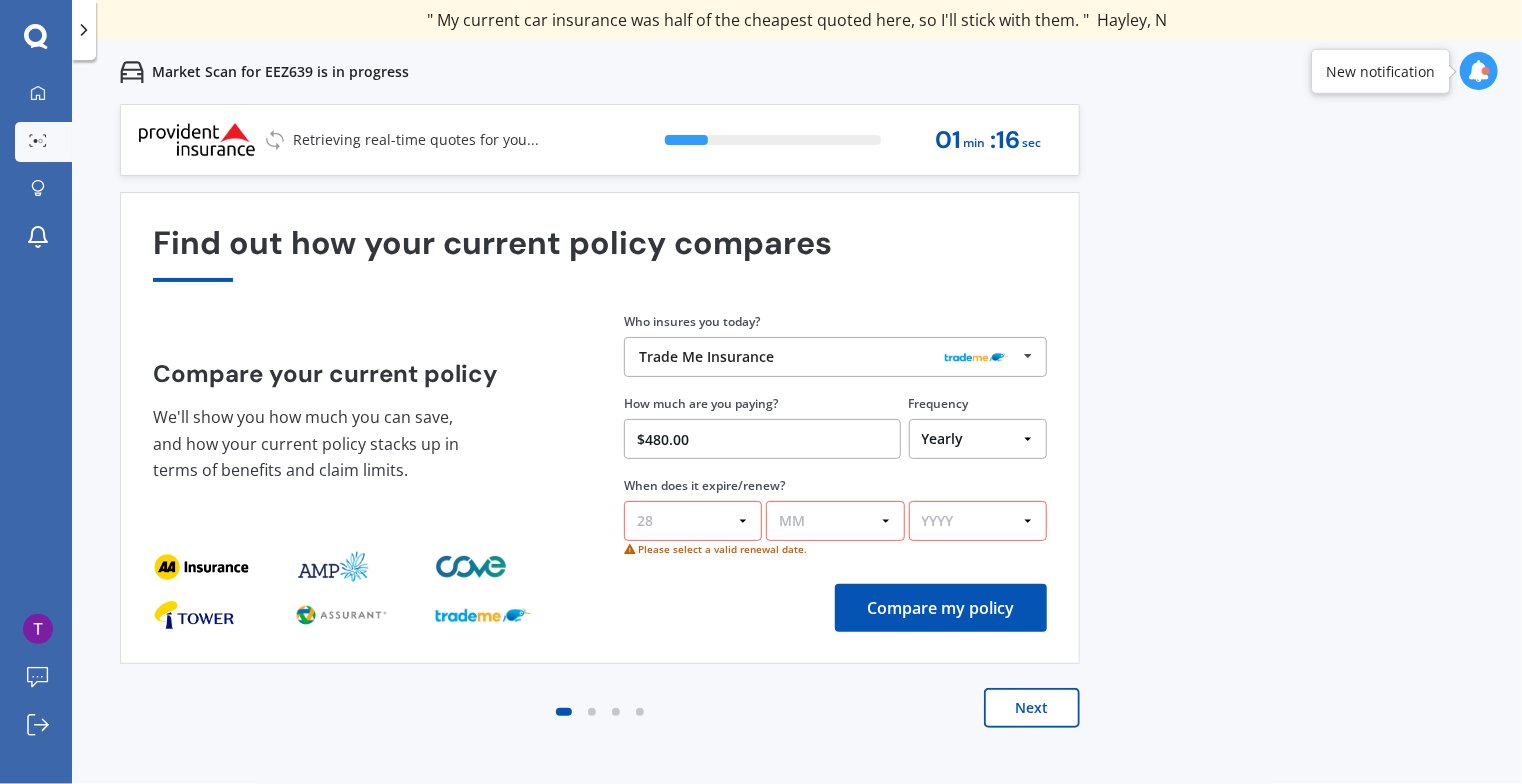 click on "DD 01 02 03 04 05 06 07 08 09 10 11 12 13 14 15 16 17 18 19 20 21 22 23 24 25 26 27 28 29 30 31" at bounding box center [693, 521] 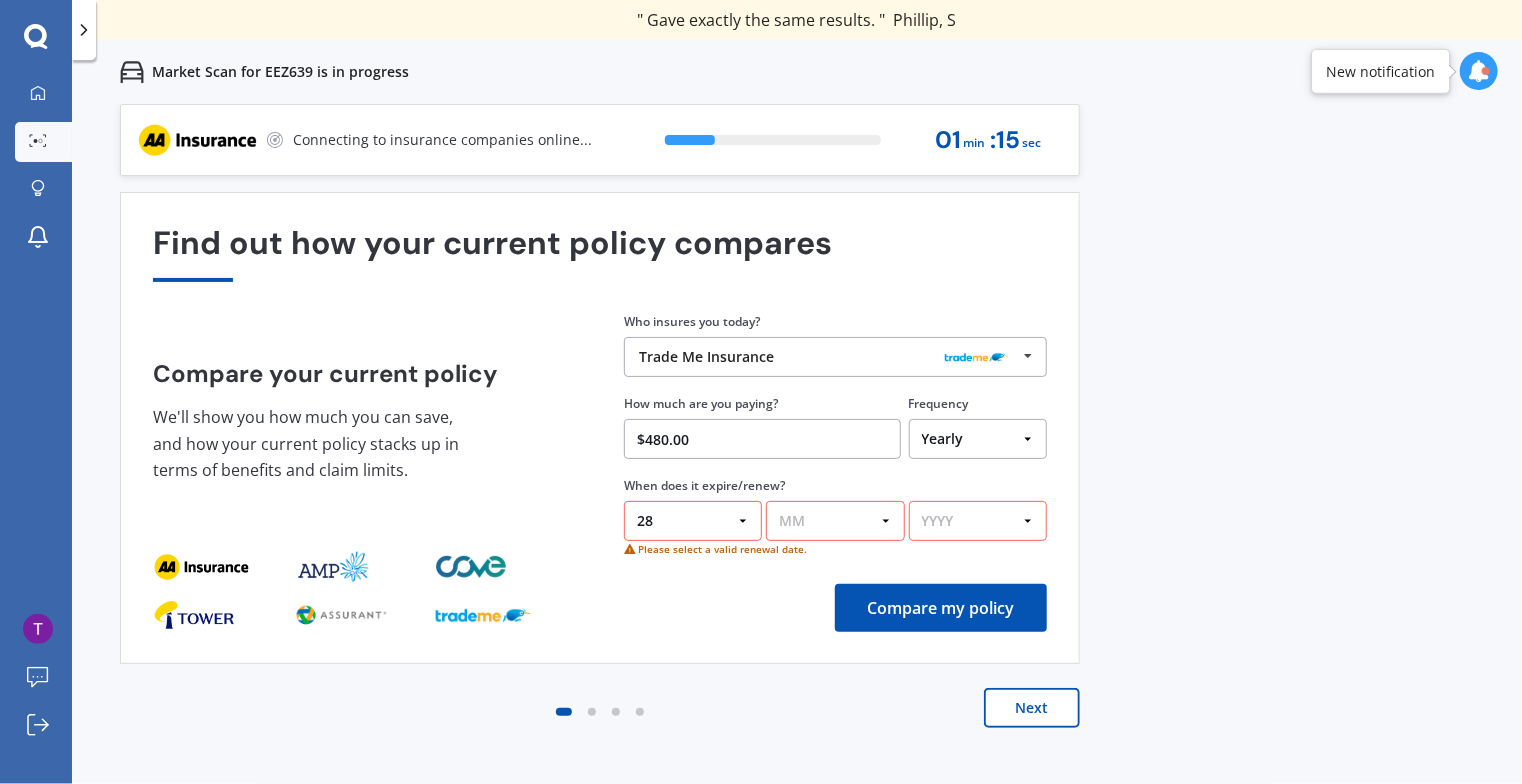 click on "MM 01 02 03 04 05 06 07 08 09 10 11 12" at bounding box center (835, 521) 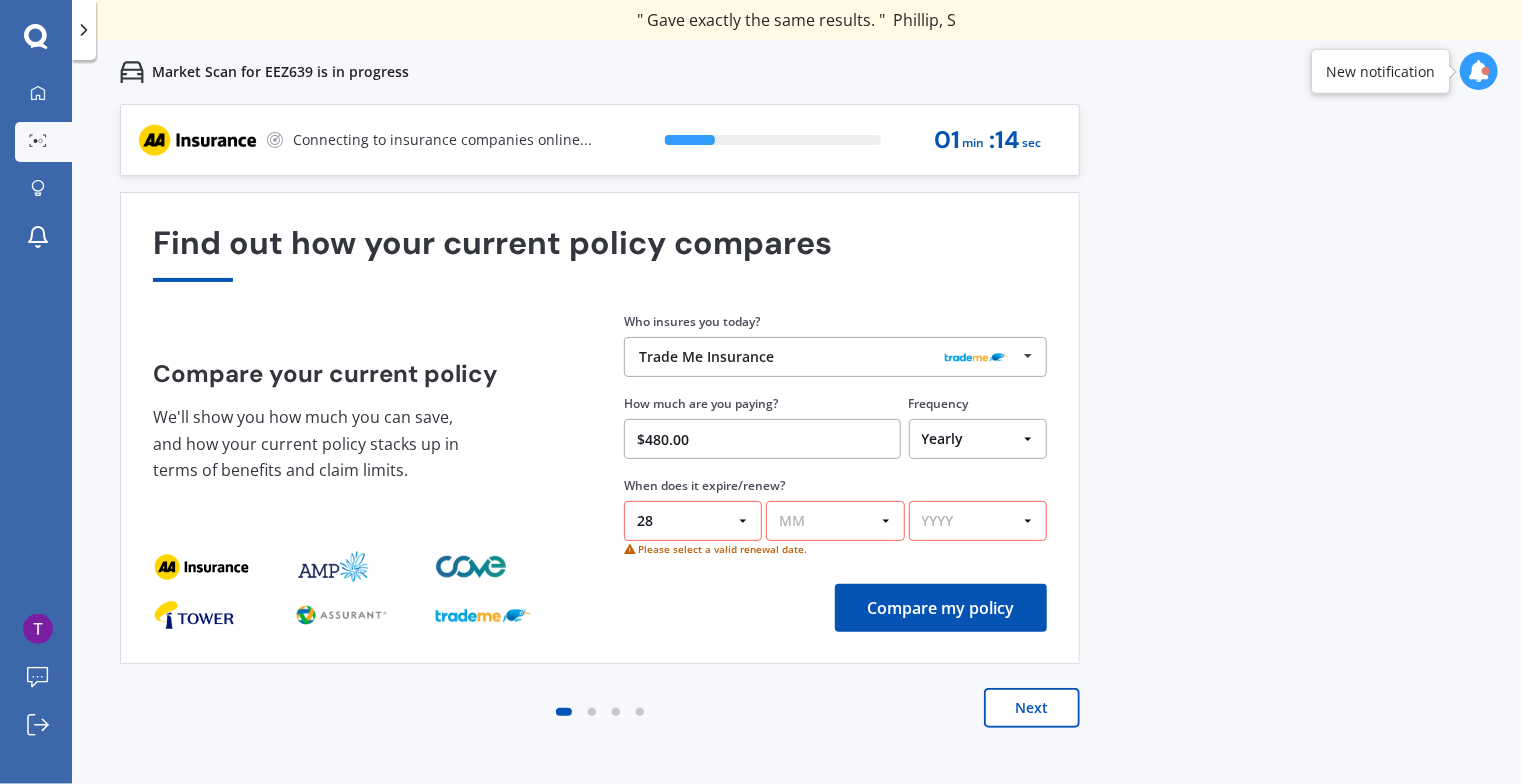 select on "08" 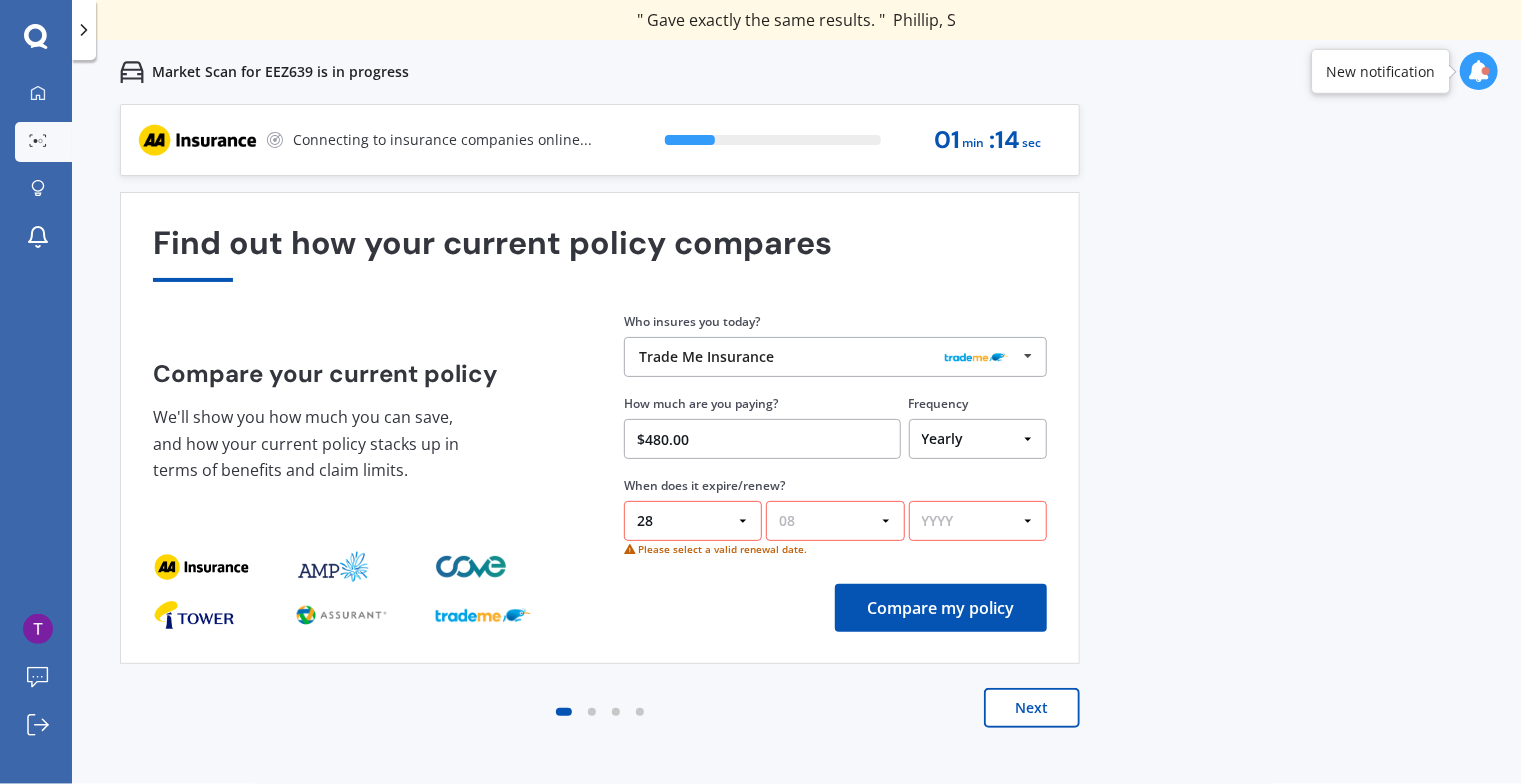 click on "MM 01 02 03 04 05 06 07 08 09 10 11 12" at bounding box center [835, 521] 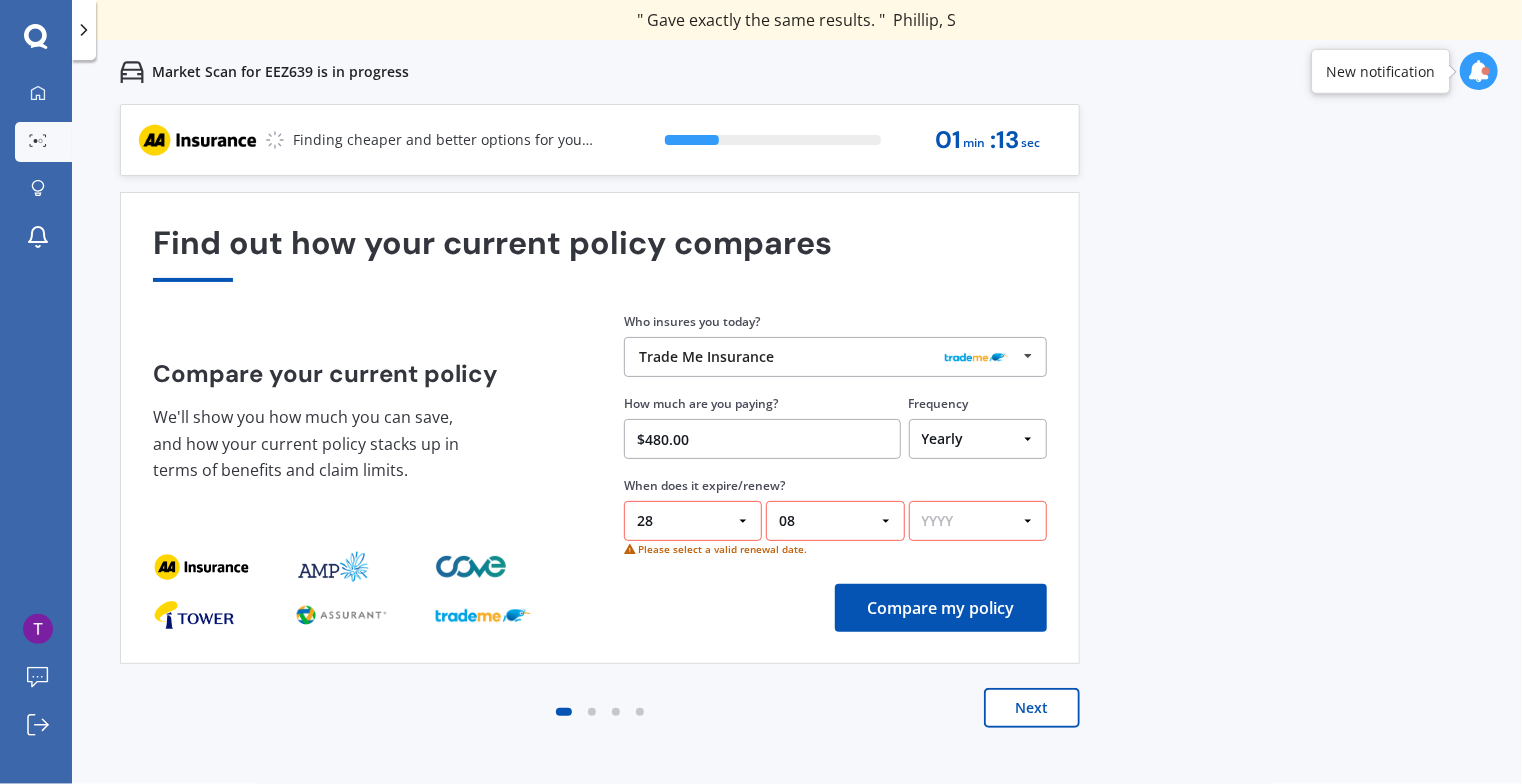 click on "YYYY 2026 2025 2024" at bounding box center (978, 521) 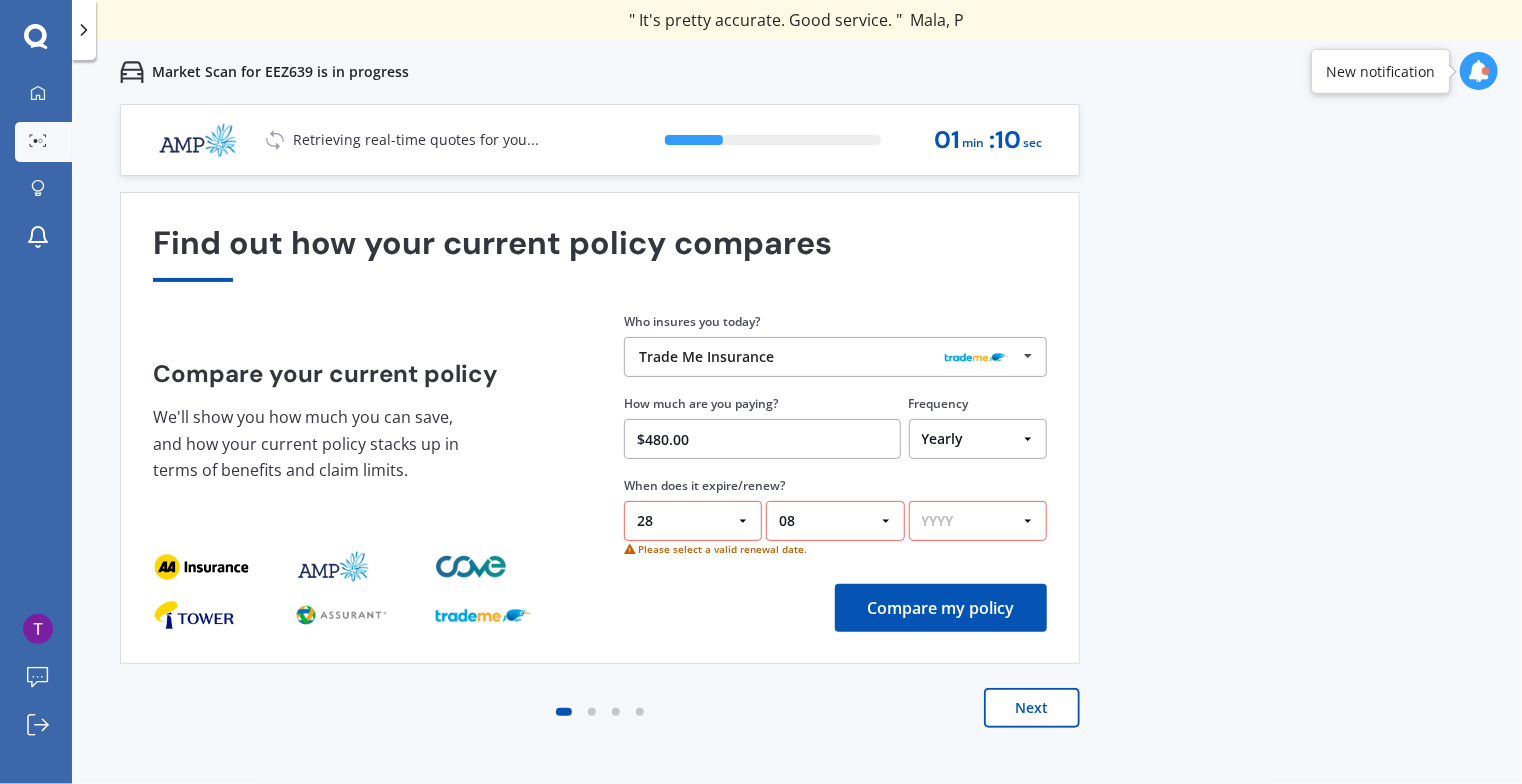 select on "2025" 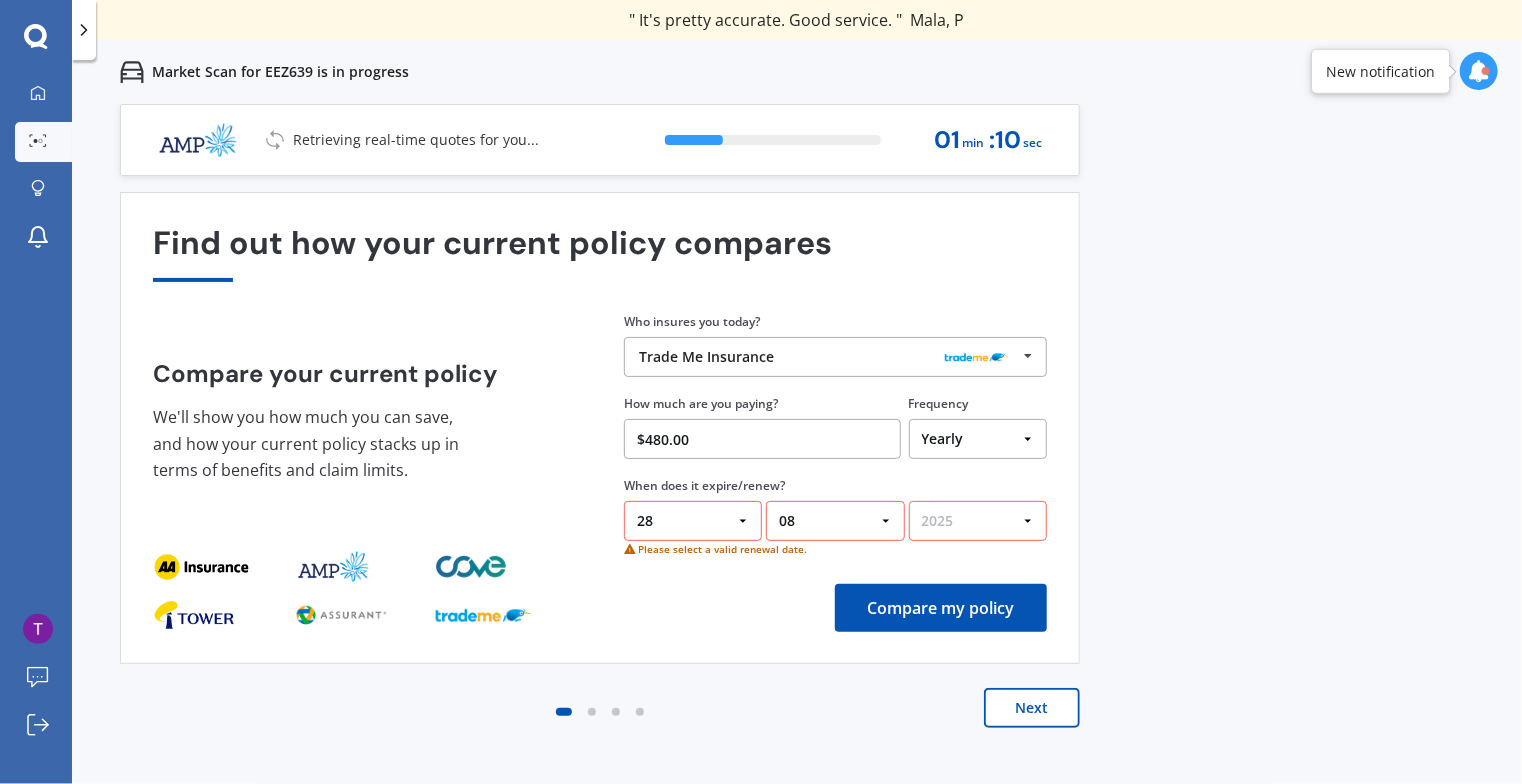 click on "YYYY 2026 2025 2024" at bounding box center (978, 521) 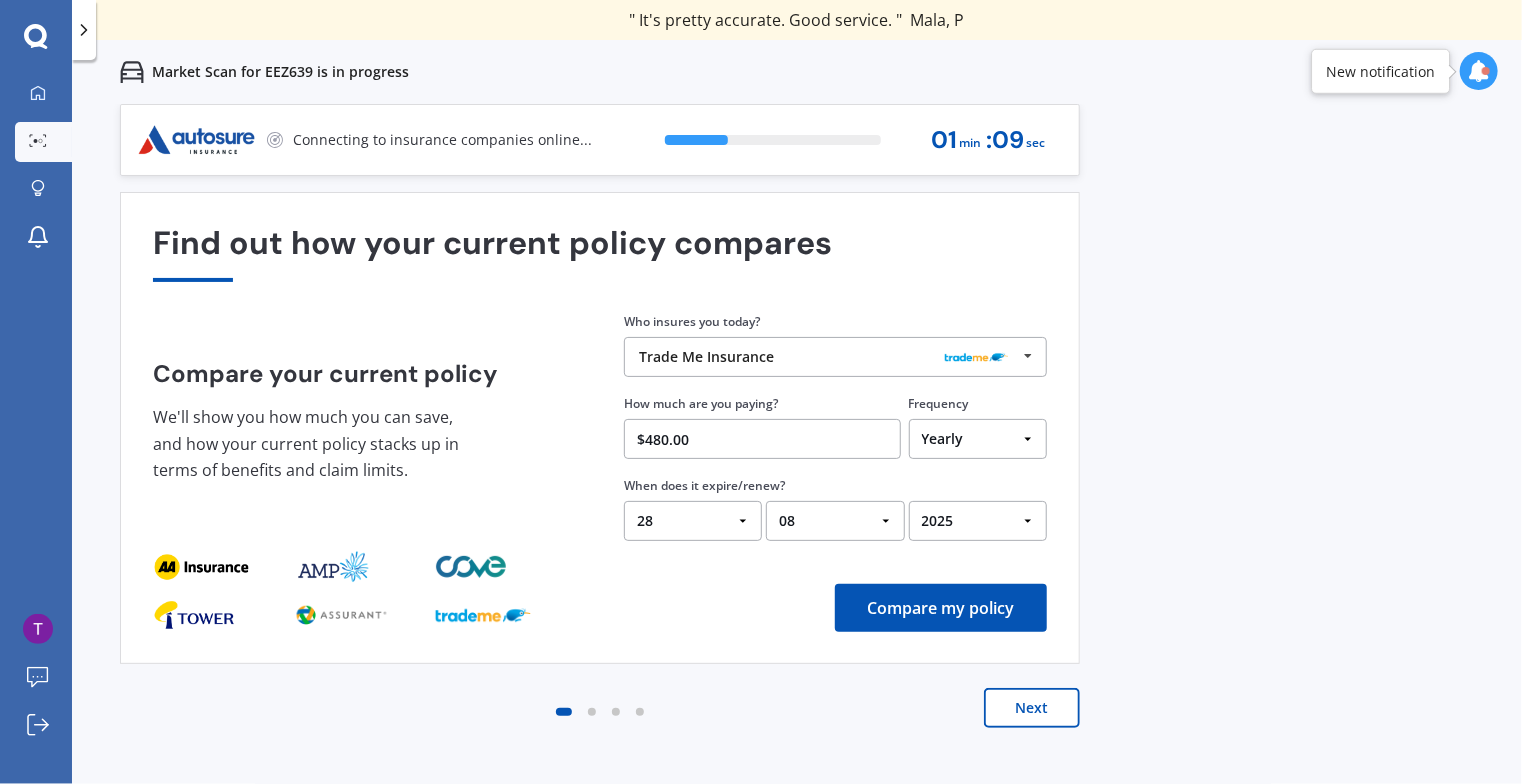 click on "Previous 60,000+ Kiwis have signed up to shop and save on insurance with us " Helpful tool, just that my current insurance is cheaper. " [FIRST], [LAST] " I have already recommended Quashed to many family and friends. This is fantastic. Thank you. " [FIRST], [LAST] " A very useful tool and is easy to use. Highly recommended! " [FIRST], [LAST] " Useful tool to check whether our current prices are competitive - which they are. " [FIRST], [LAST] " My current car insurance was half of the cheapest quoted here, so I'll stick with them. " [FIRST], [LAST] " Gave exactly the same results. " [FIRST], [LAST] " It's pretty accurate. Good service. " [FIRST], [LAST] " That was very helpful as it provided all the details required to make the necessary decision. " [FIRST], [LAST] " I've already recommended to a number of people. " [FIRST], [LAST] " Good to know my existing cover is so good! " [FIRST], [LAST] " Excellent site! I saved $300 off my existing policy. " [FIRST], [LAST] " Great stuff team! first time using it, and it was very clear and concise. " [FIRST], [LAST] Next 29 % 01 min : 09 sec" at bounding box center [797, 466] 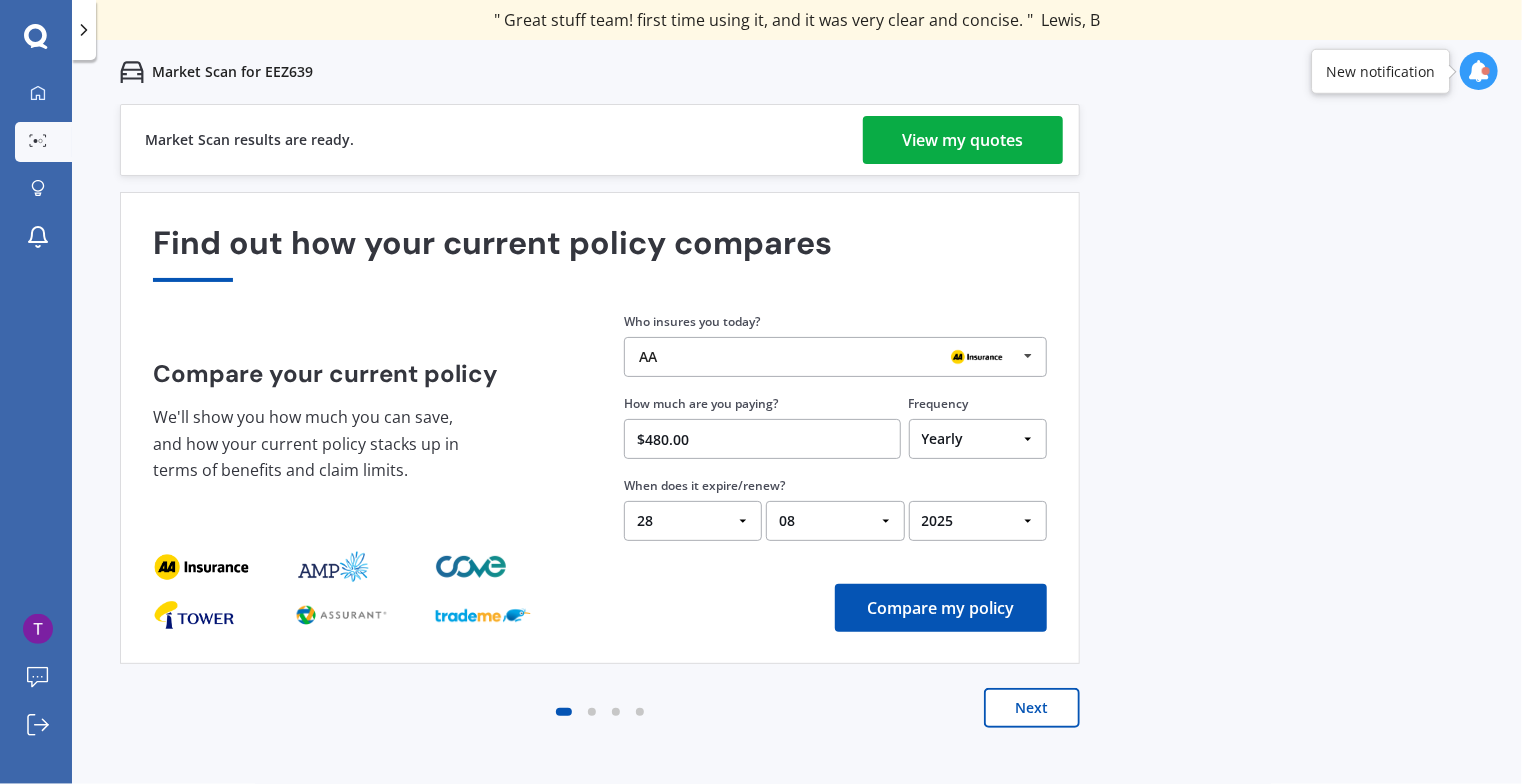 click on "View my quotes" at bounding box center (963, 140) 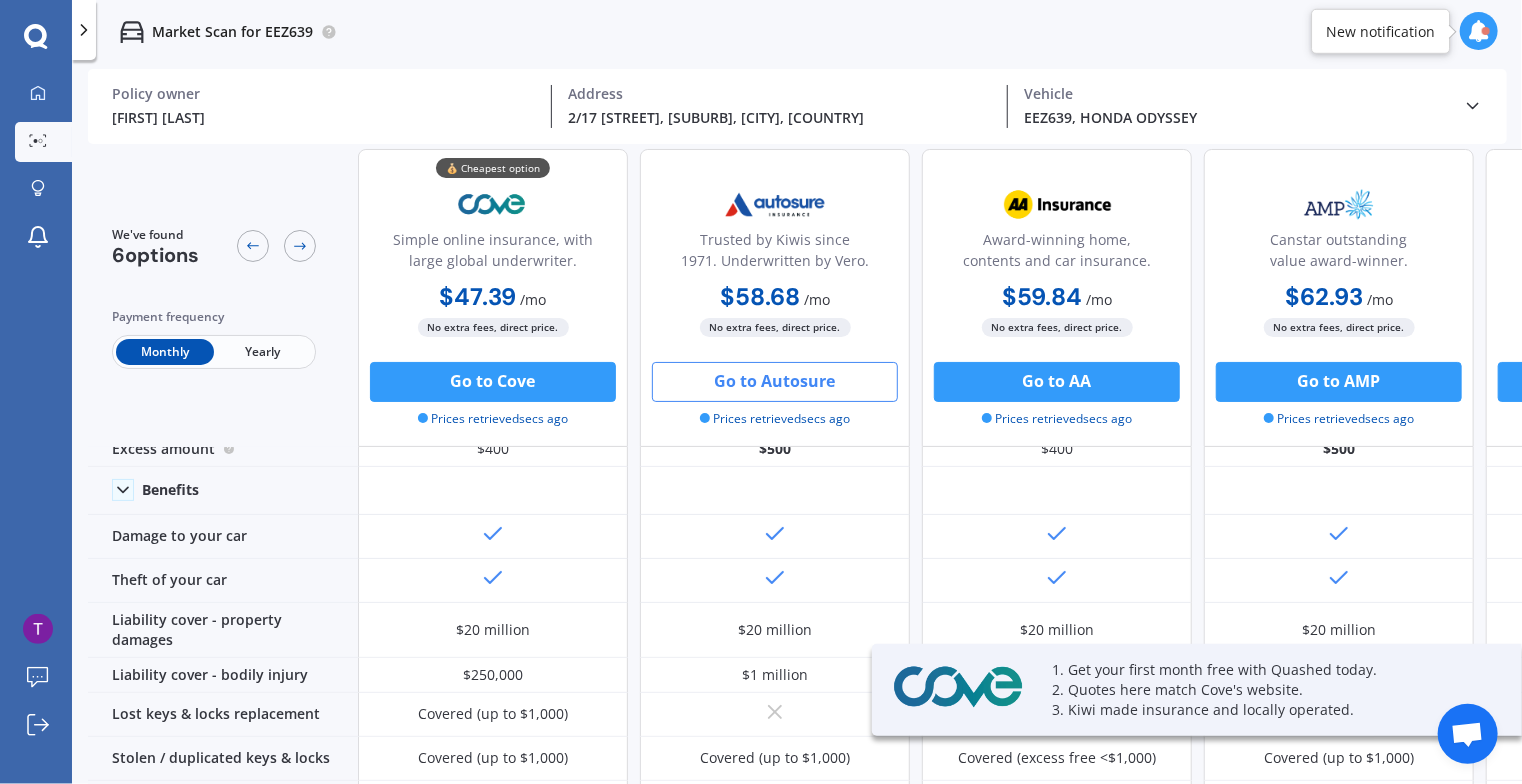 scroll, scrollTop: 67, scrollLeft: 0, axis: vertical 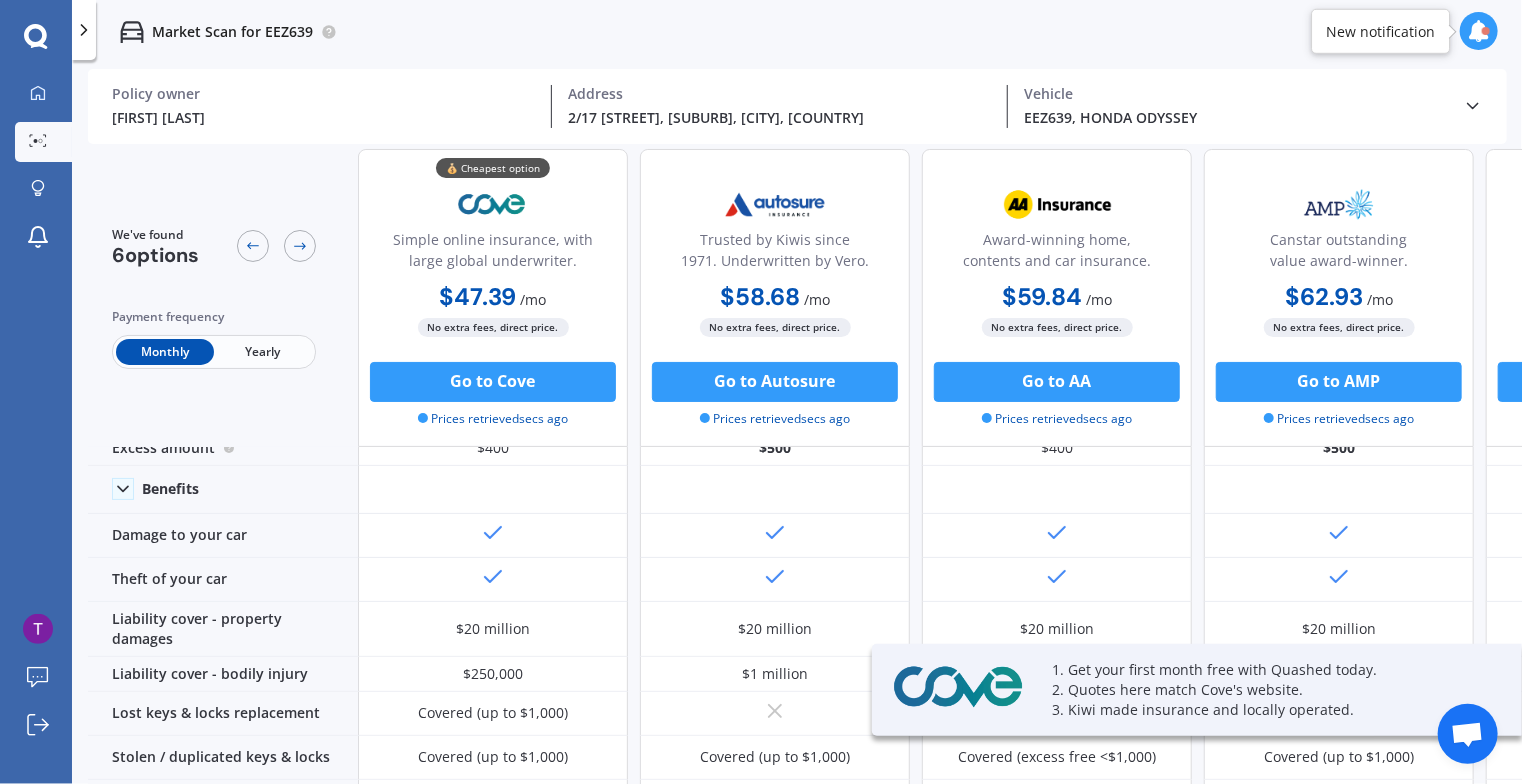 click on "Yearly" at bounding box center [263, 352] 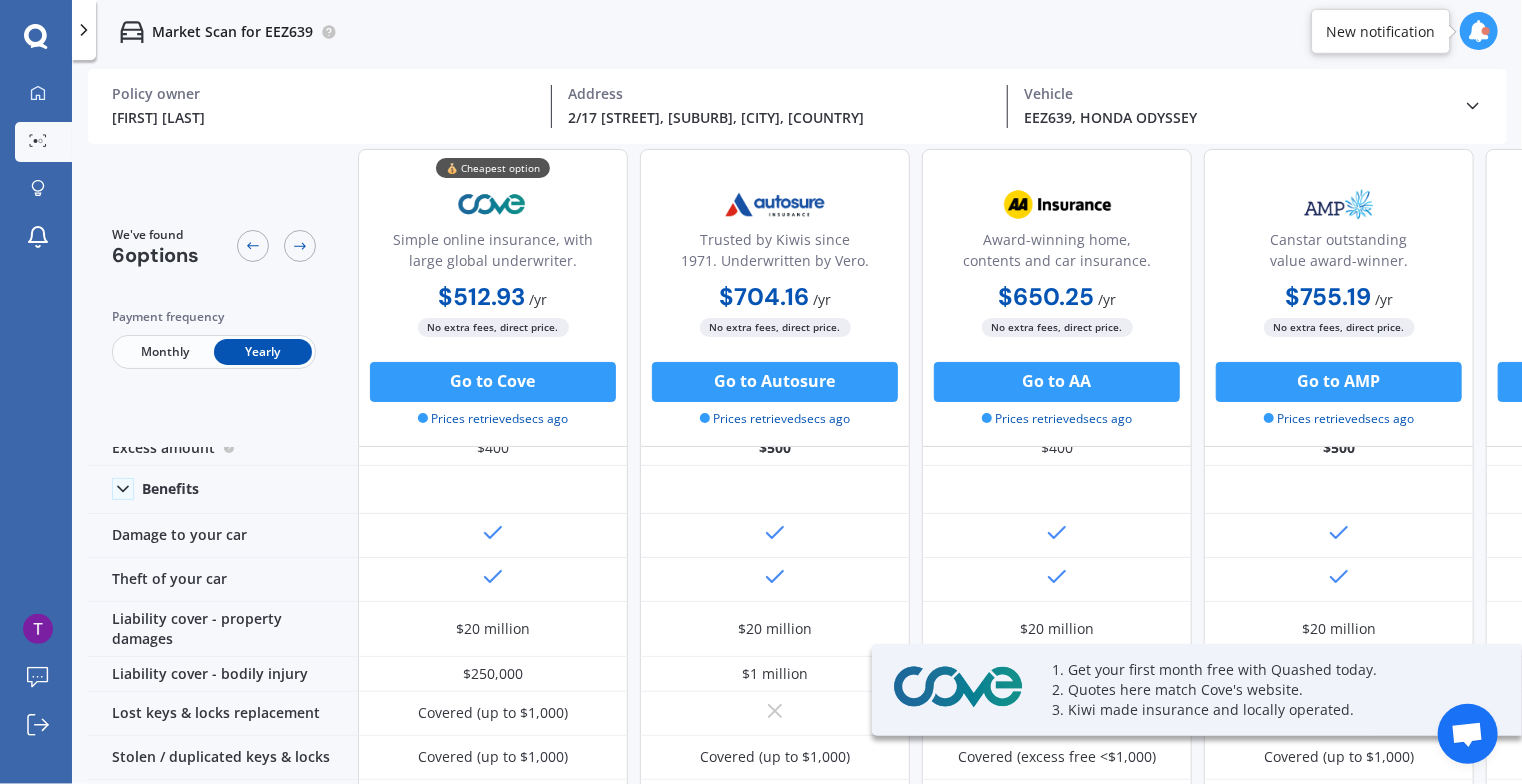 click on "Monthly Yearly" at bounding box center [214, 352] 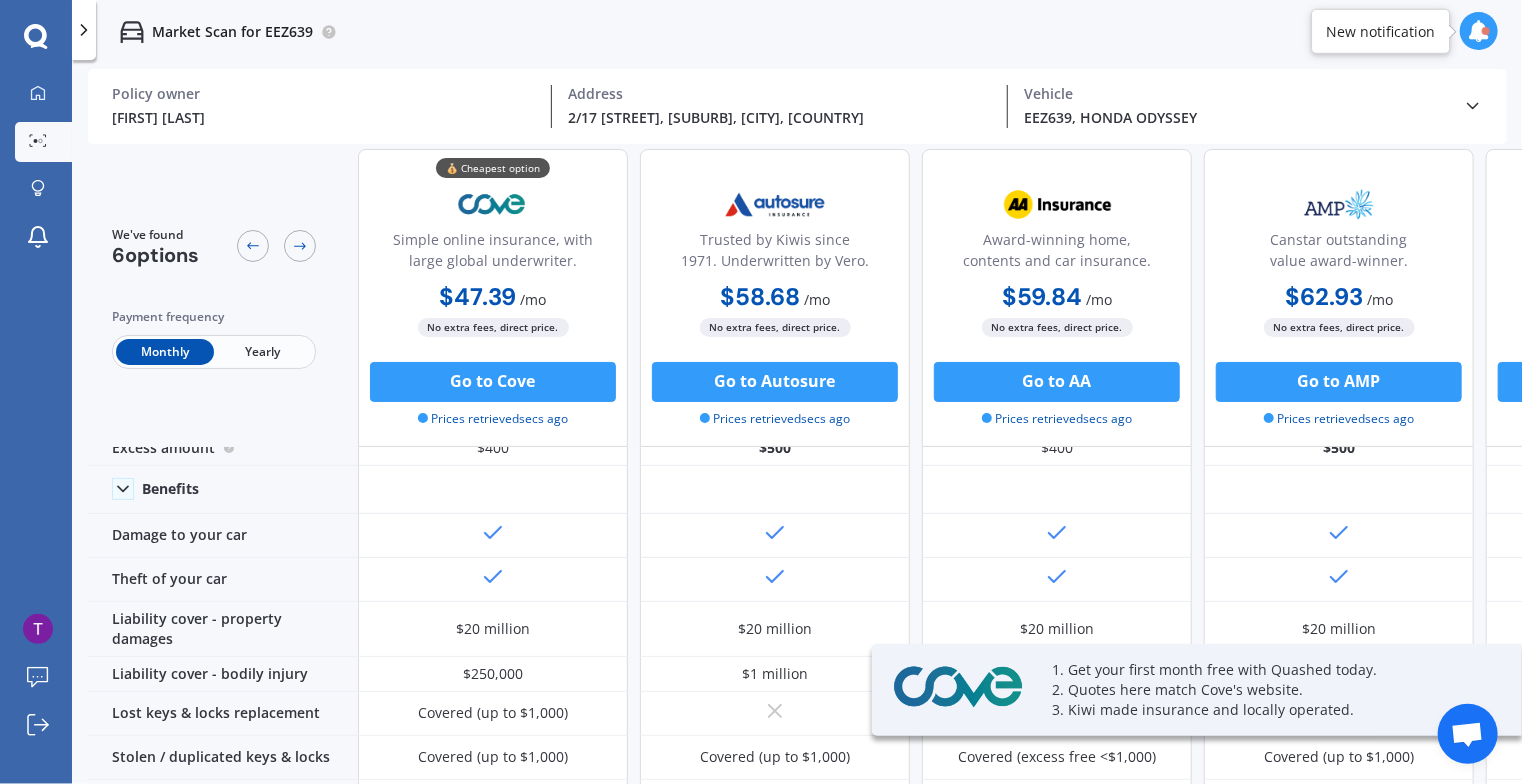 click on "Yearly" at bounding box center [263, 352] 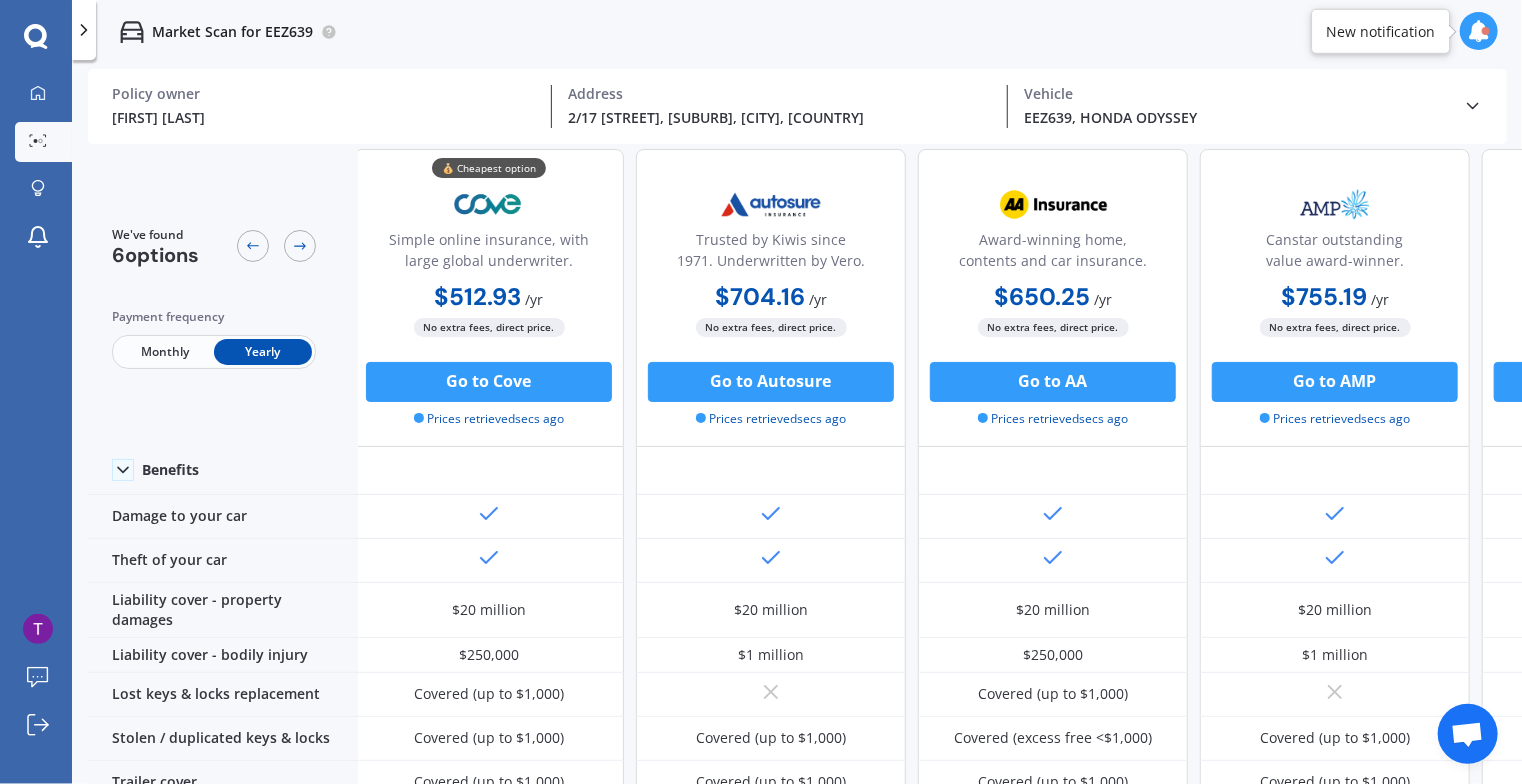 scroll, scrollTop: 0, scrollLeft: 4, axis: horizontal 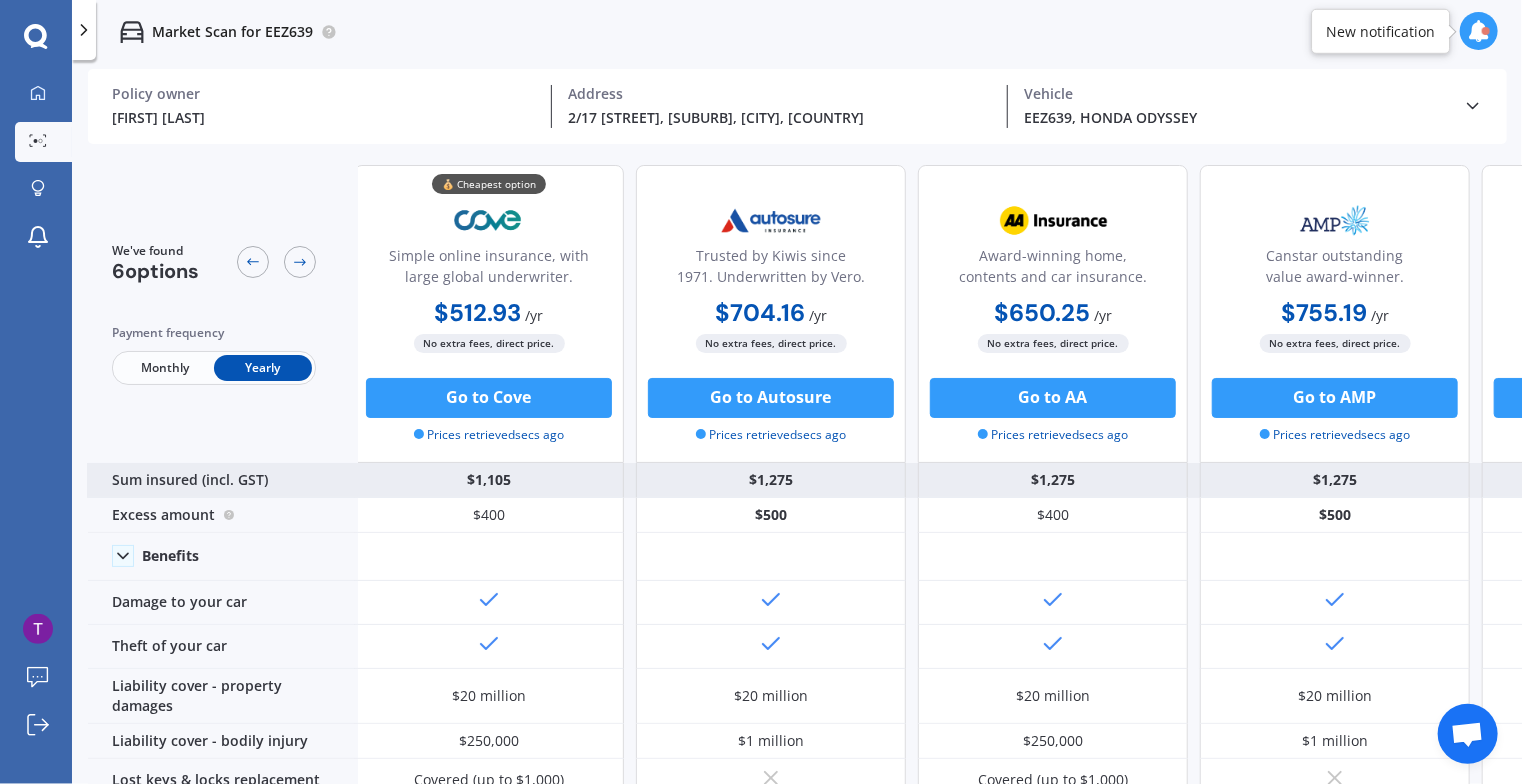 click on "$1,105" at bounding box center (489, 480) 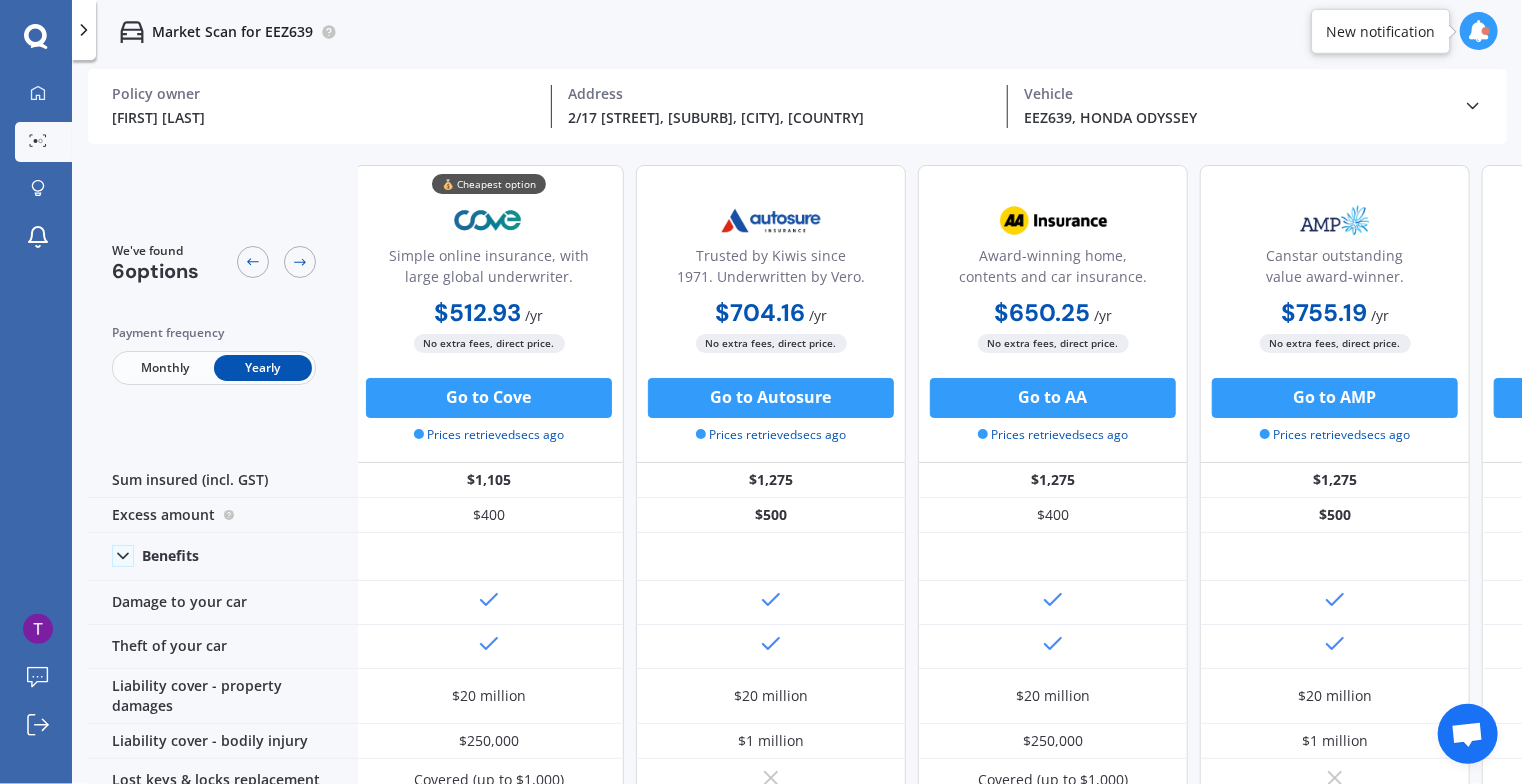 click on "Monthly" at bounding box center [165, 368] 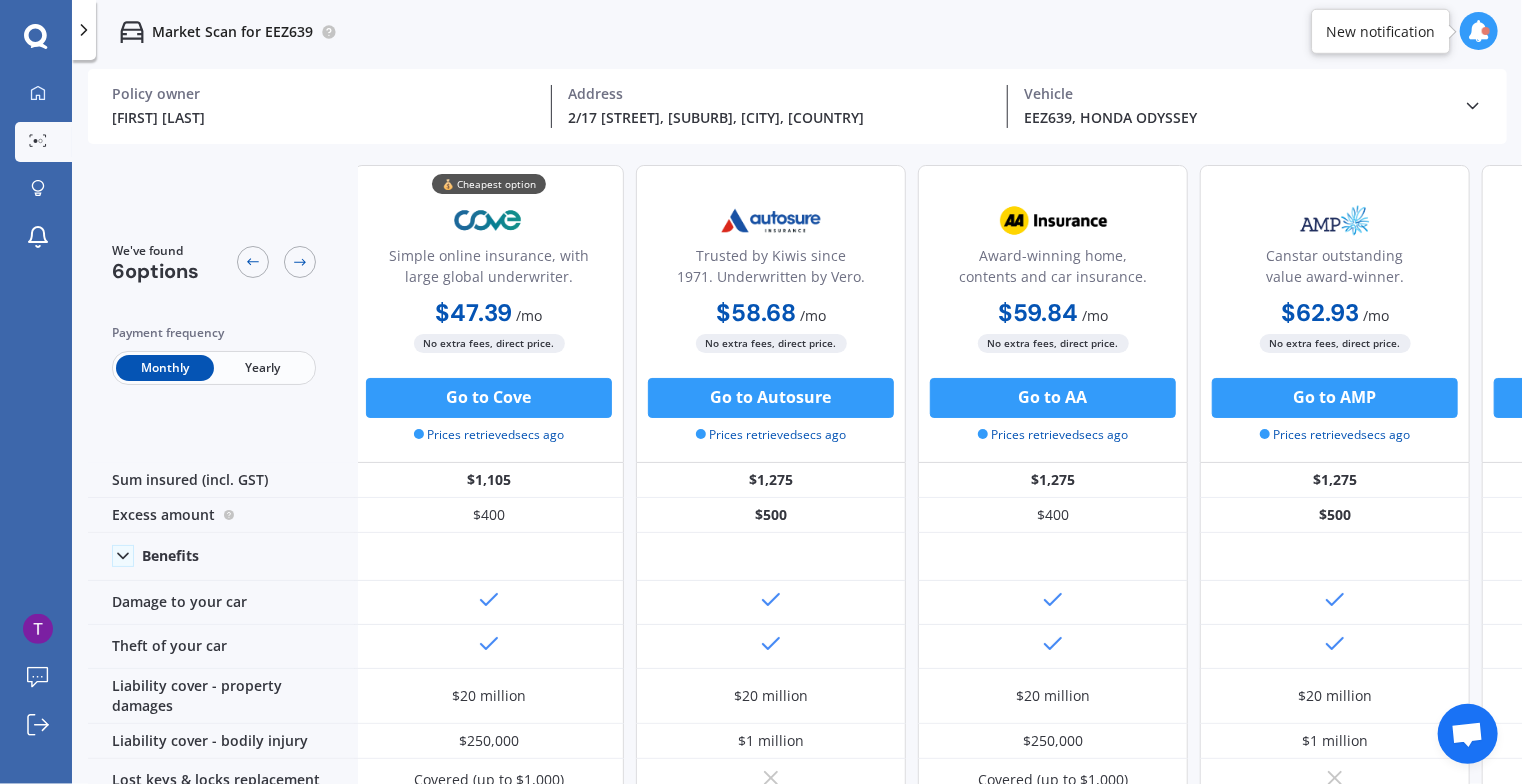 click on "Yearly" at bounding box center [263, 368] 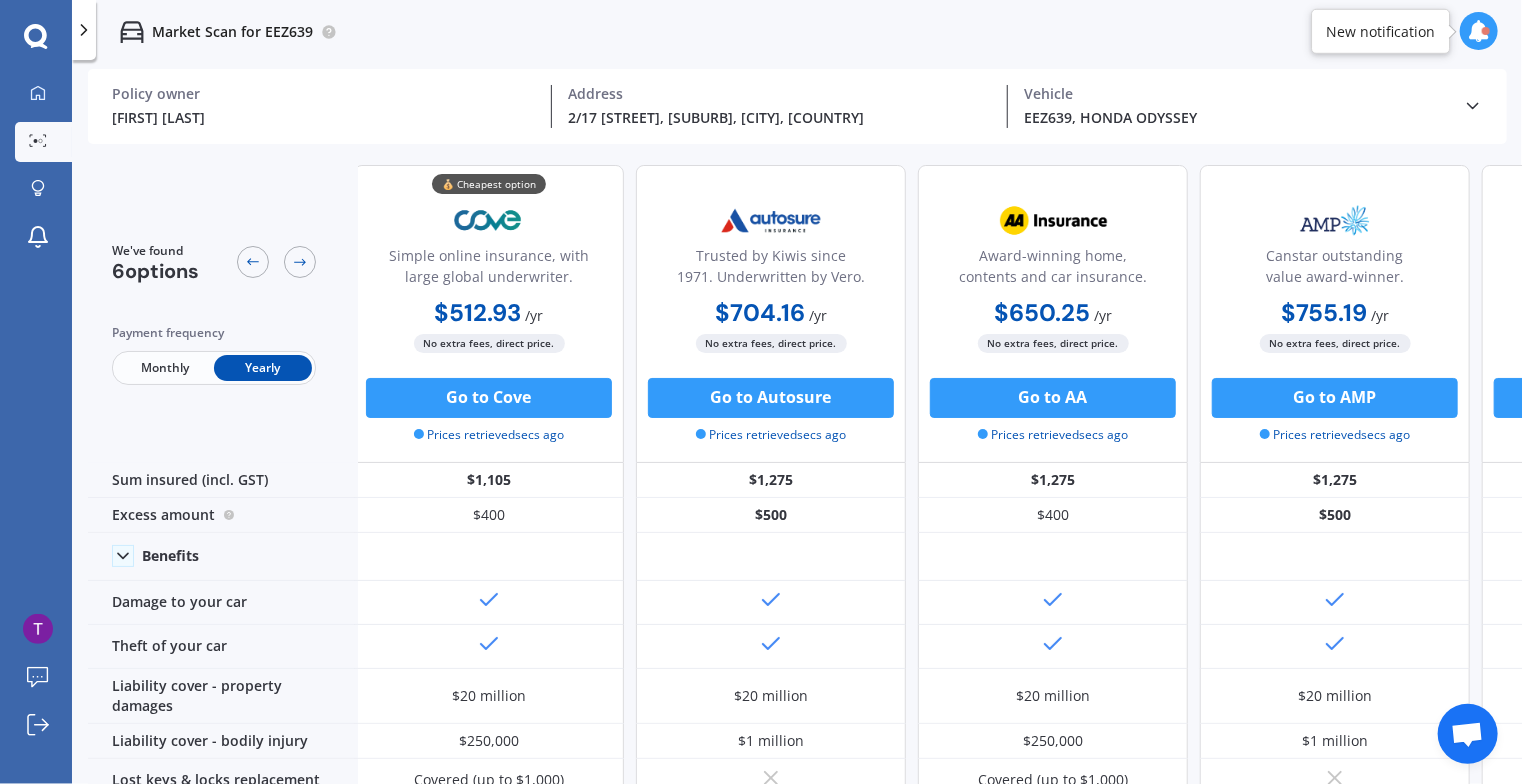 click at bounding box center [1473, 106] 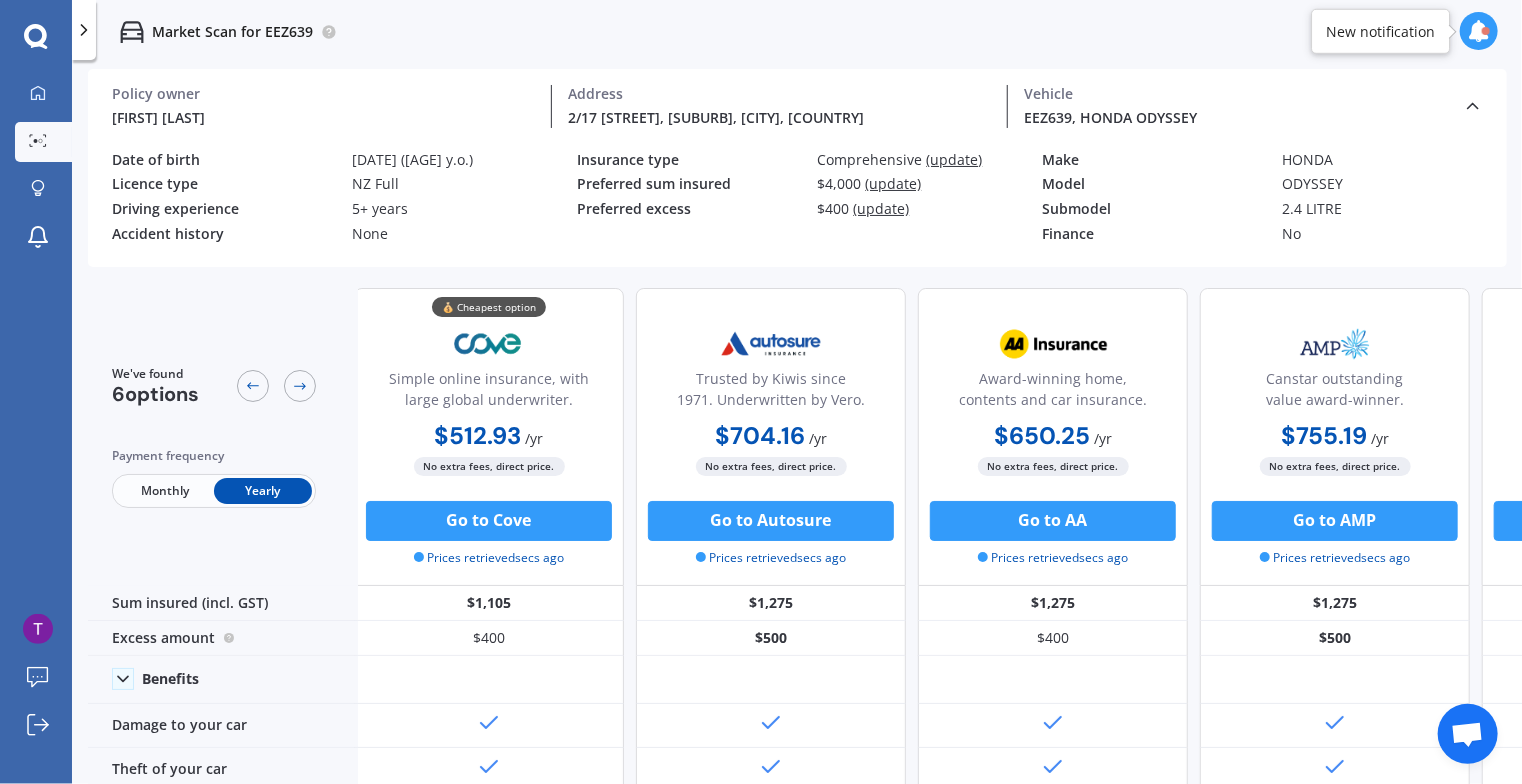 click on "(update)" at bounding box center [955, 159] 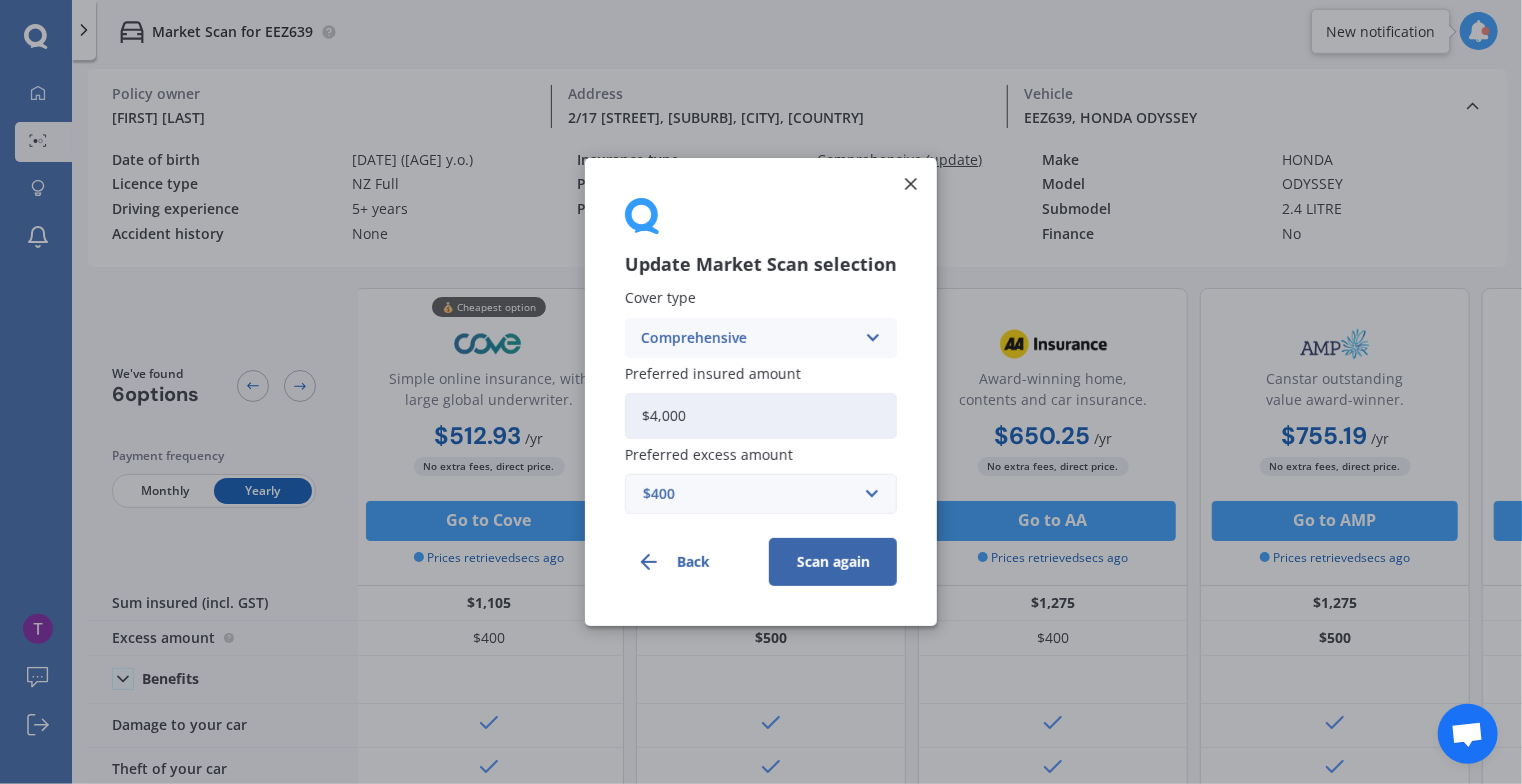 click on "$400 $100 $400 $500 $750 $1,000 $1,500 $2,000" at bounding box center [761, 494] 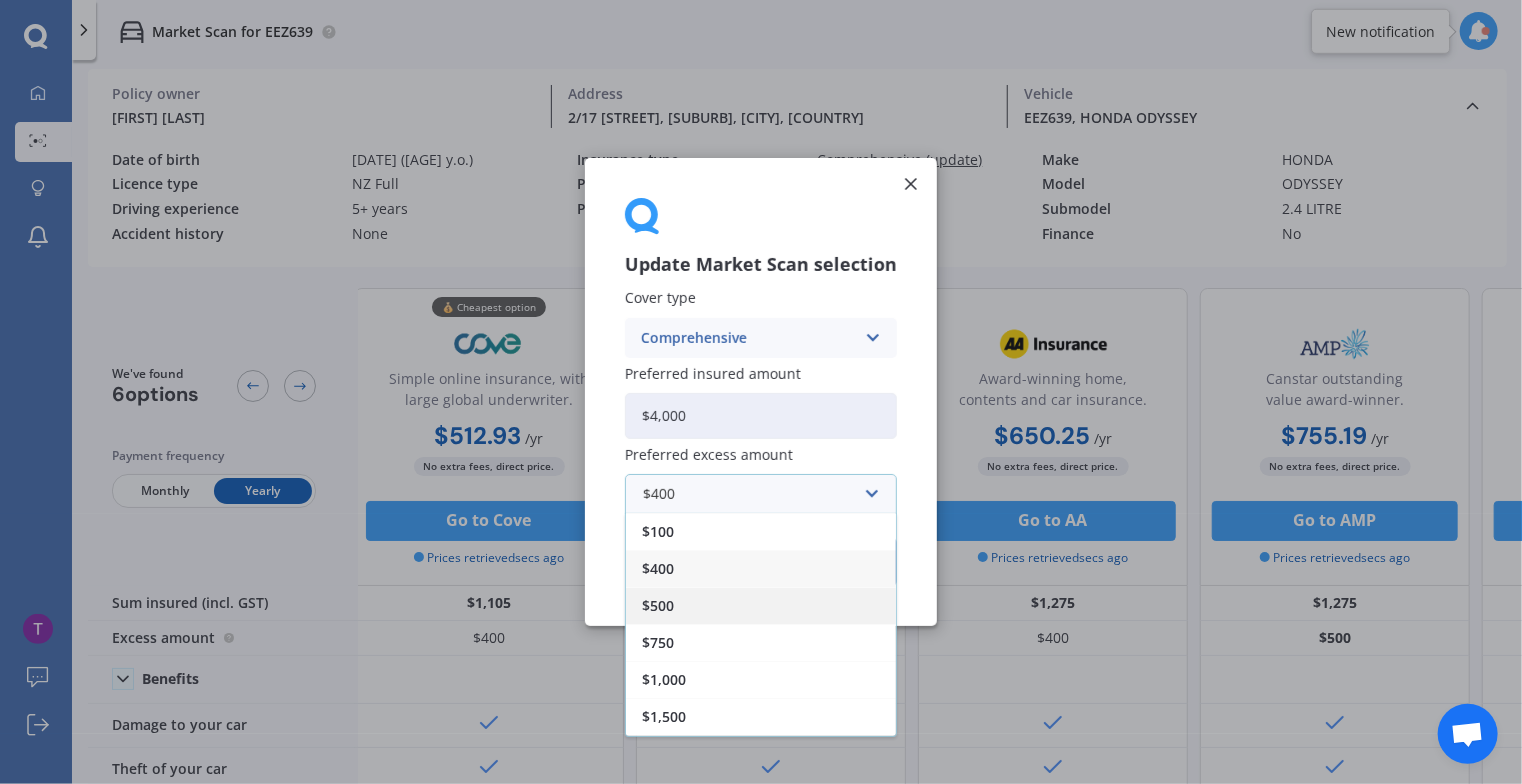 click on "$500" at bounding box center [761, 605] 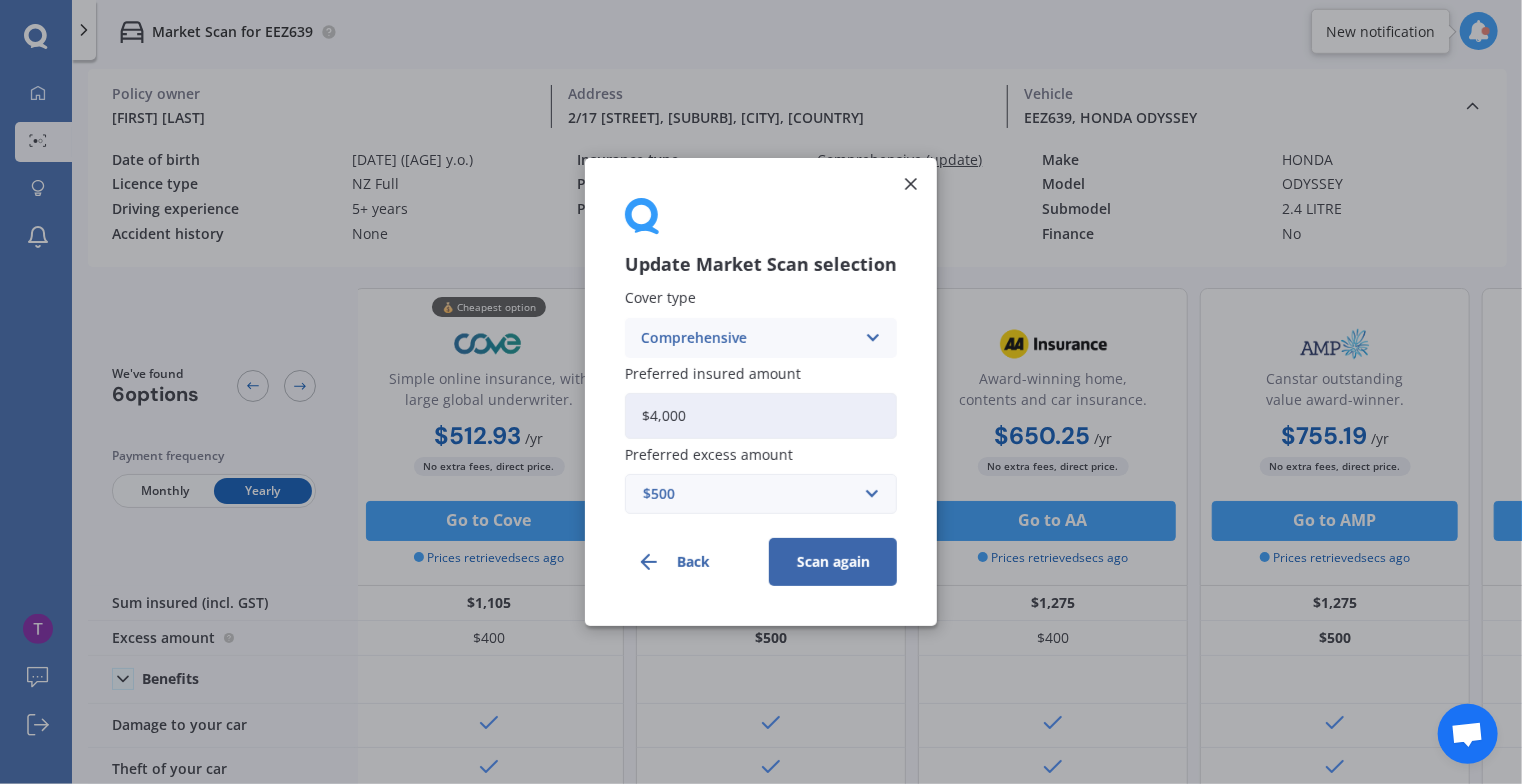 click on "$4,000" at bounding box center [761, 416] 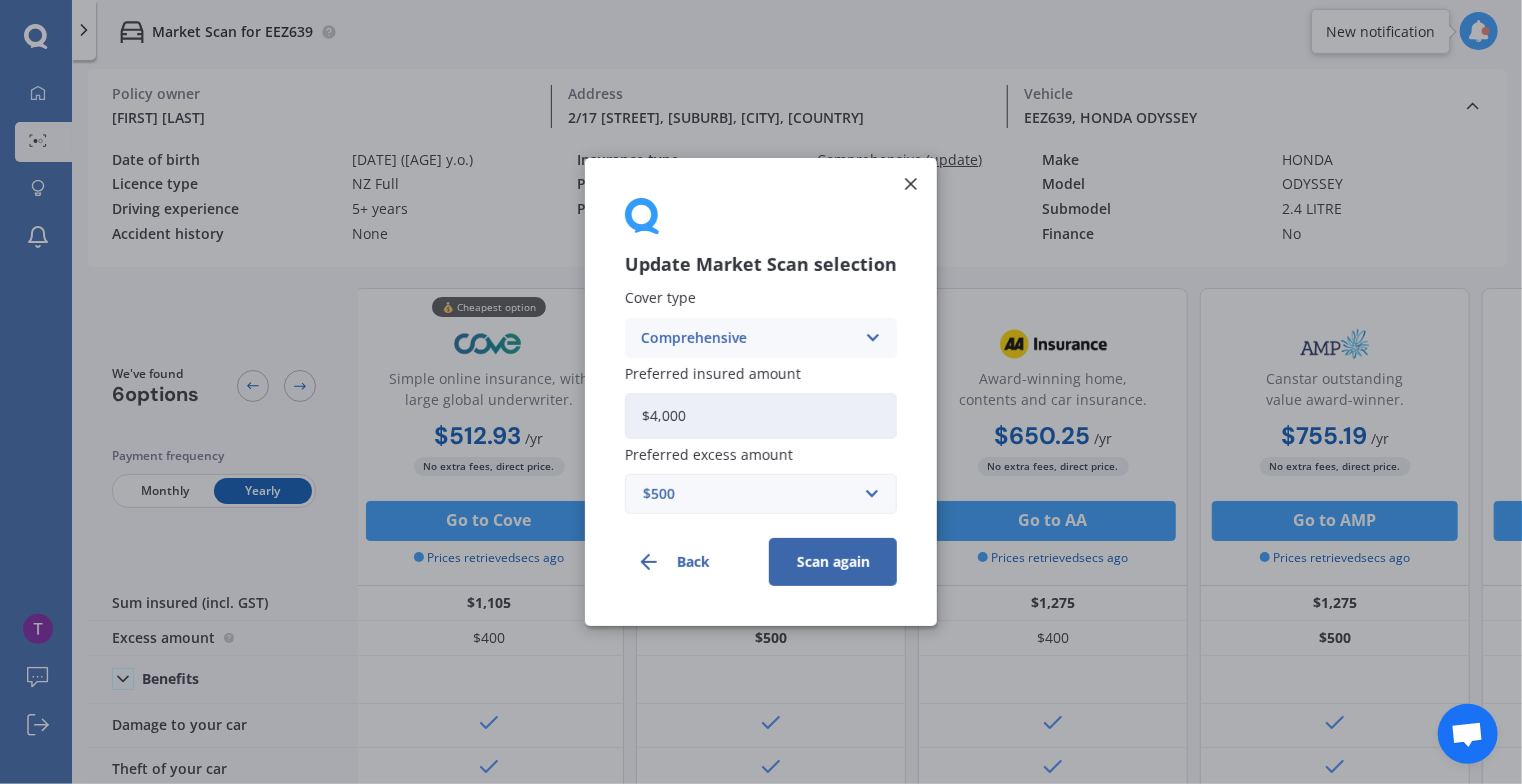 click on "Scan again" at bounding box center [833, 562] 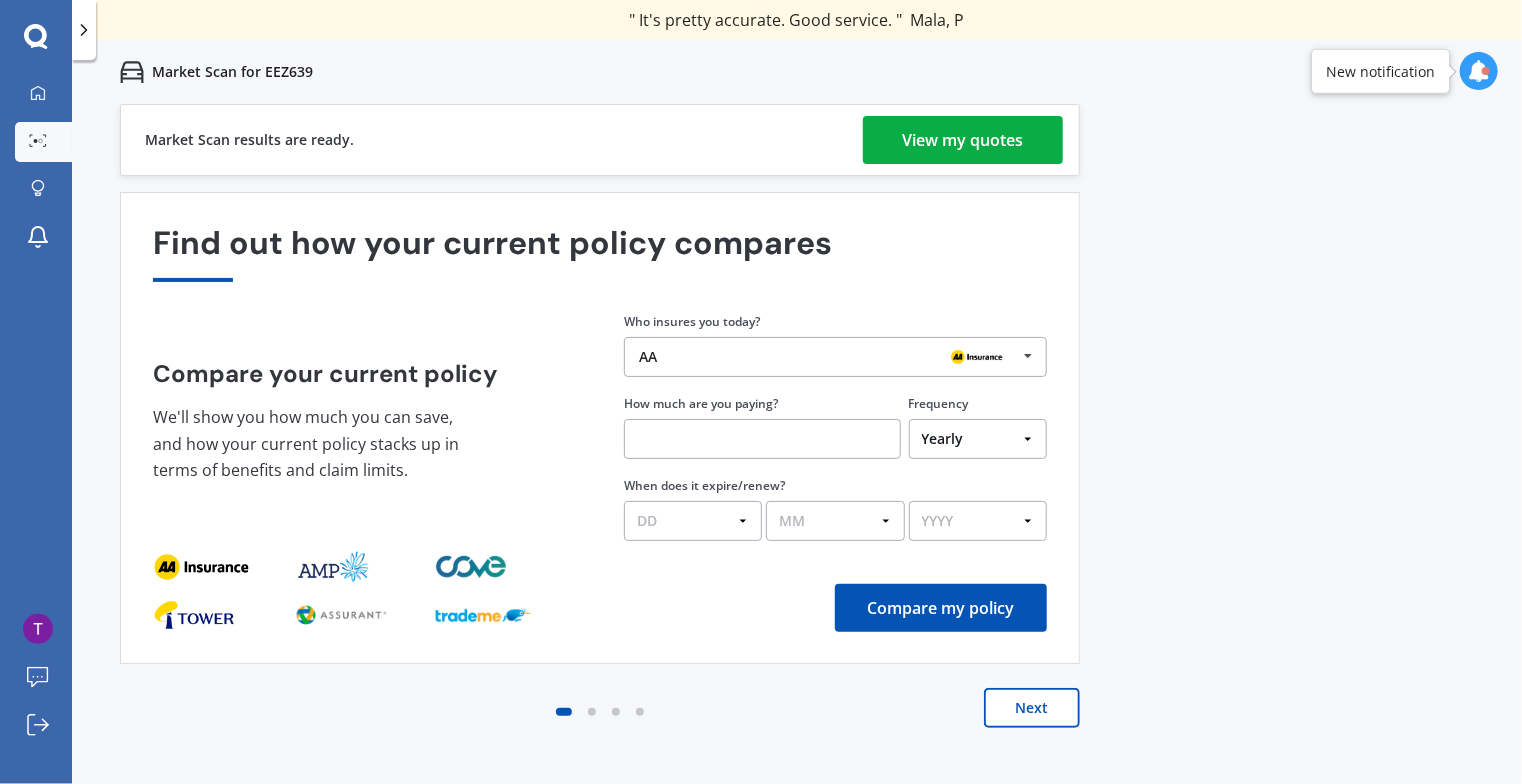click on "View my quotes" at bounding box center (963, 140) 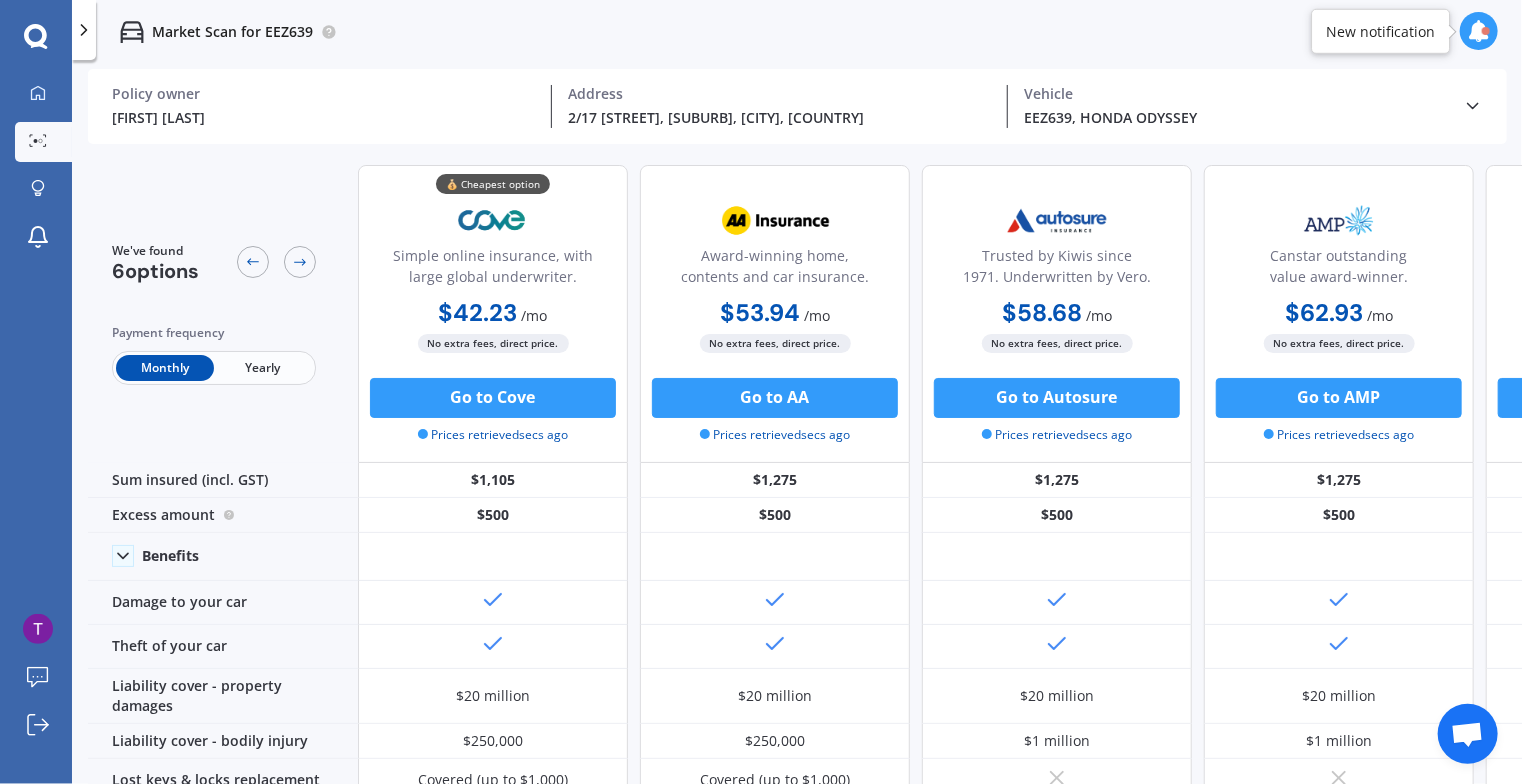 click on "Yearly" at bounding box center [263, 368] 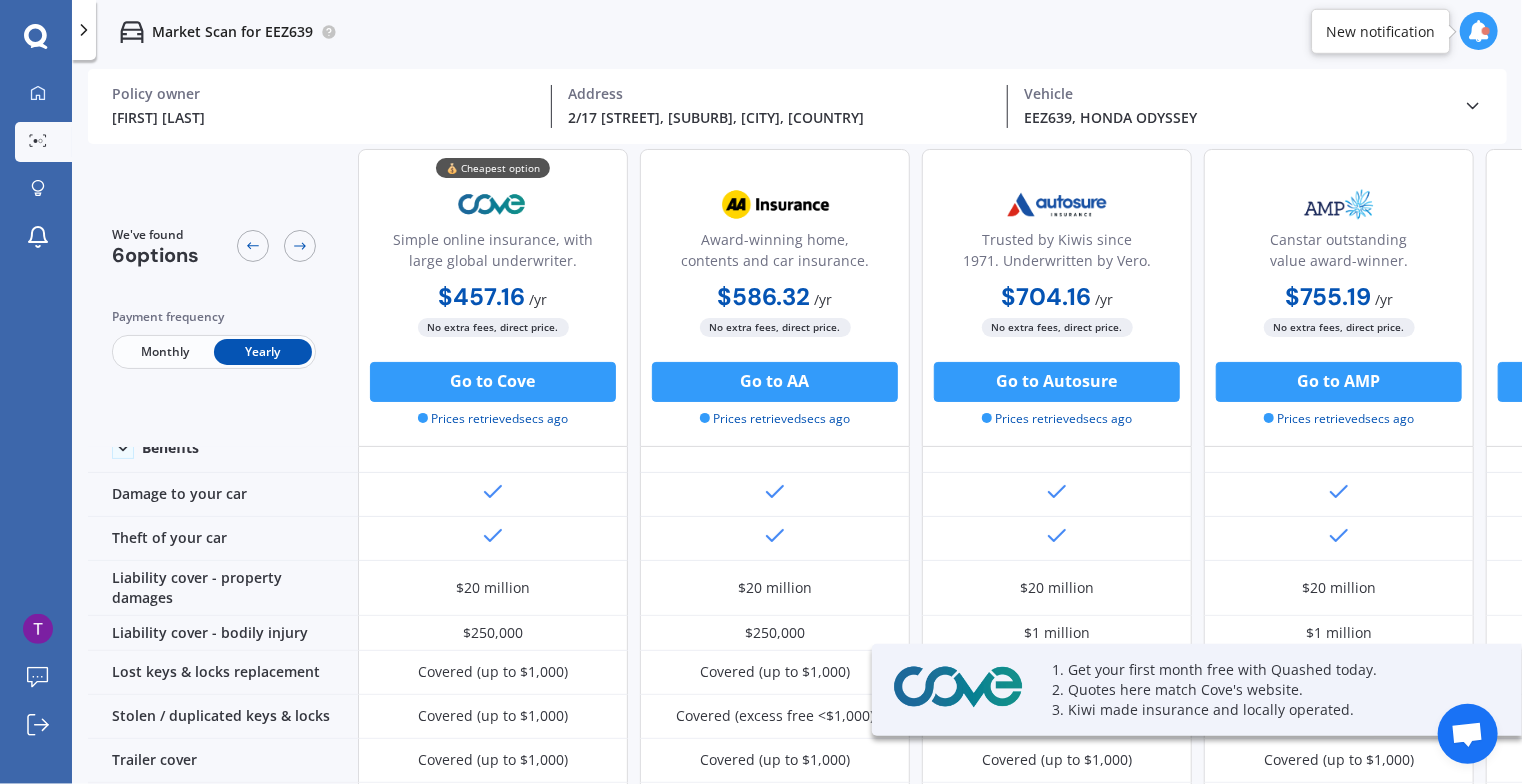 scroll, scrollTop: 0, scrollLeft: 0, axis: both 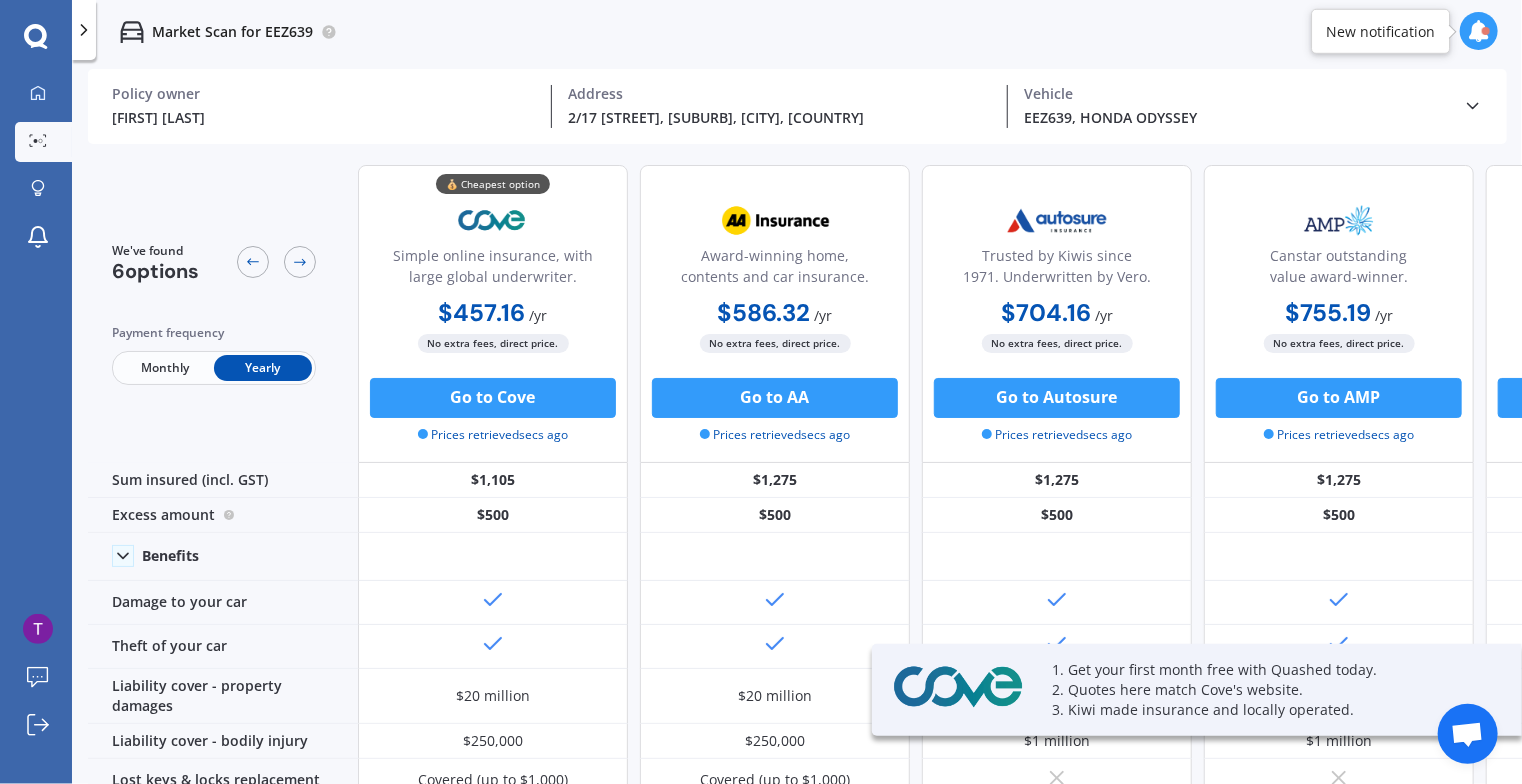click at bounding box center [1473, 106] 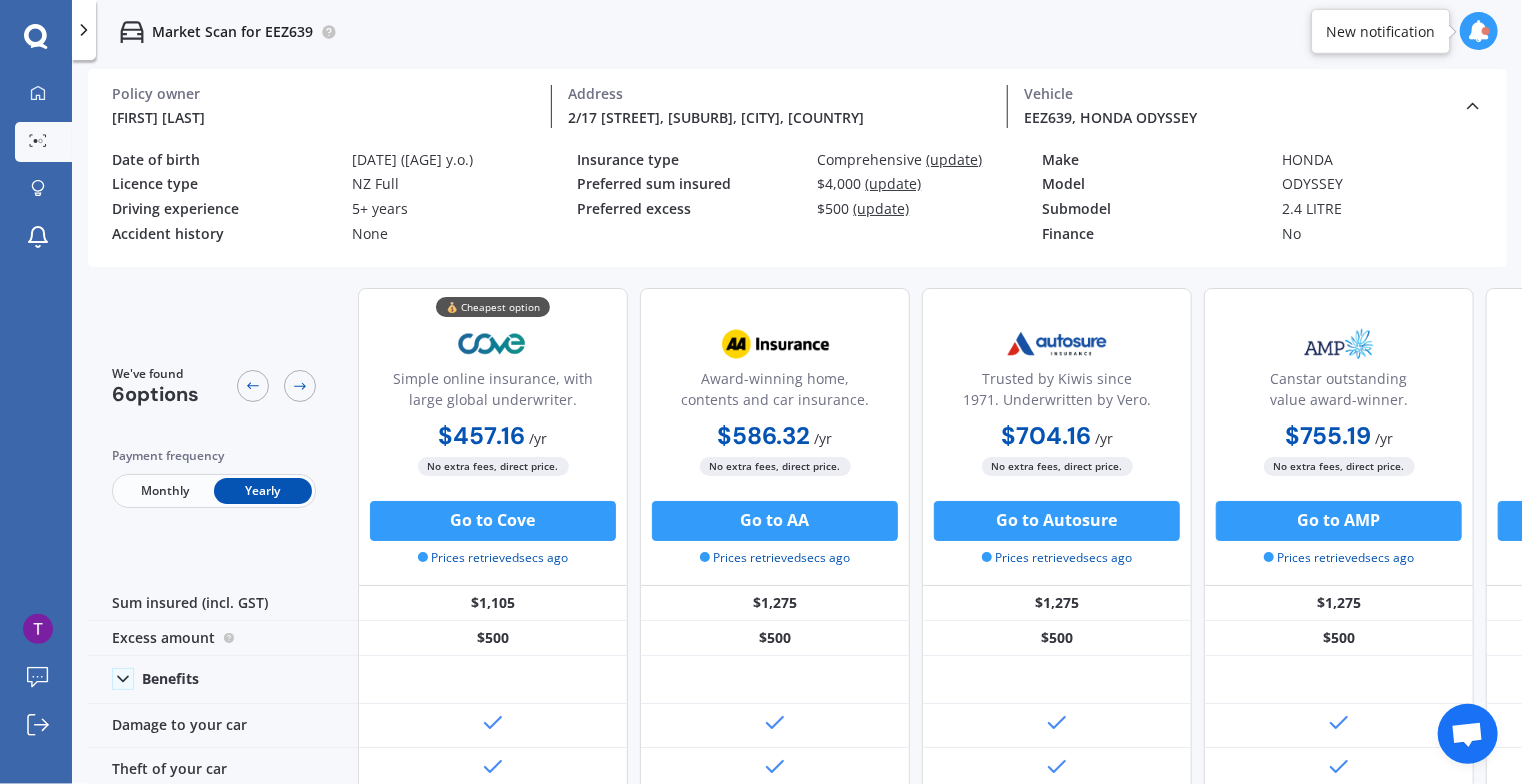 click on "(update)" at bounding box center [955, 159] 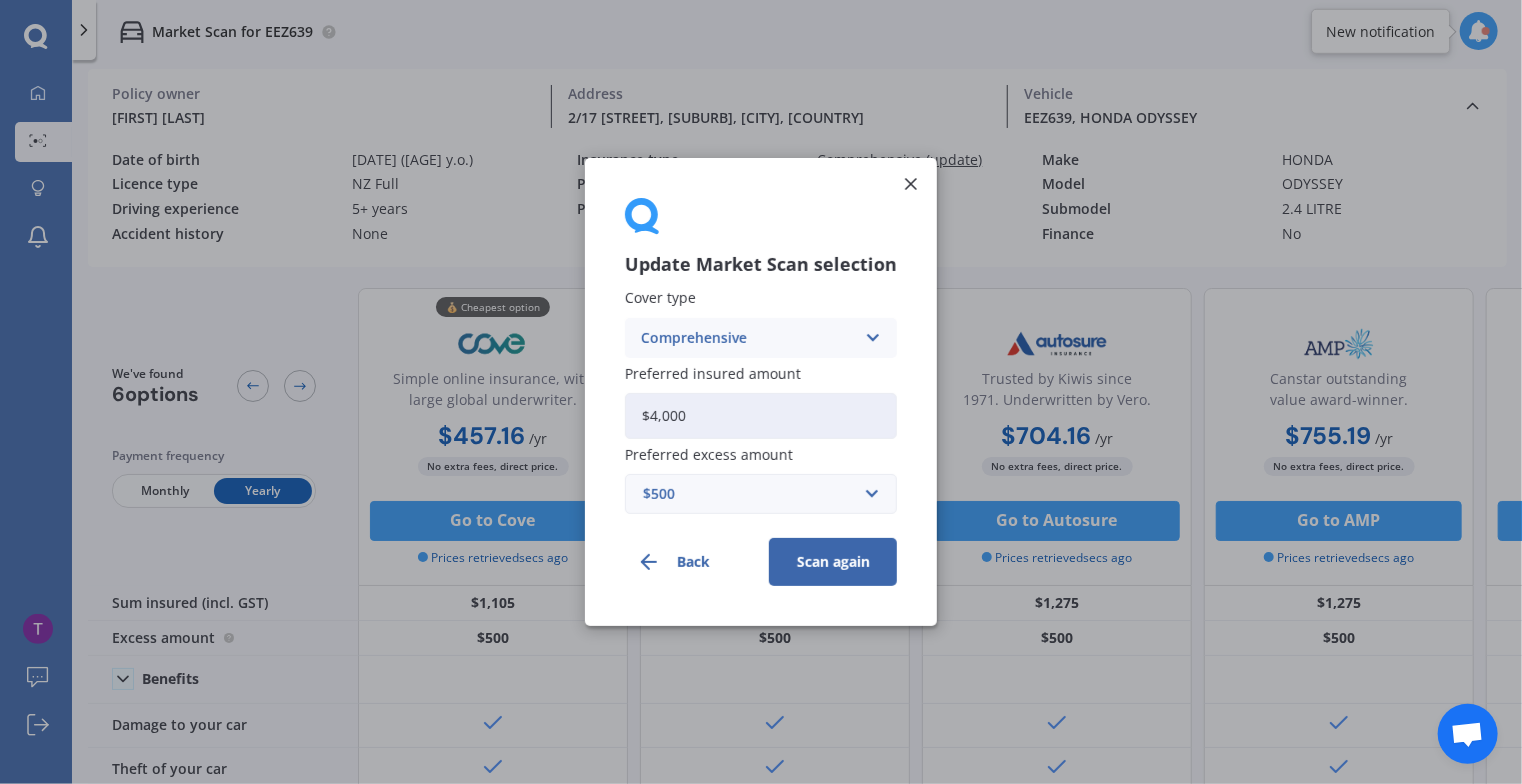 click at bounding box center (872, 338) 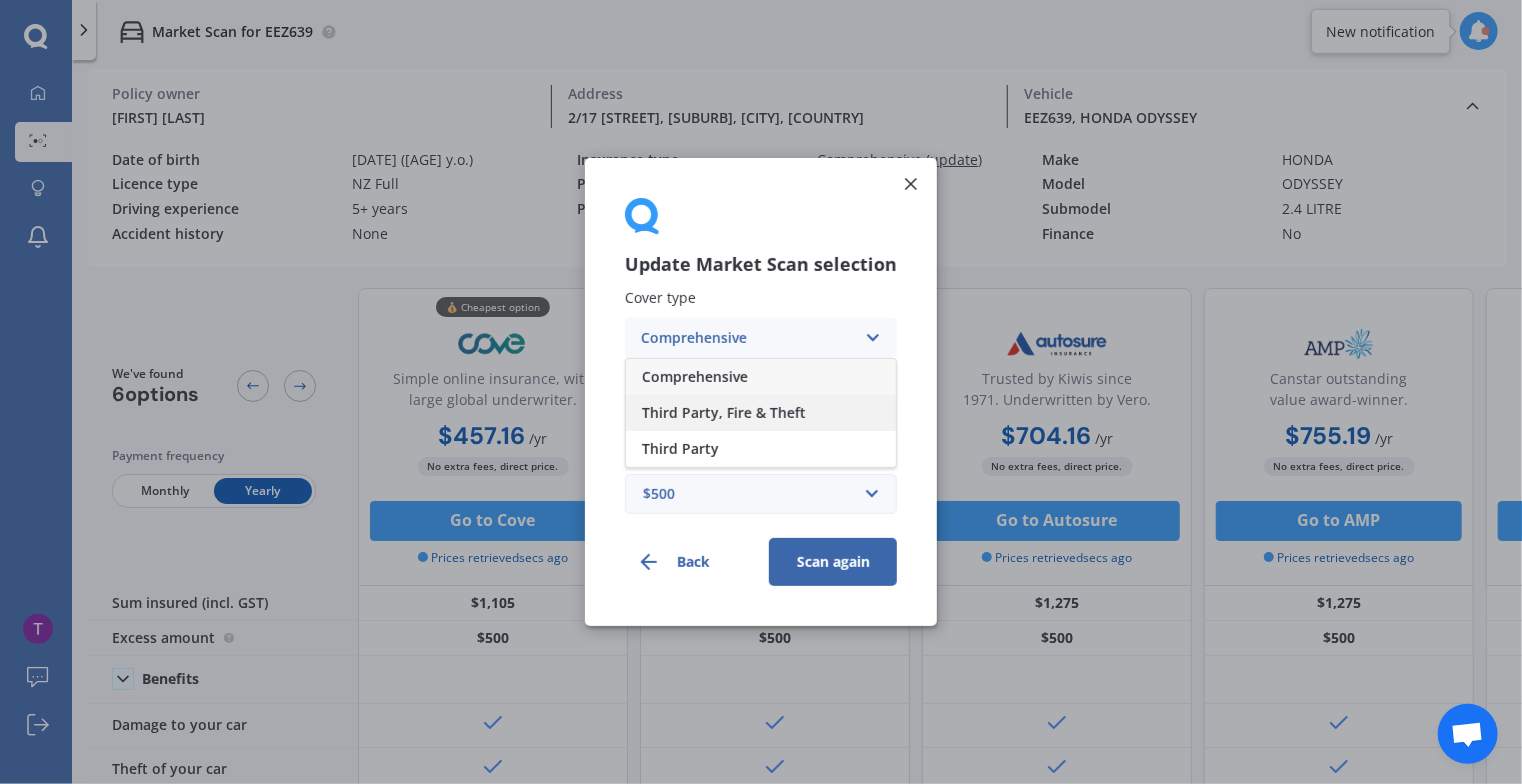 click on "Third Party, Fire & Theft" at bounding box center [695, 377] 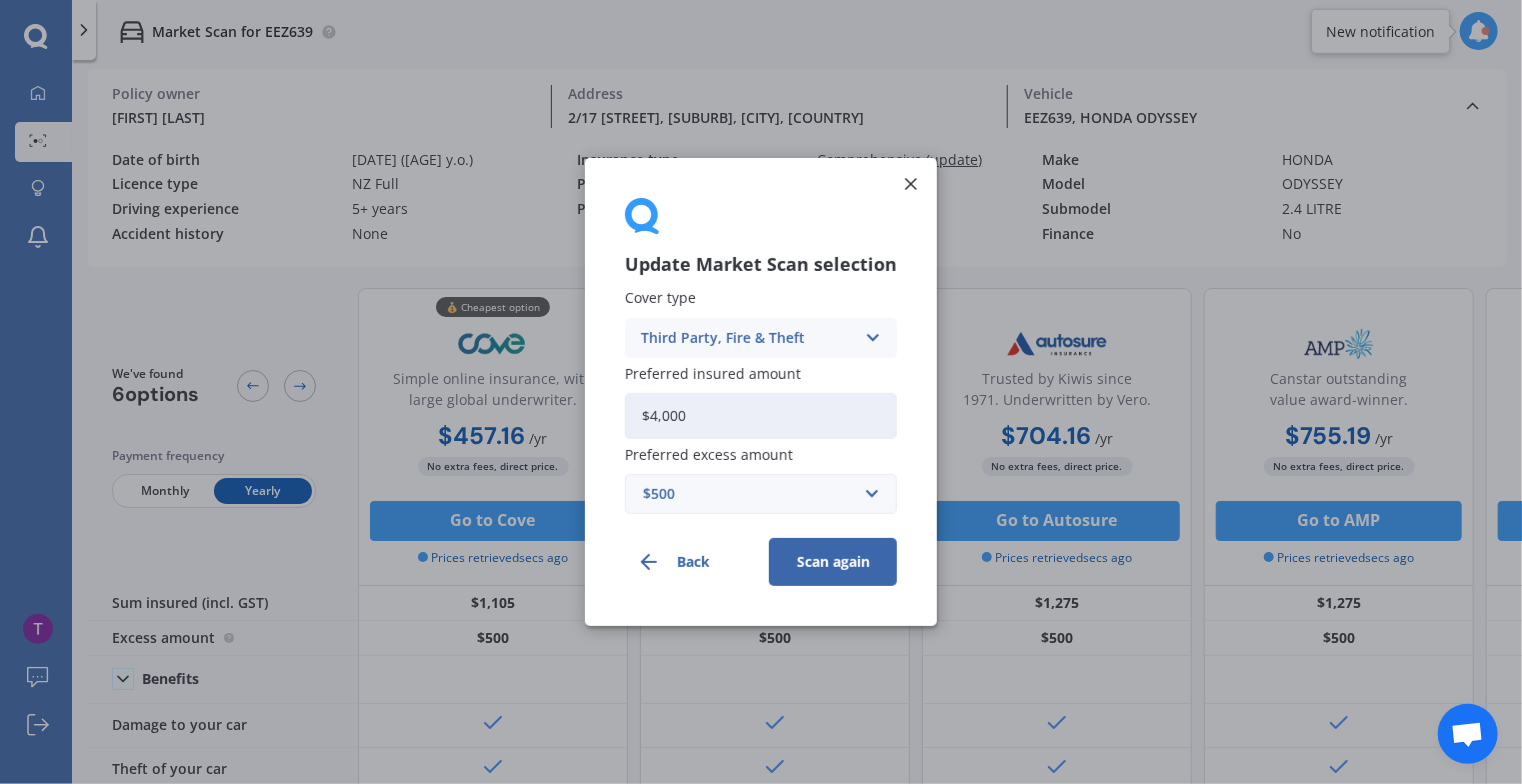 click on "Third Party, Fire & Theft Comprehensive Third Party, Fire & Theft Third Party" at bounding box center (761, 338) 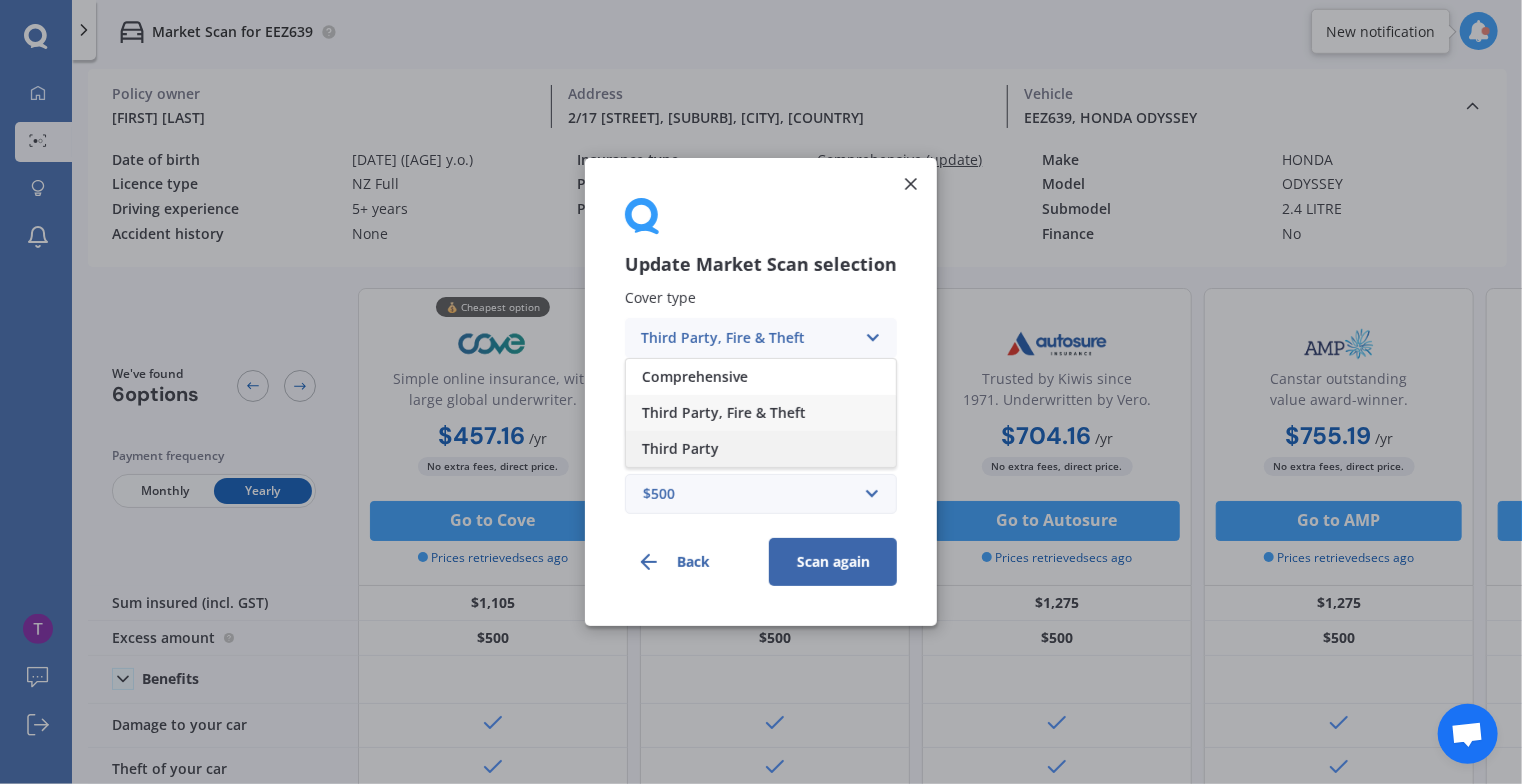 click on "Third Party" at bounding box center (761, 449) 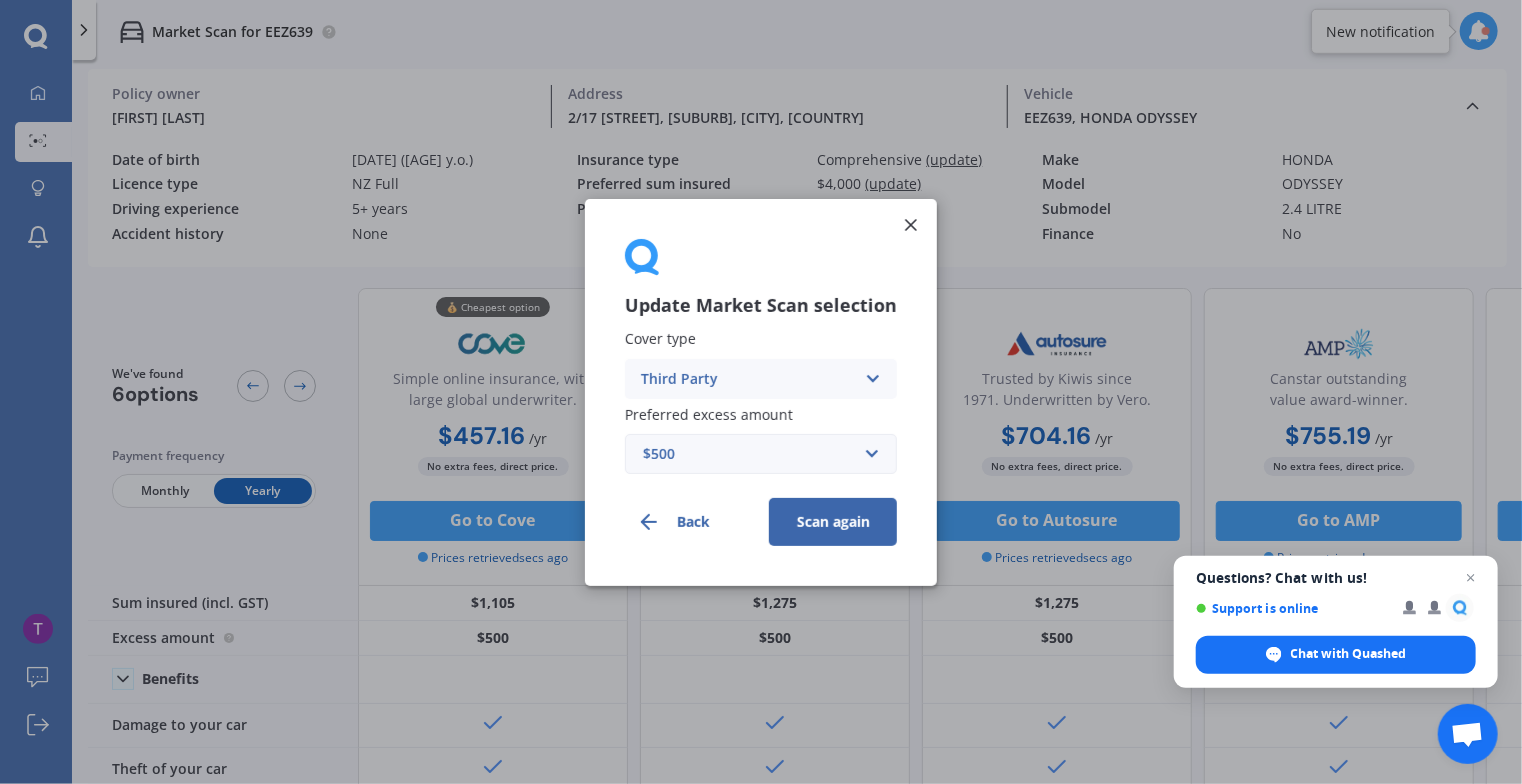 click on "Scan again" at bounding box center [833, 521] 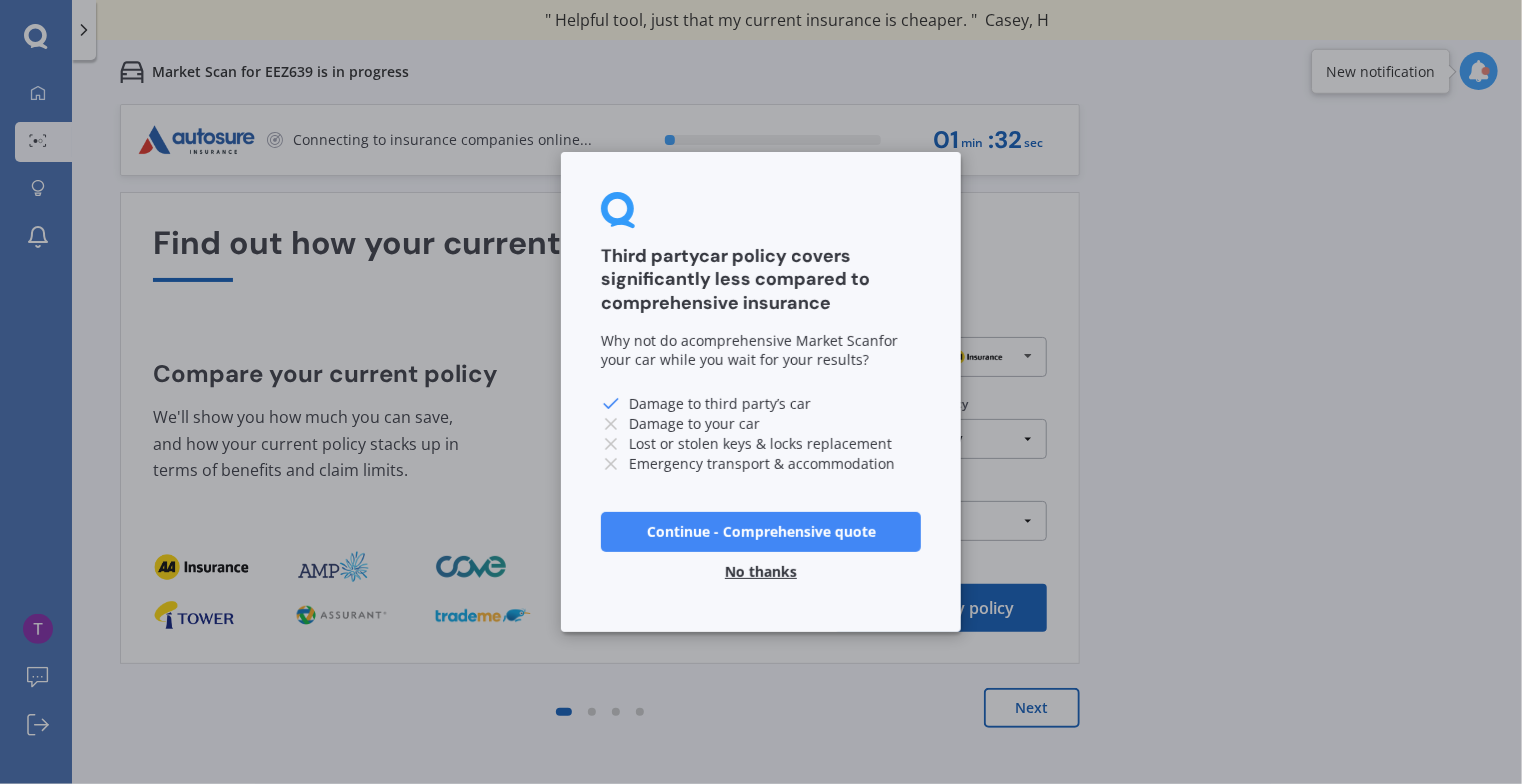 click on "Continue - Comprehensive quote" at bounding box center [761, 532] 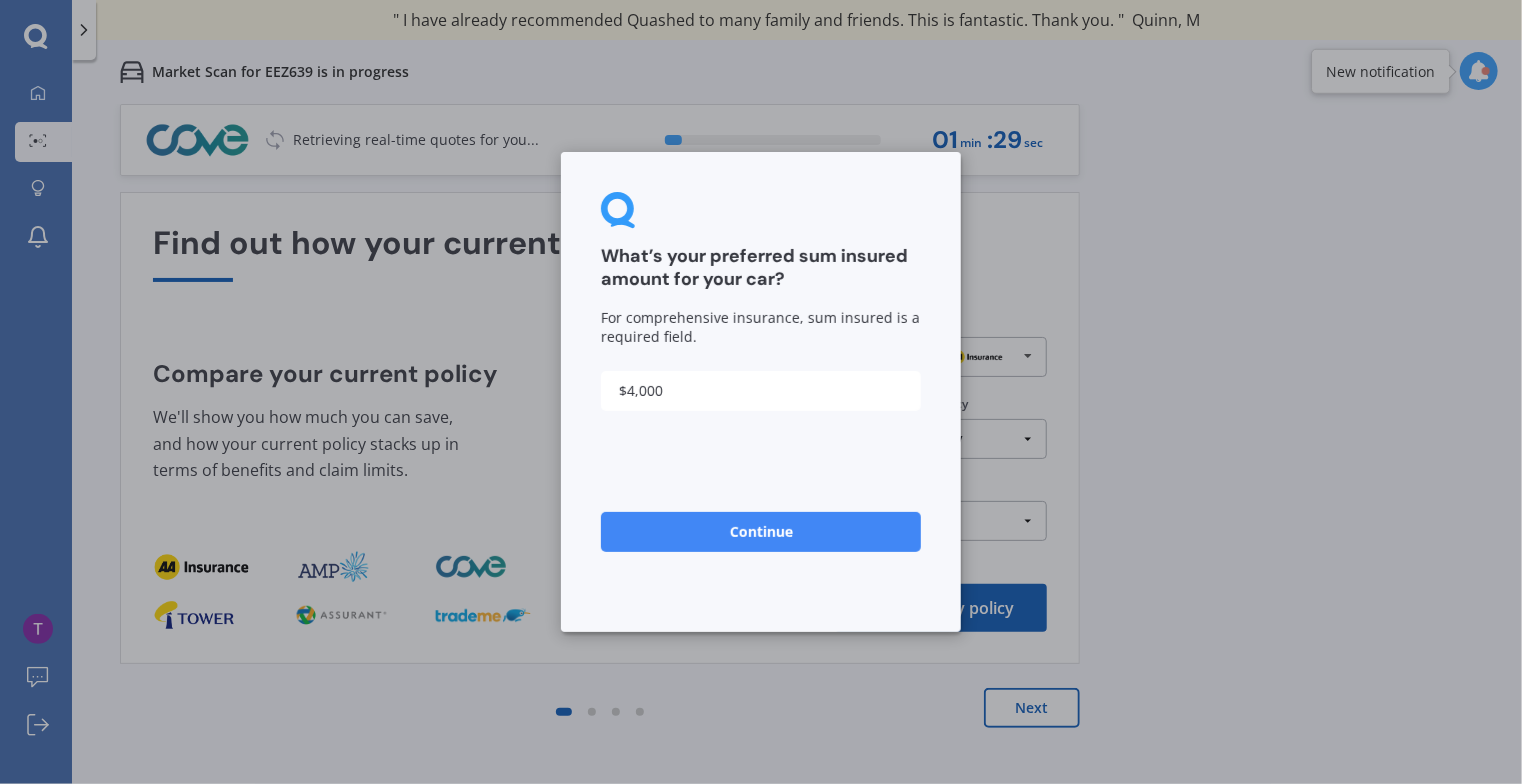 click on "Continue" at bounding box center (761, 532) 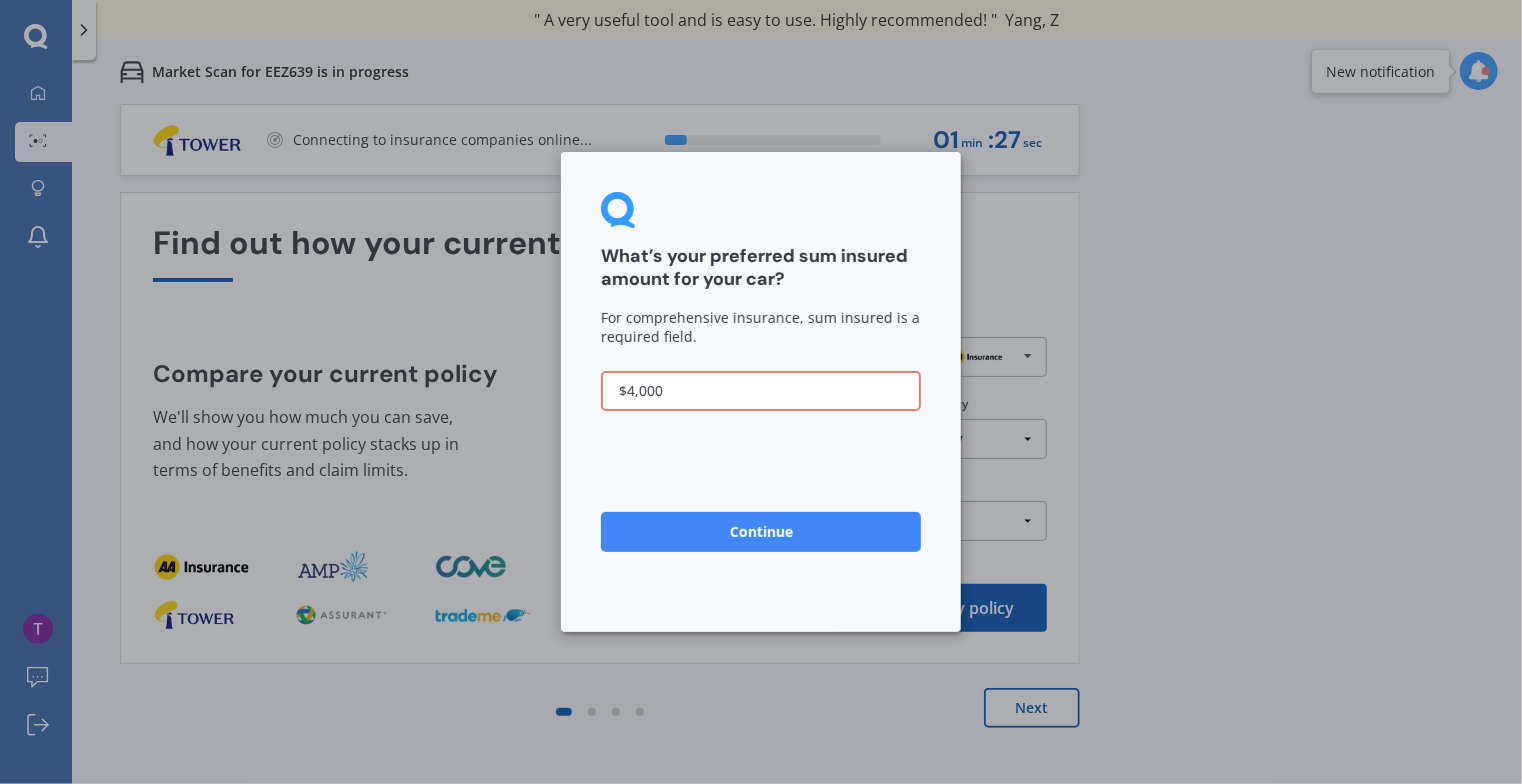 click on "$4,000" at bounding box center (761, 391) 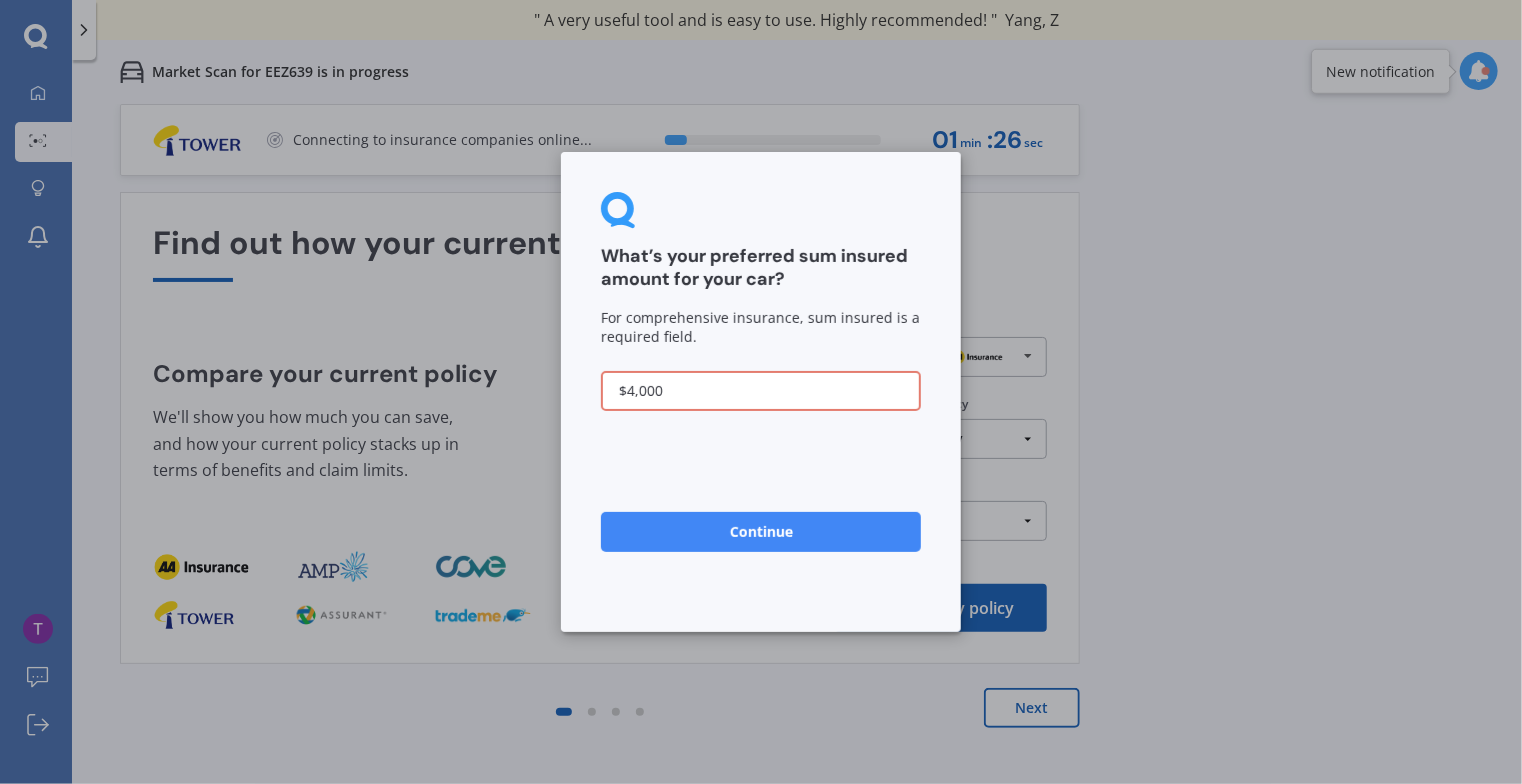 click on "$4,000" at bounding box center (761, 391) 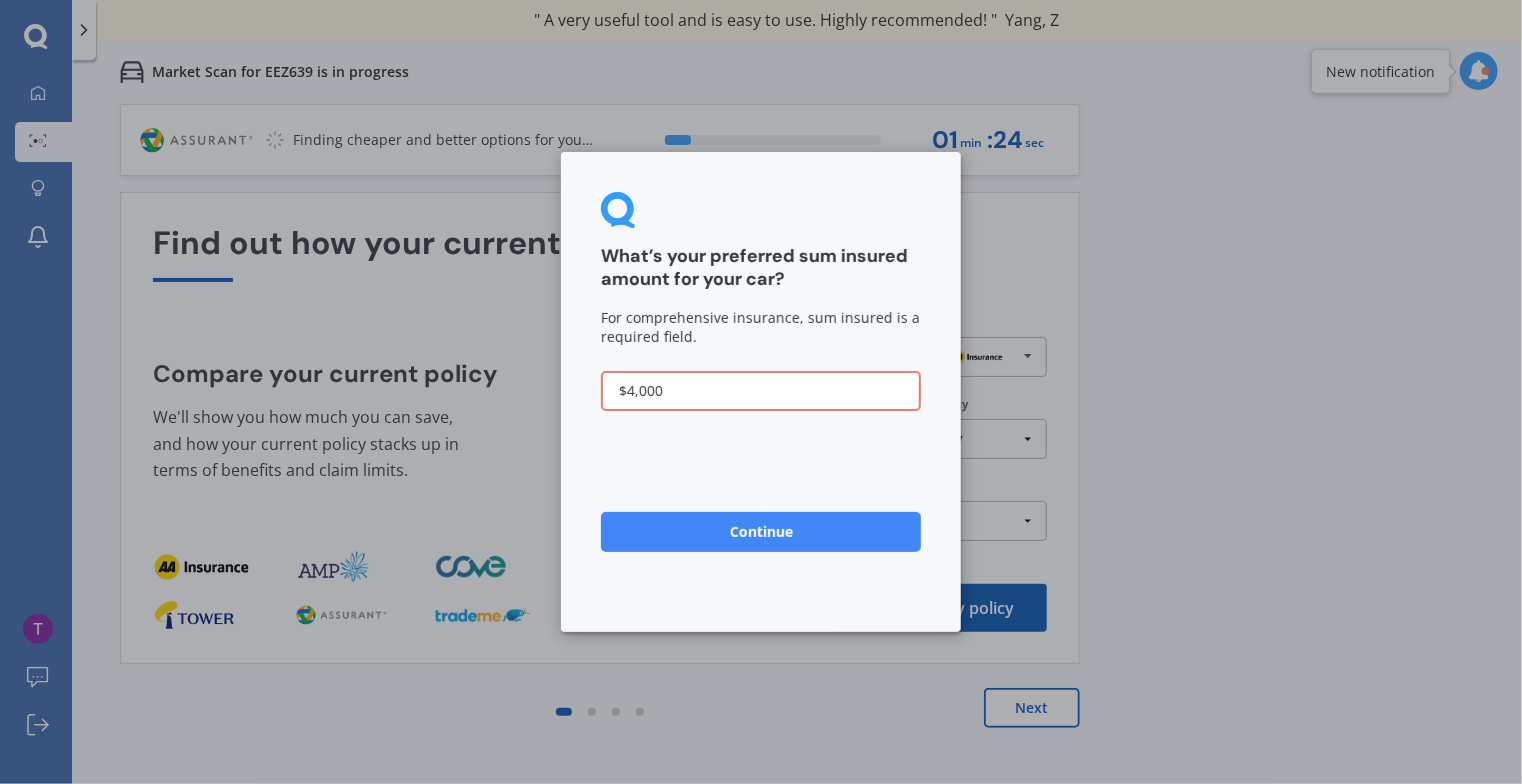 click on "Continue" at bounding box center (761, 532) 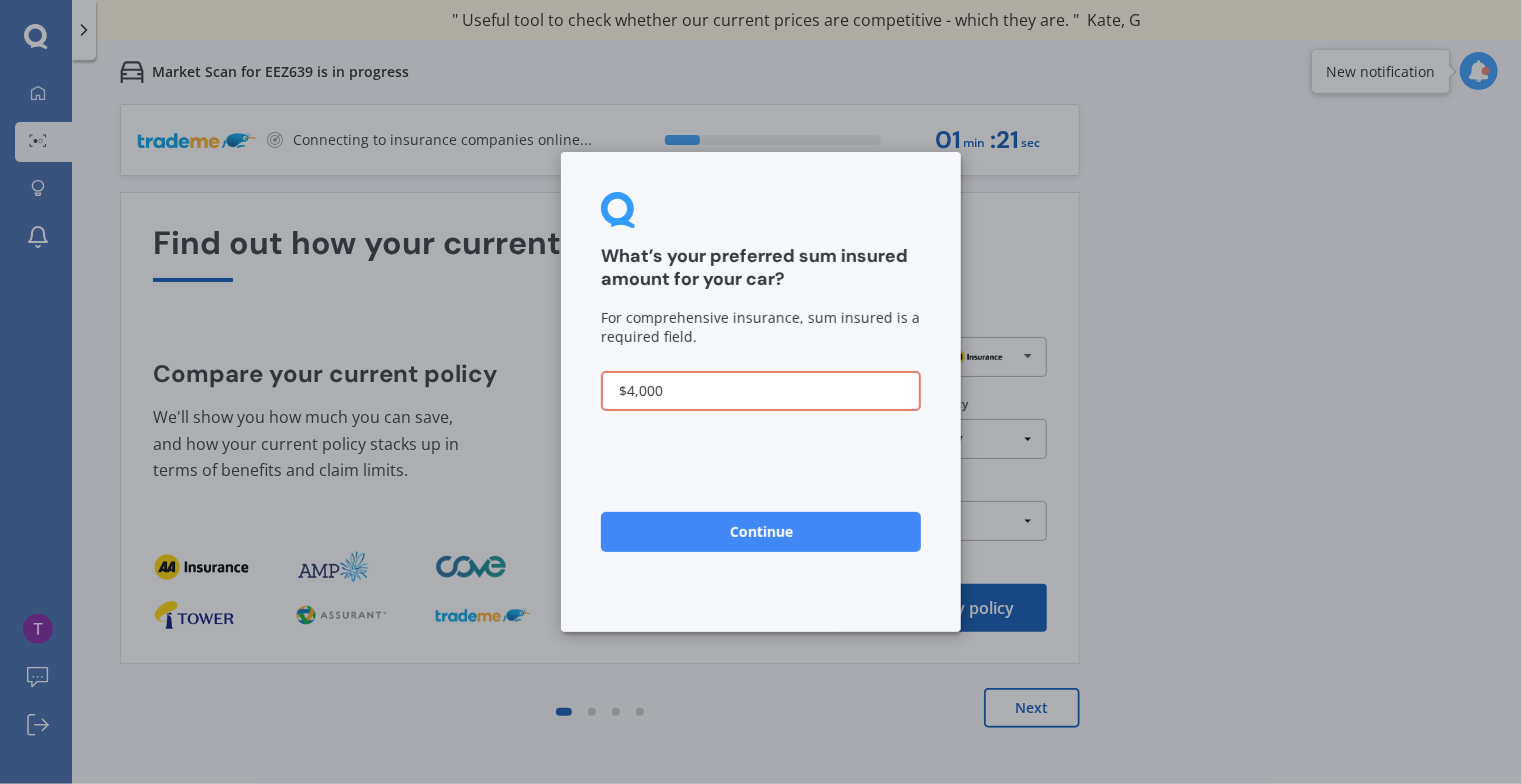 click on "$4,000" at bounding box center [761, 391] 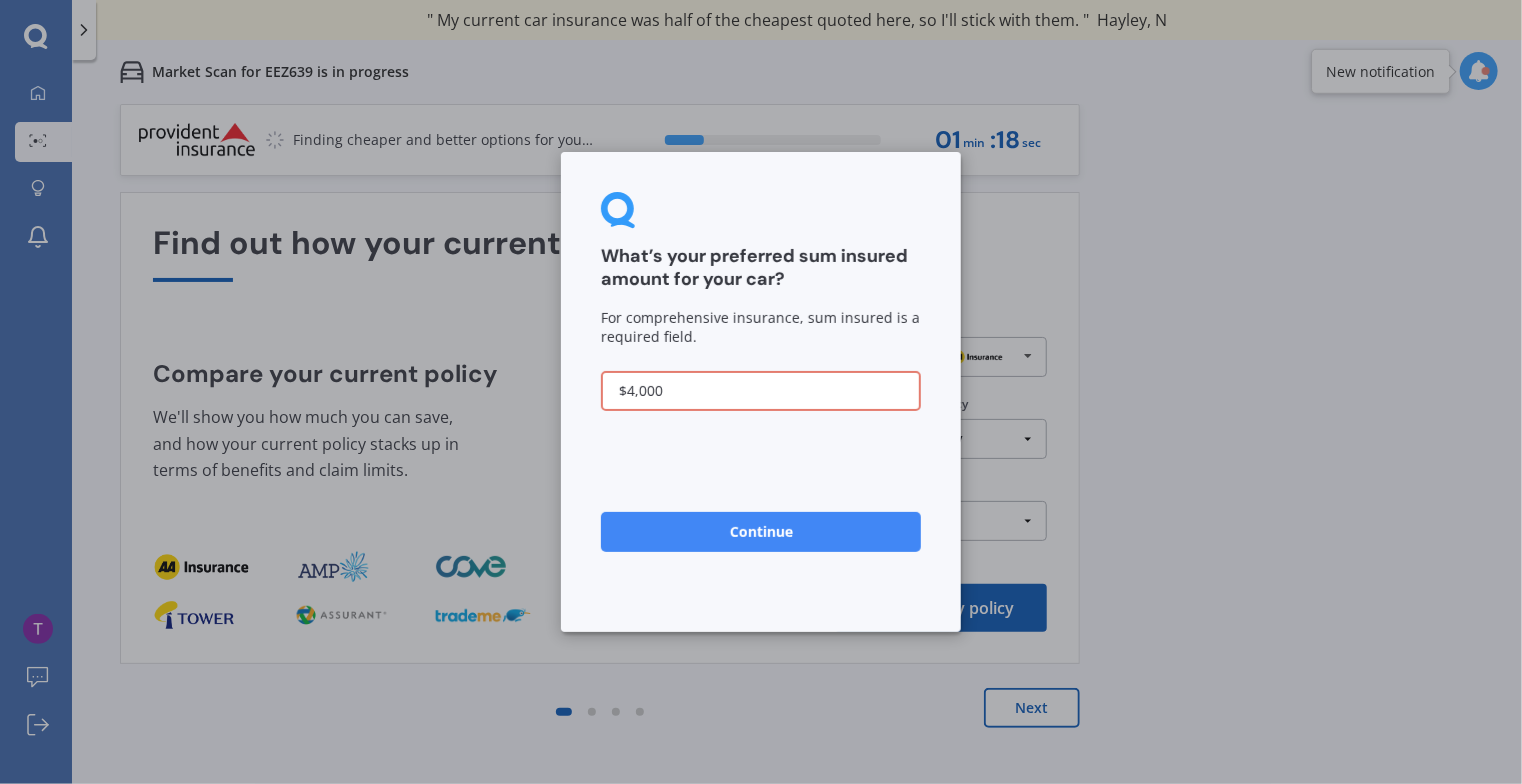 drag, startPoint x: 744, startPoint y: 394, endPoint x: 451, endPoint y: 391, distance: 293.01535 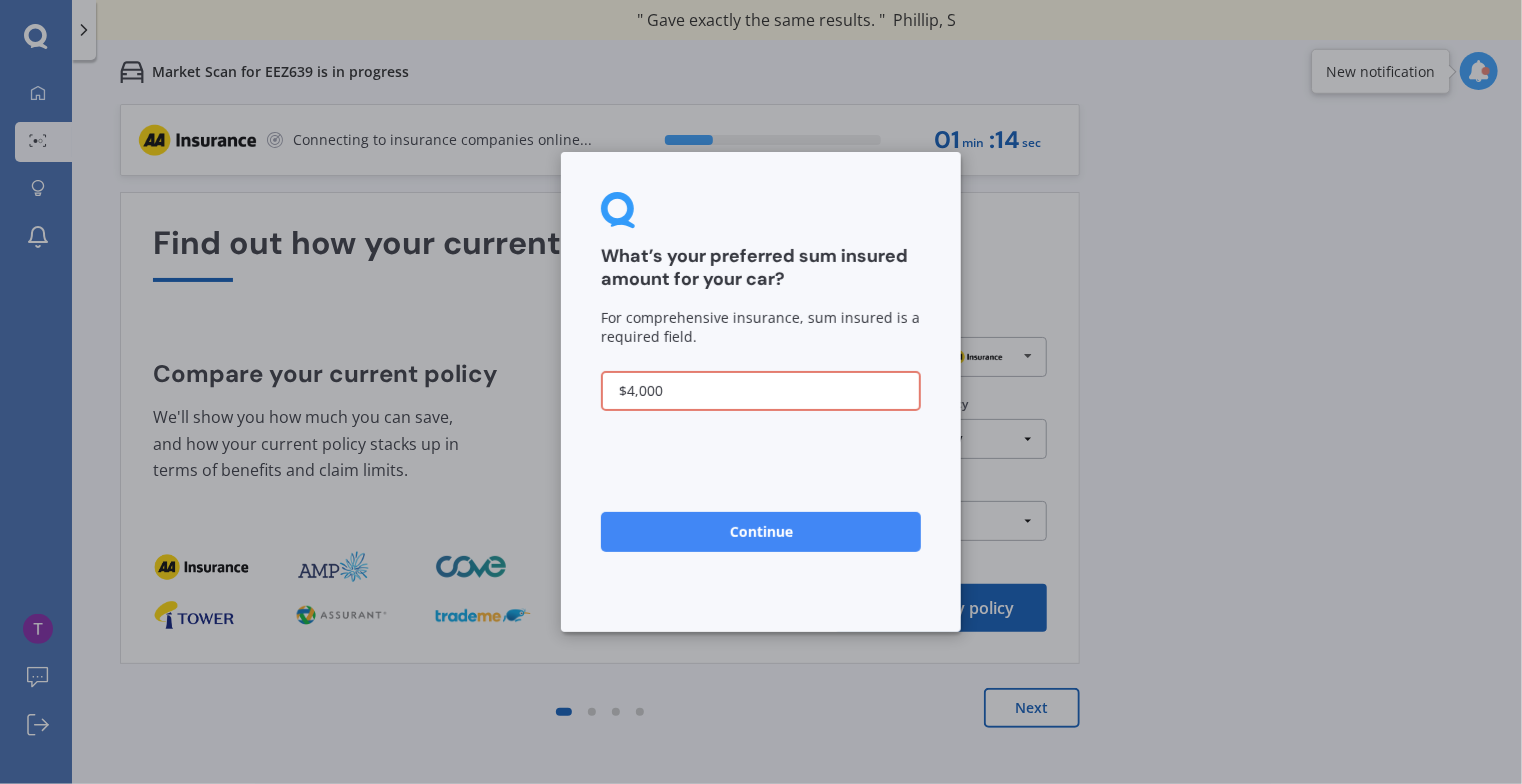 click on "Continue" at bounding box center [761, 532] 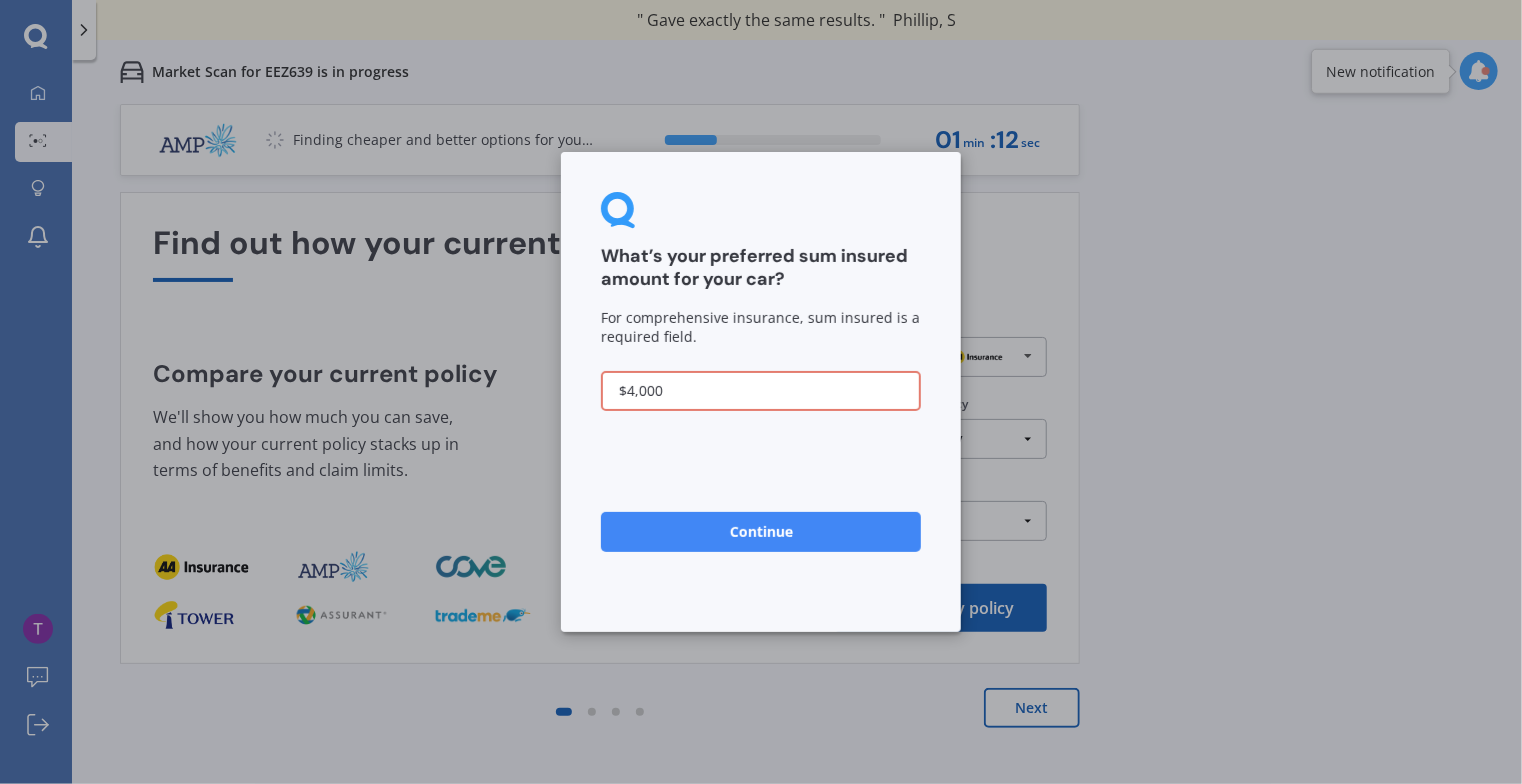 click on "Continue" at bounding box center [761, 532] 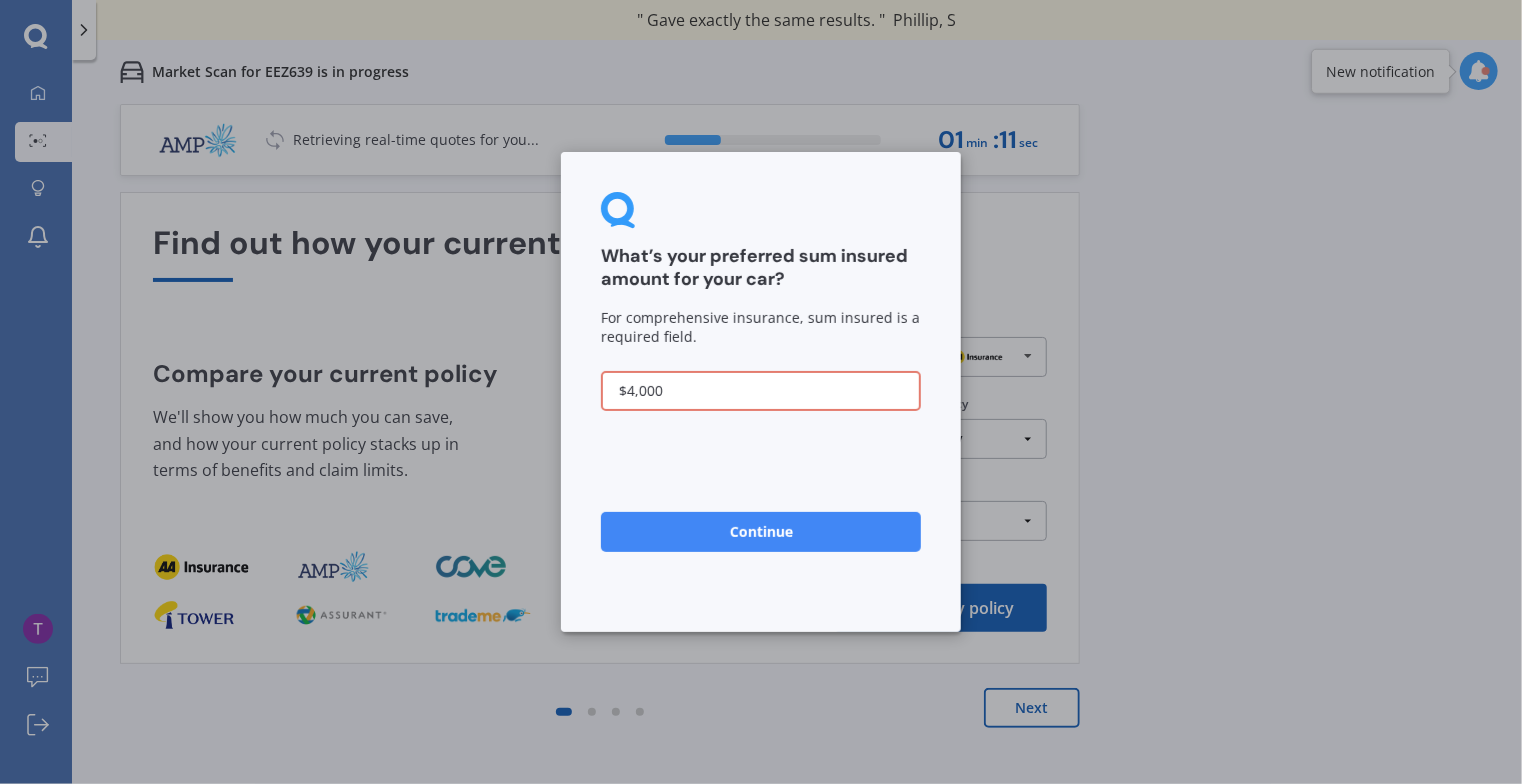 click on "$4,000" at bounding box center [761, 391] 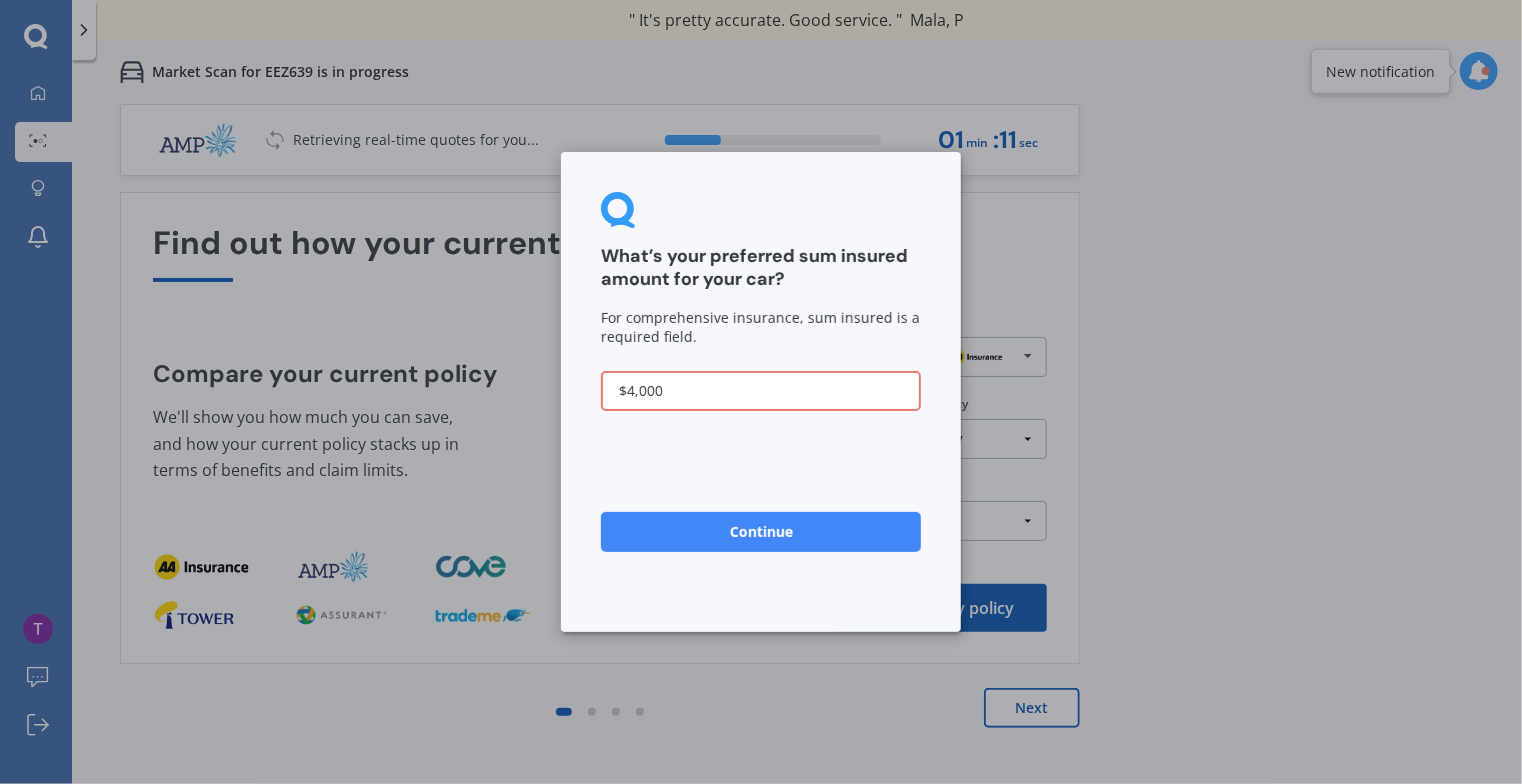 click on "$4,000" at bounding box center (761, 391) 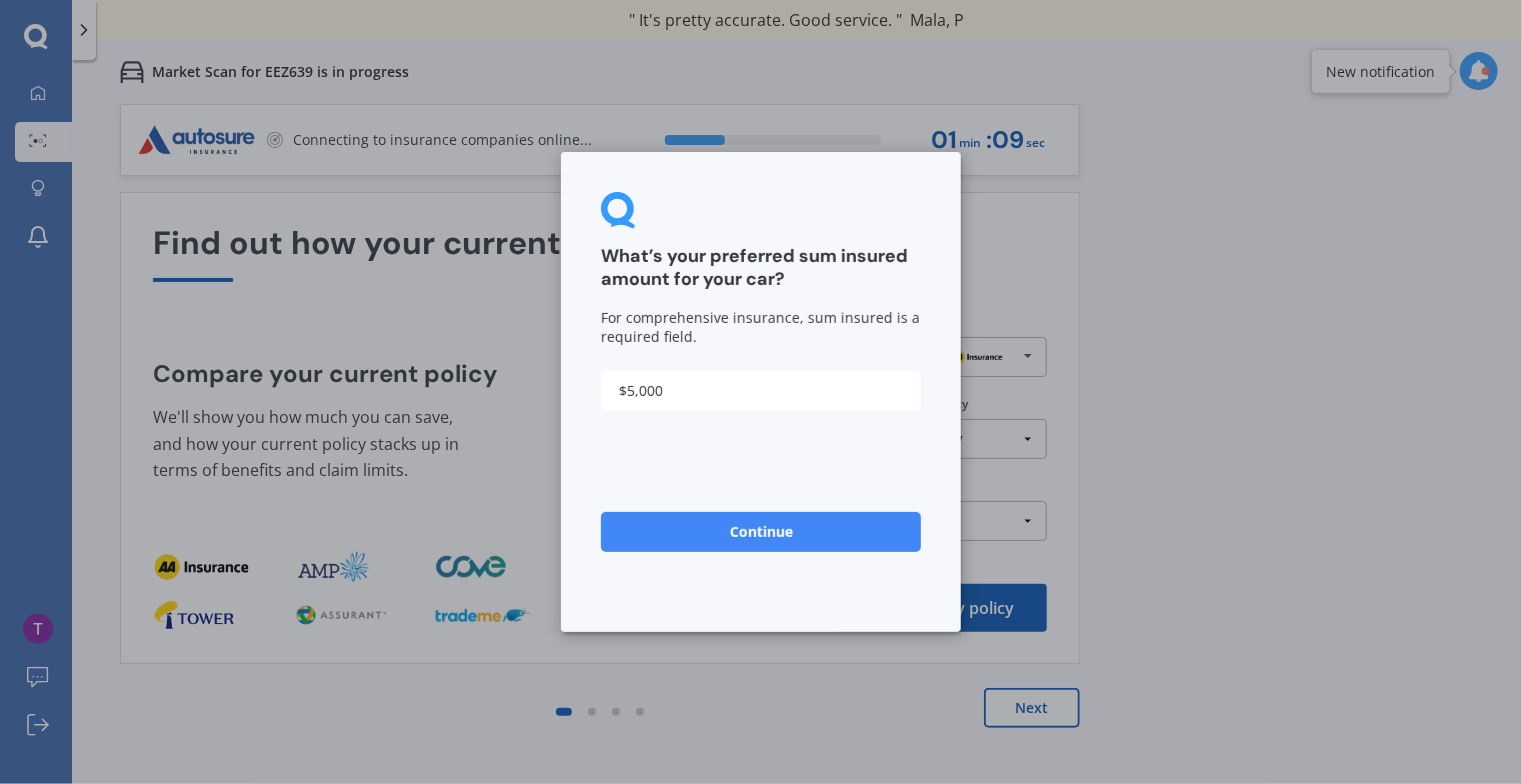 type on "$5,000" 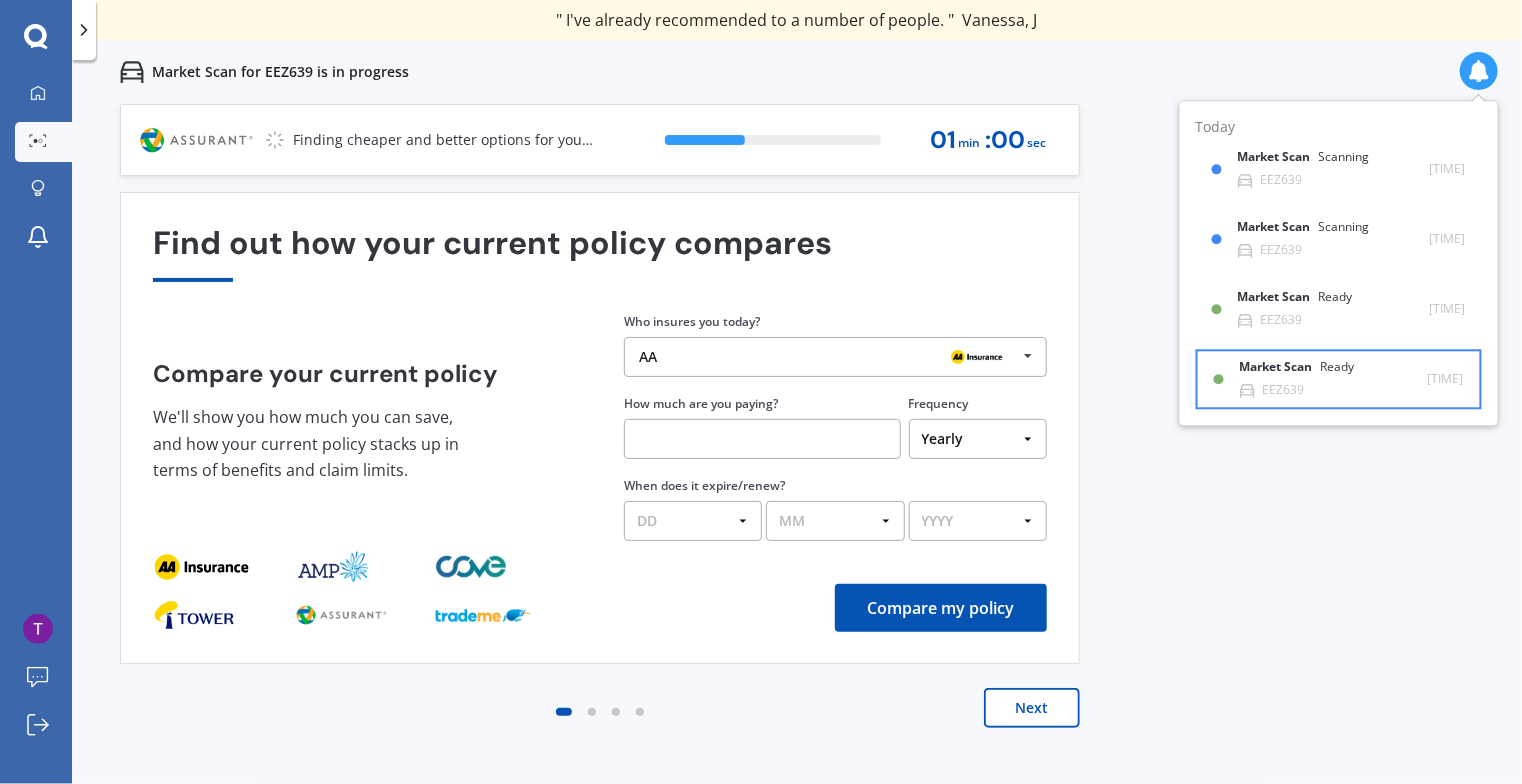 click on "Market Scan Ready" at bounding box center [1316, 162] 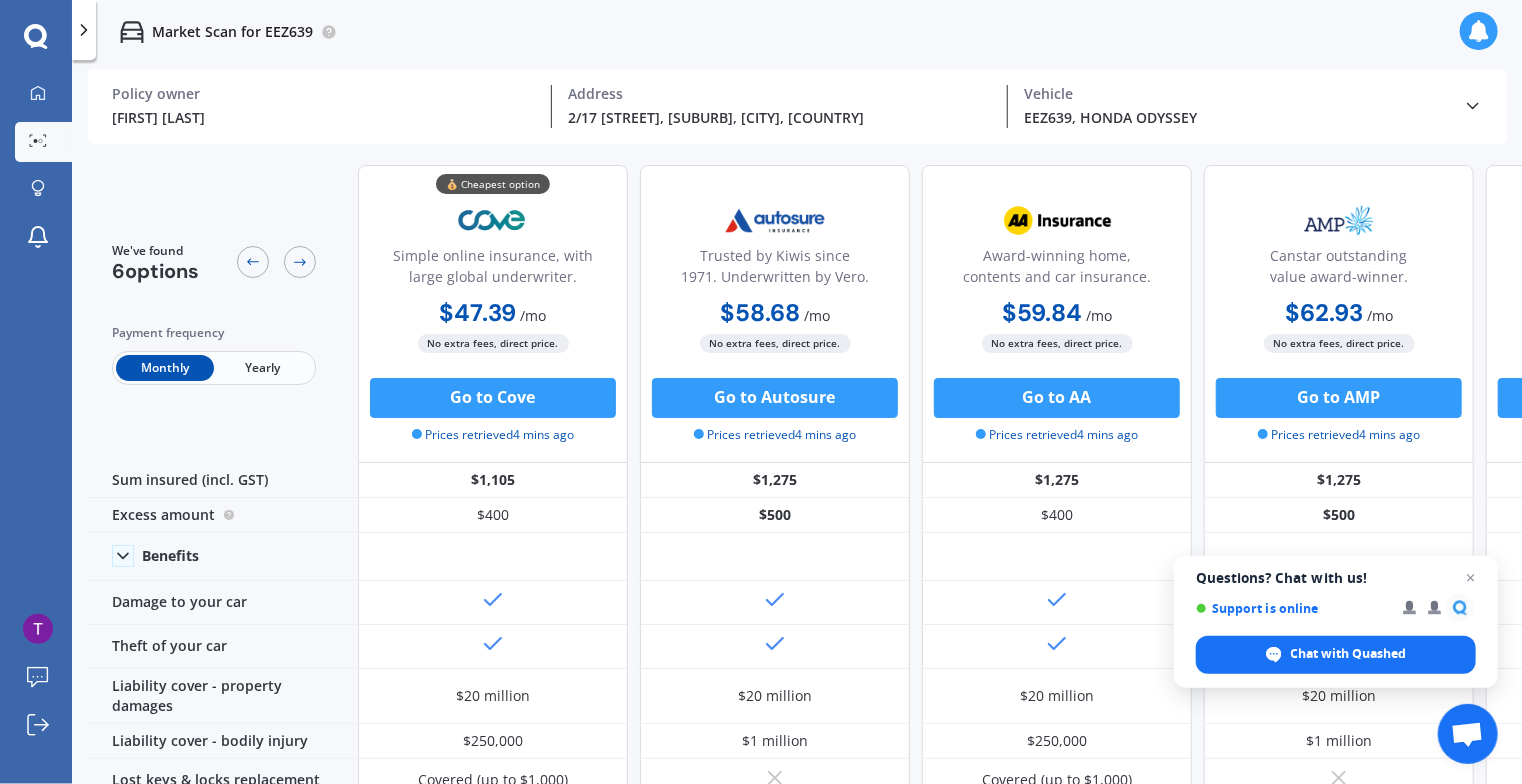 click on "Yearly" at bounding box center (263, 368) 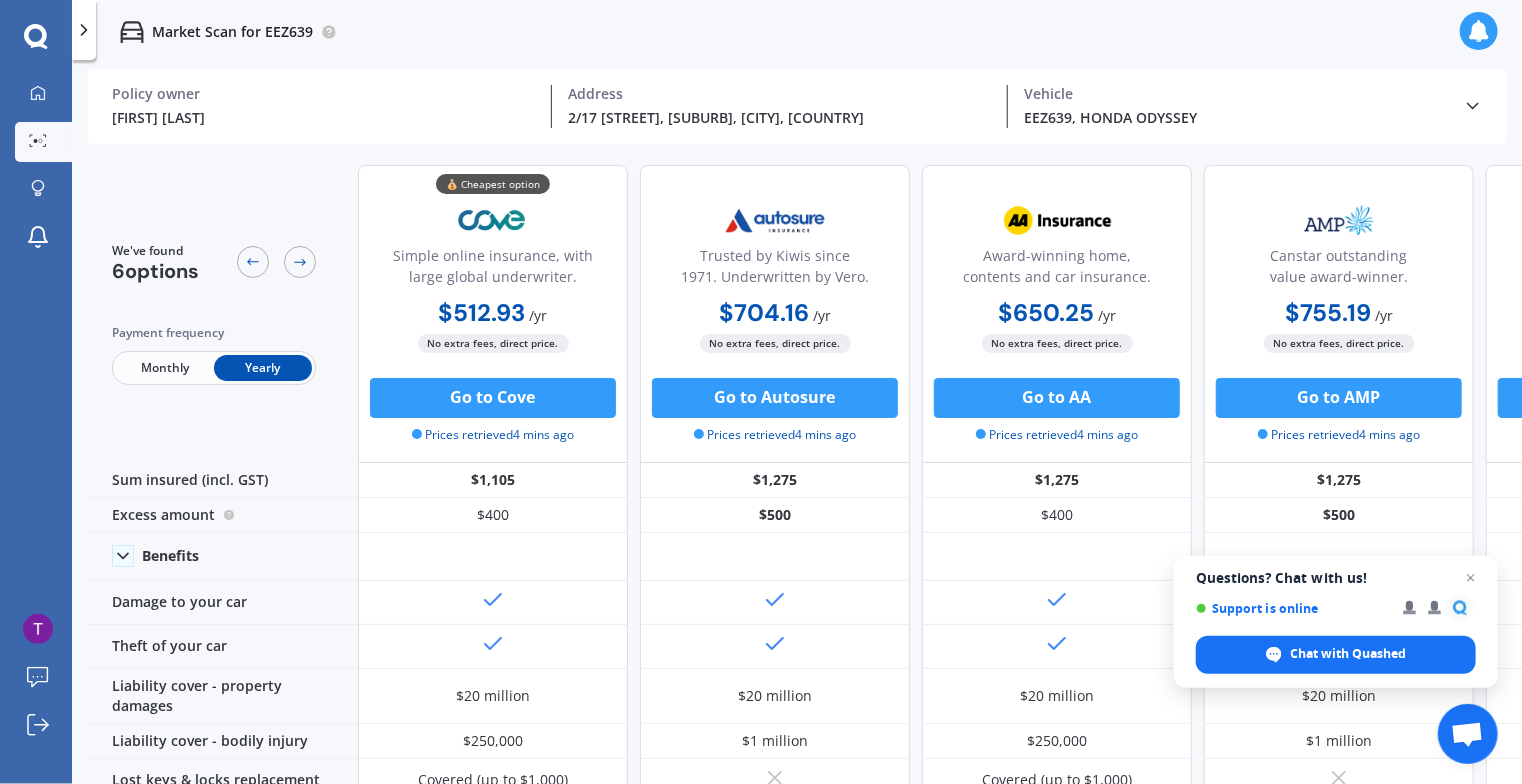 click on "Monthly" at bounding box center [165, 368] 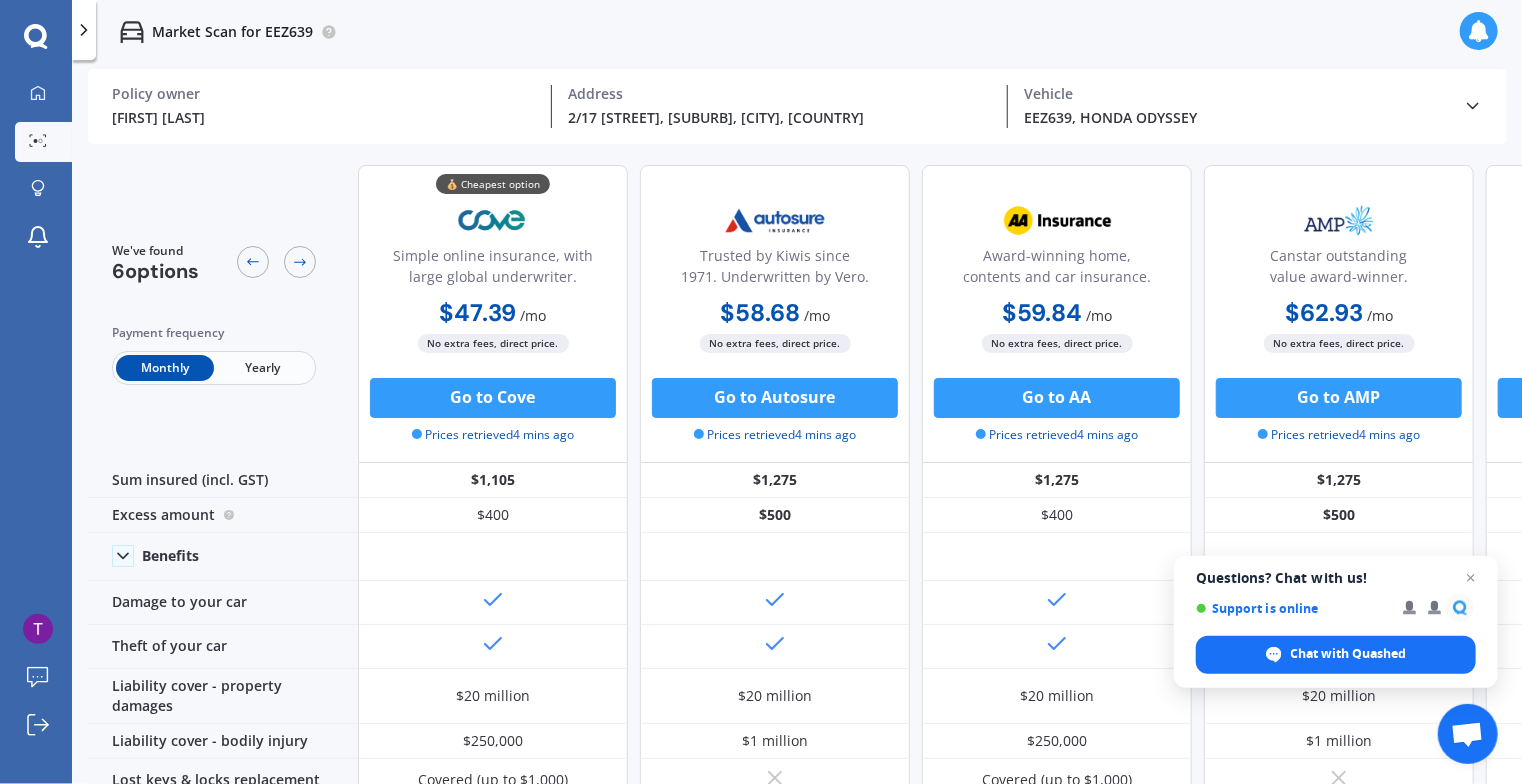 click on "Yearly" at bounding box center (263, 368) 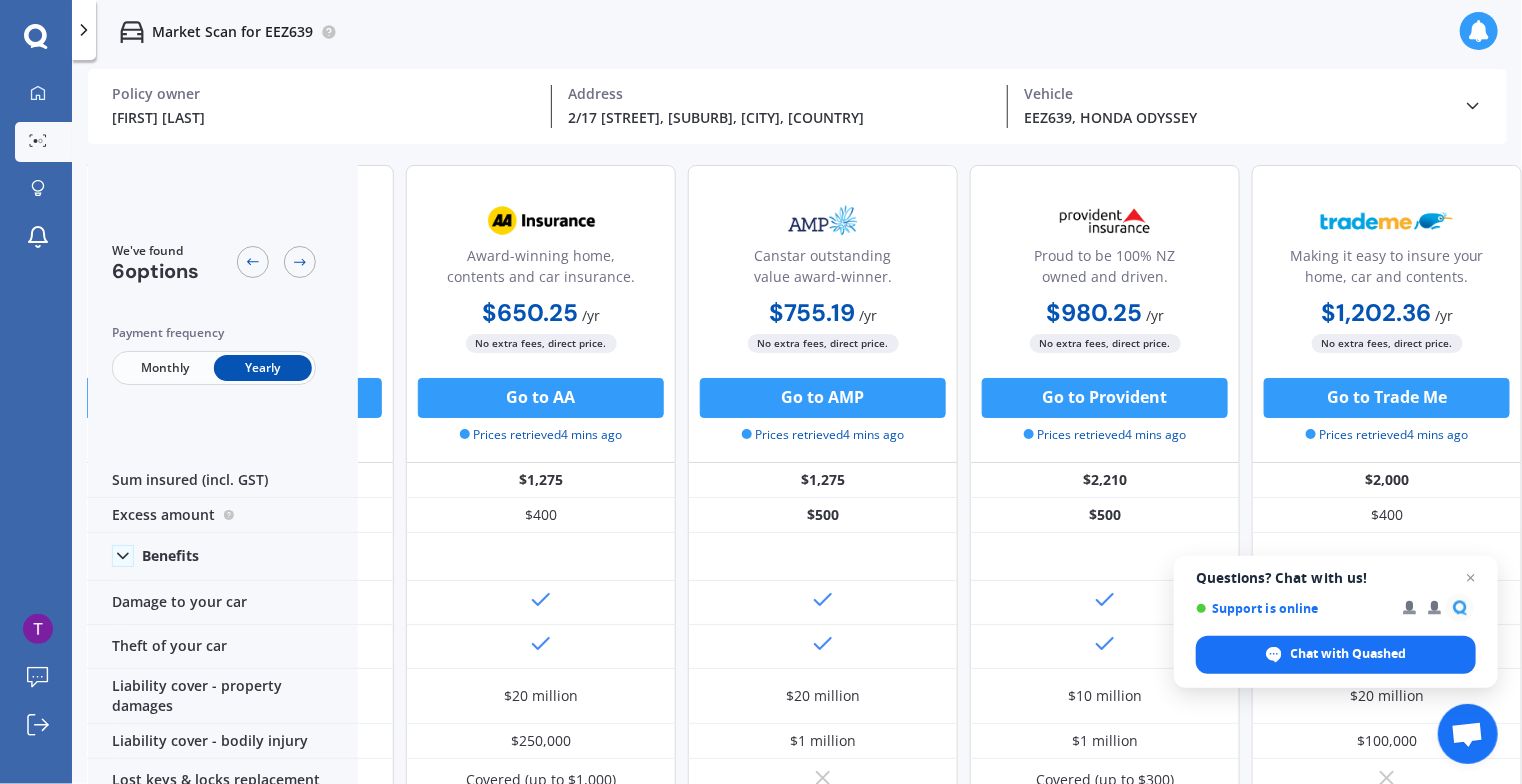 scroll, scrollTop: 0, scrollLeft: 0, axis: both 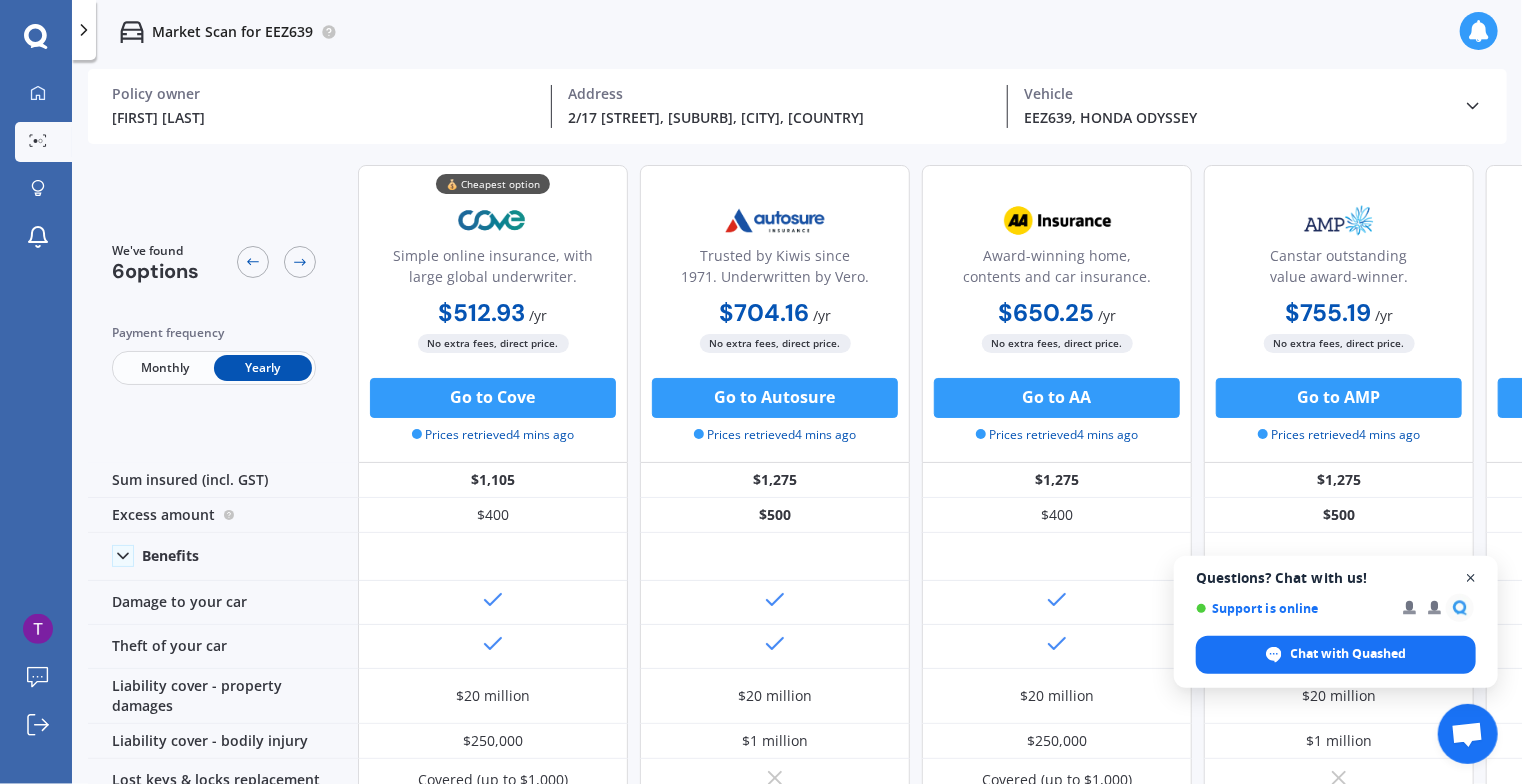 click at bounding box center [1471, 578] 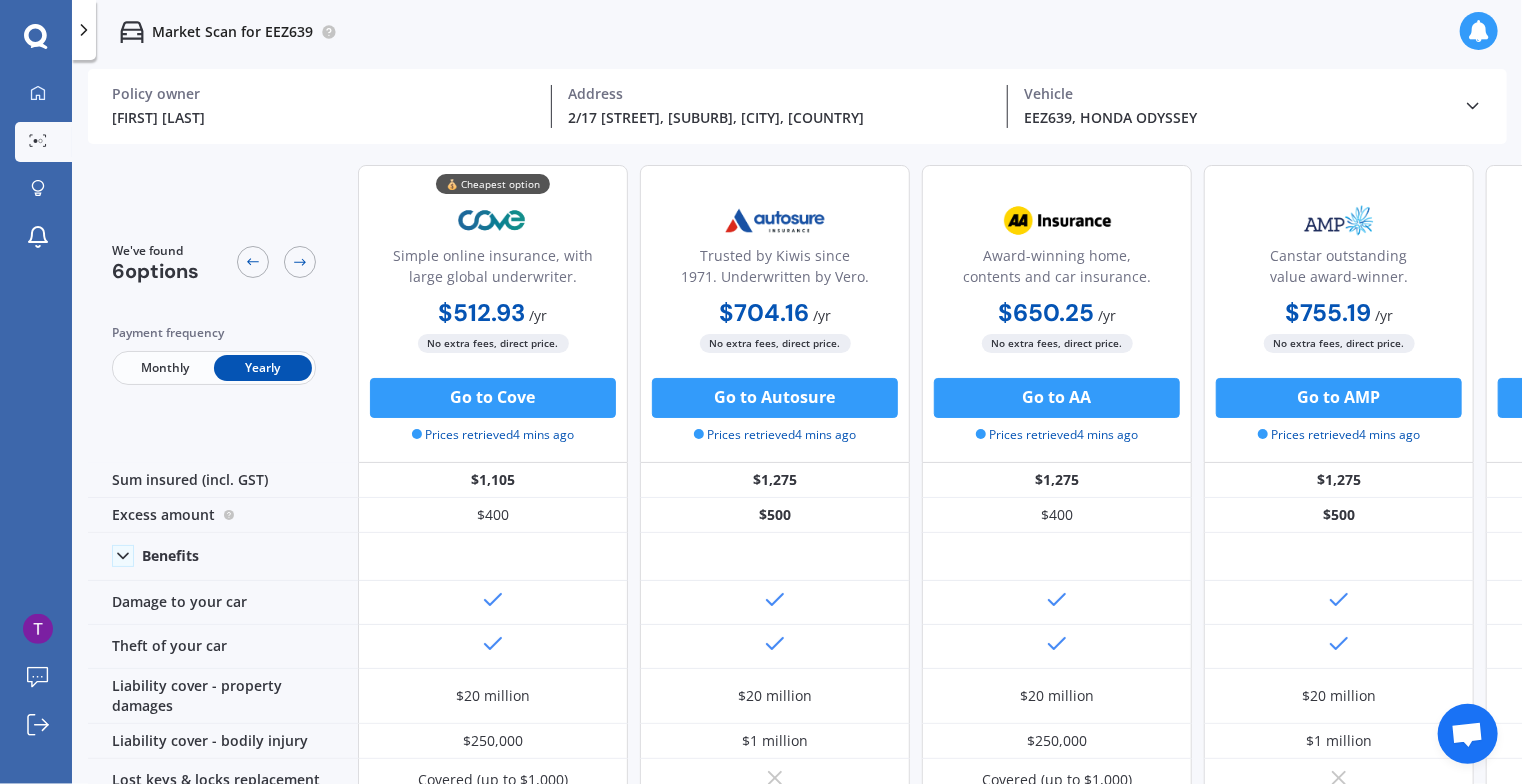 click on "EEZ639, HONDA ODYSSEY Vehicle" at bounding box center (1235, 106) 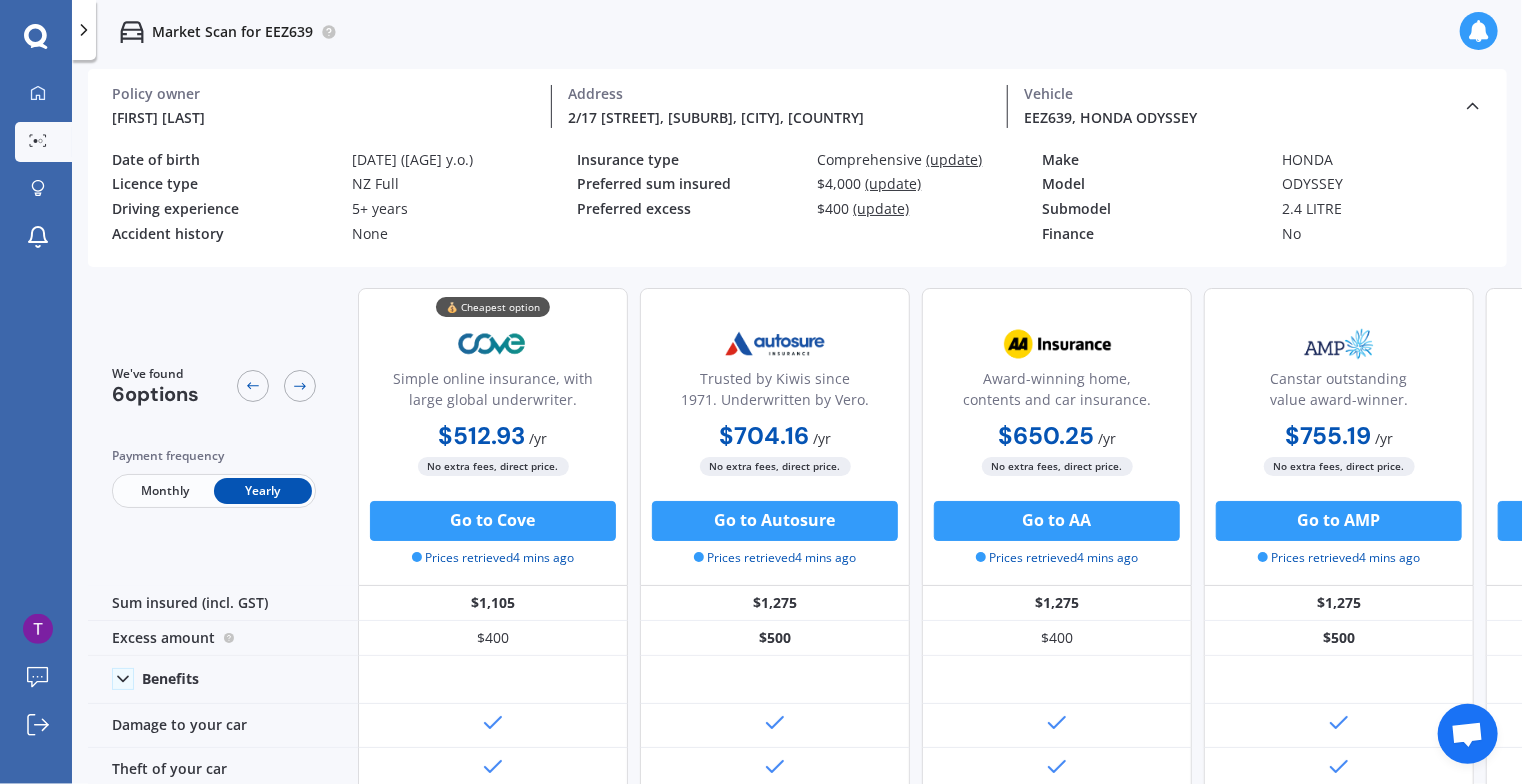 click on "(update)" at bounding box center (955, 159) 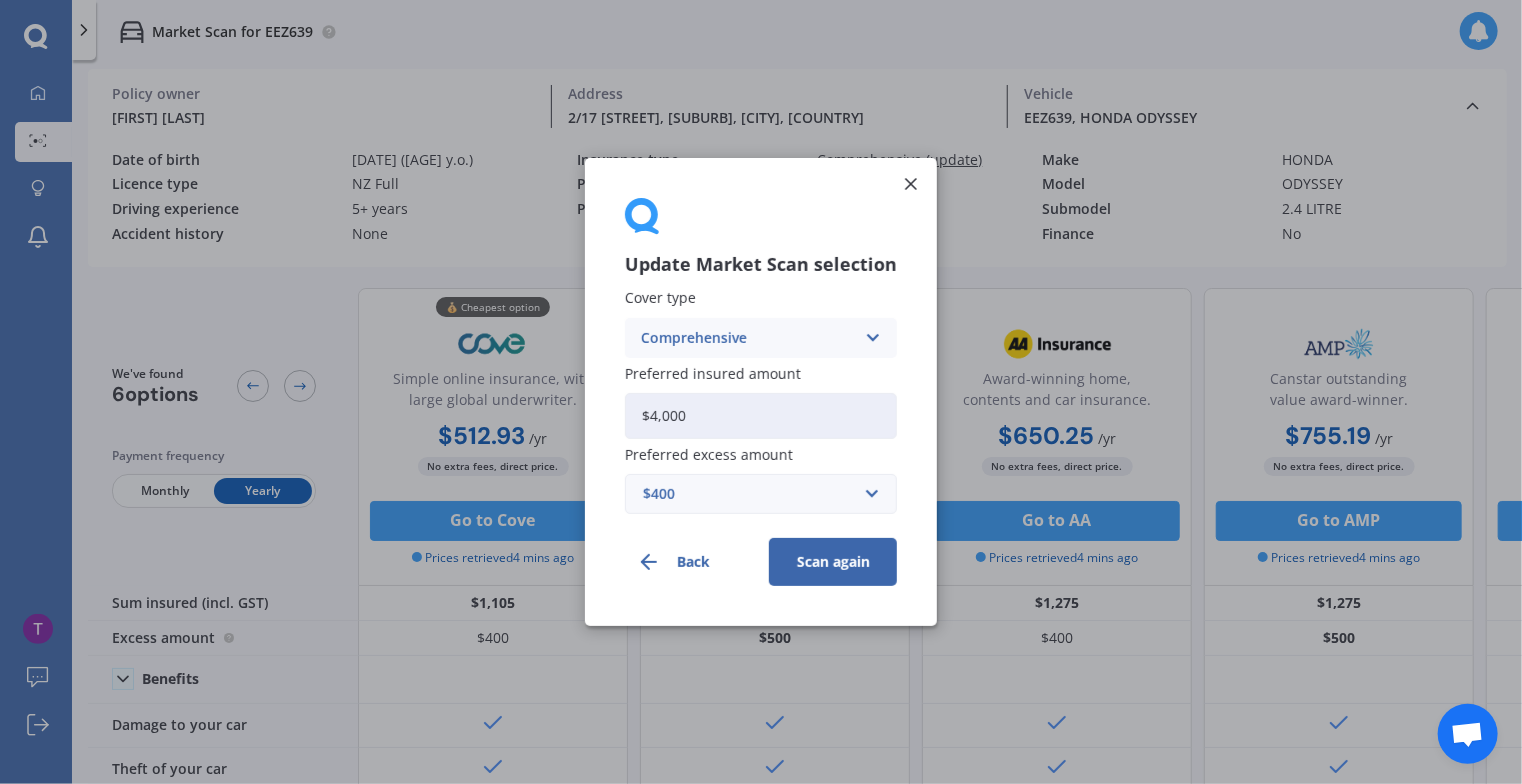 click at bounding box center (872, 338) 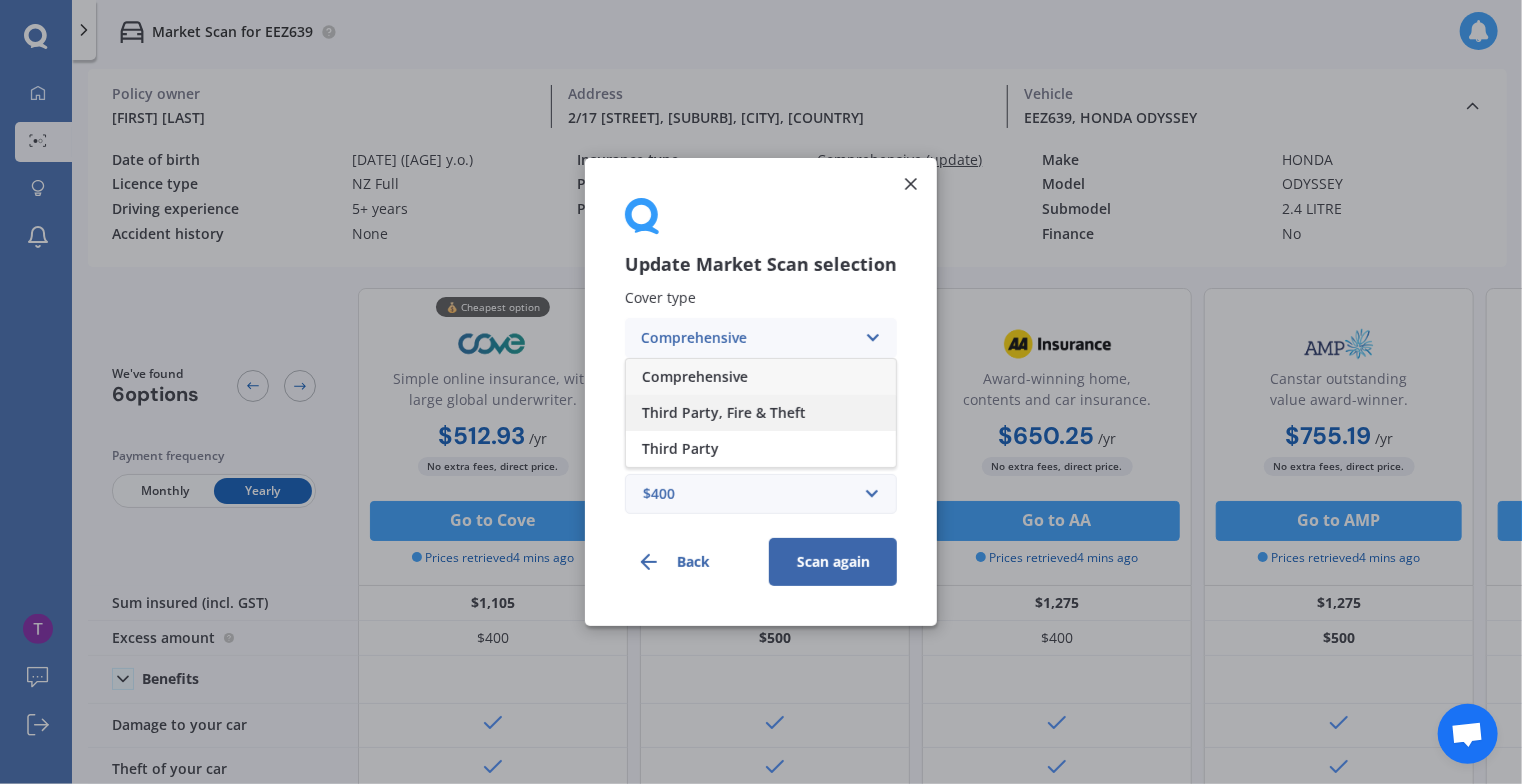 click on "Third Party, Fire & Theft" at bounding box center [695, 377] 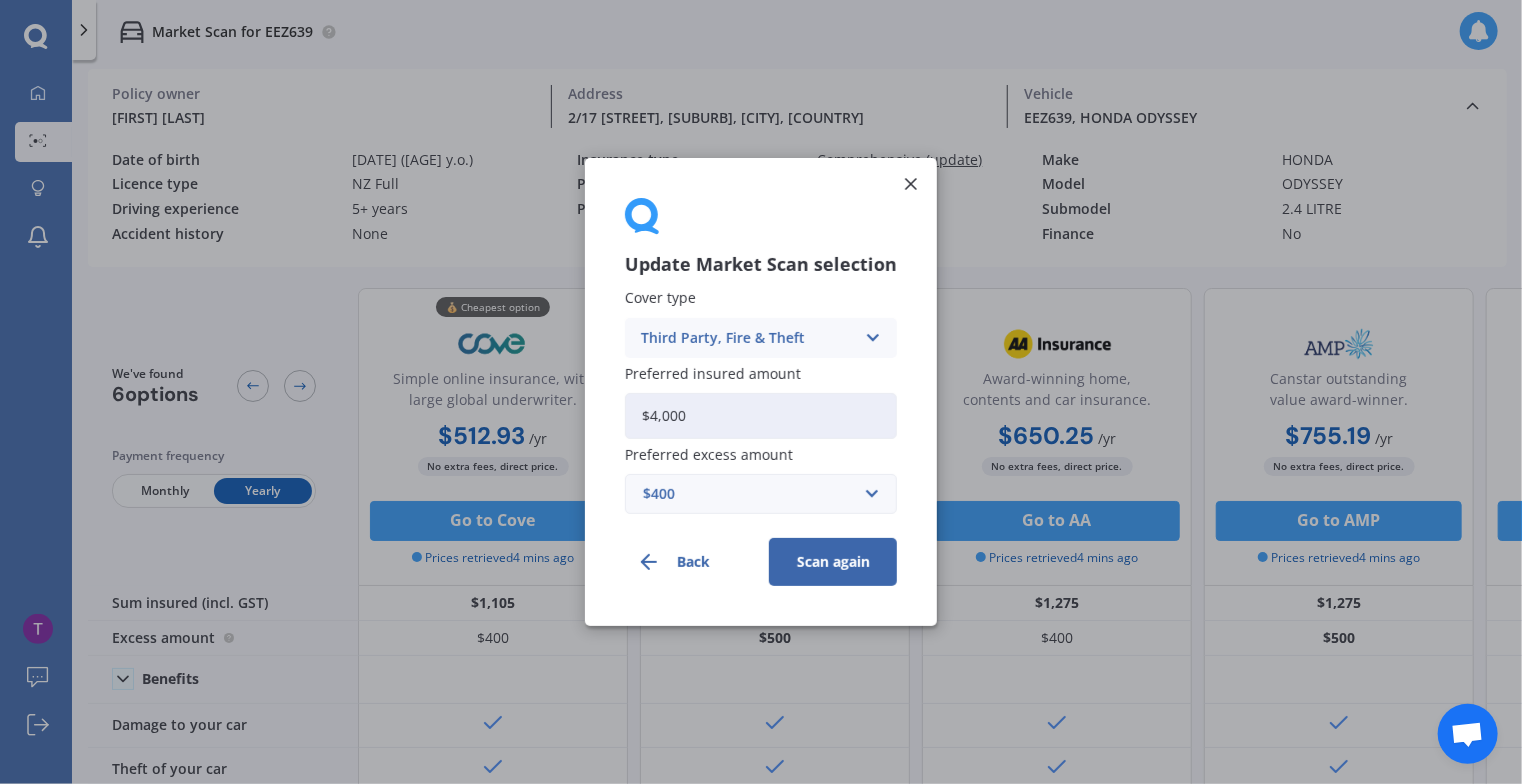 click on "Scan again" at bounding box center [833, 562] 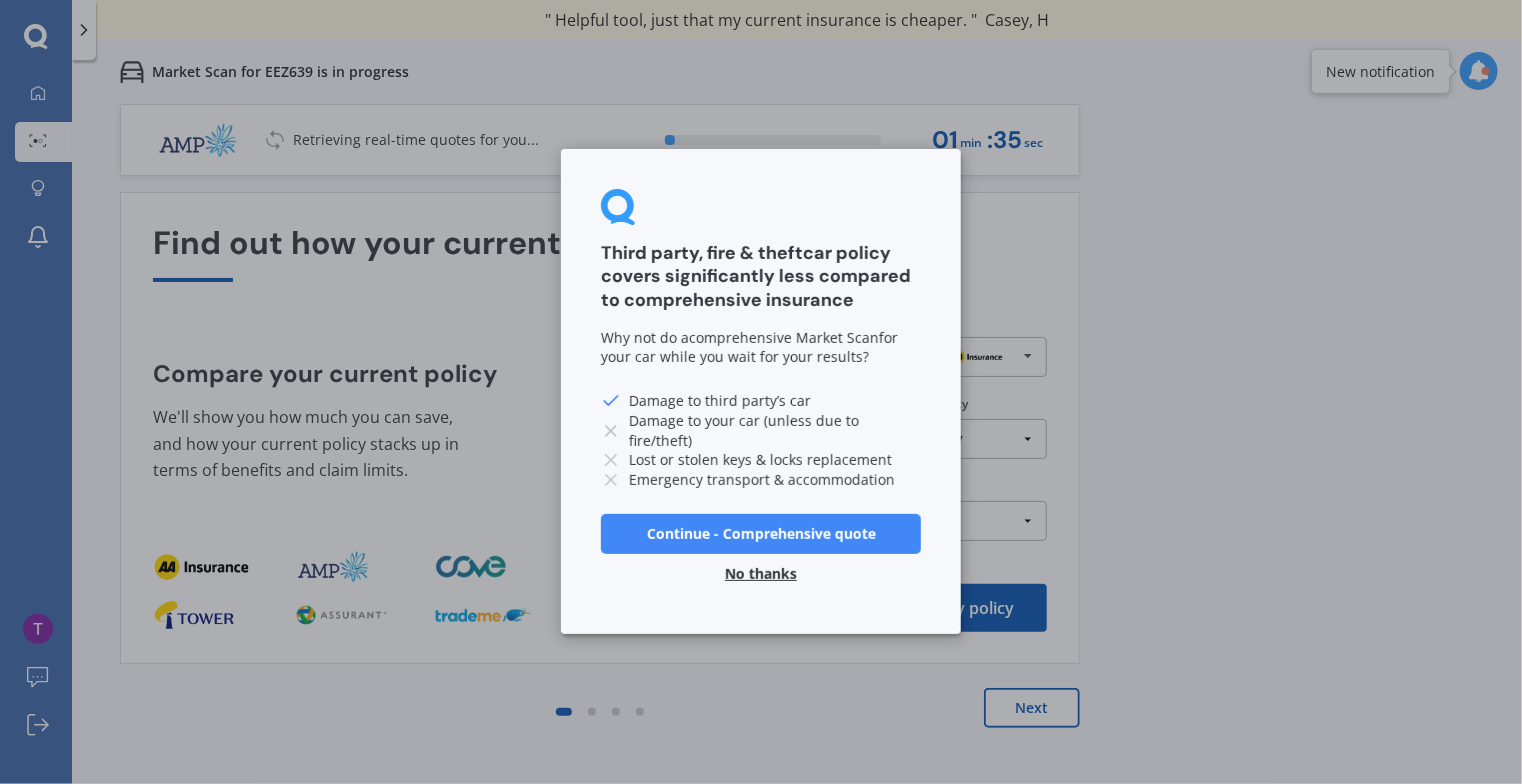 click on "No thanks" at bounding box center (761, 575) 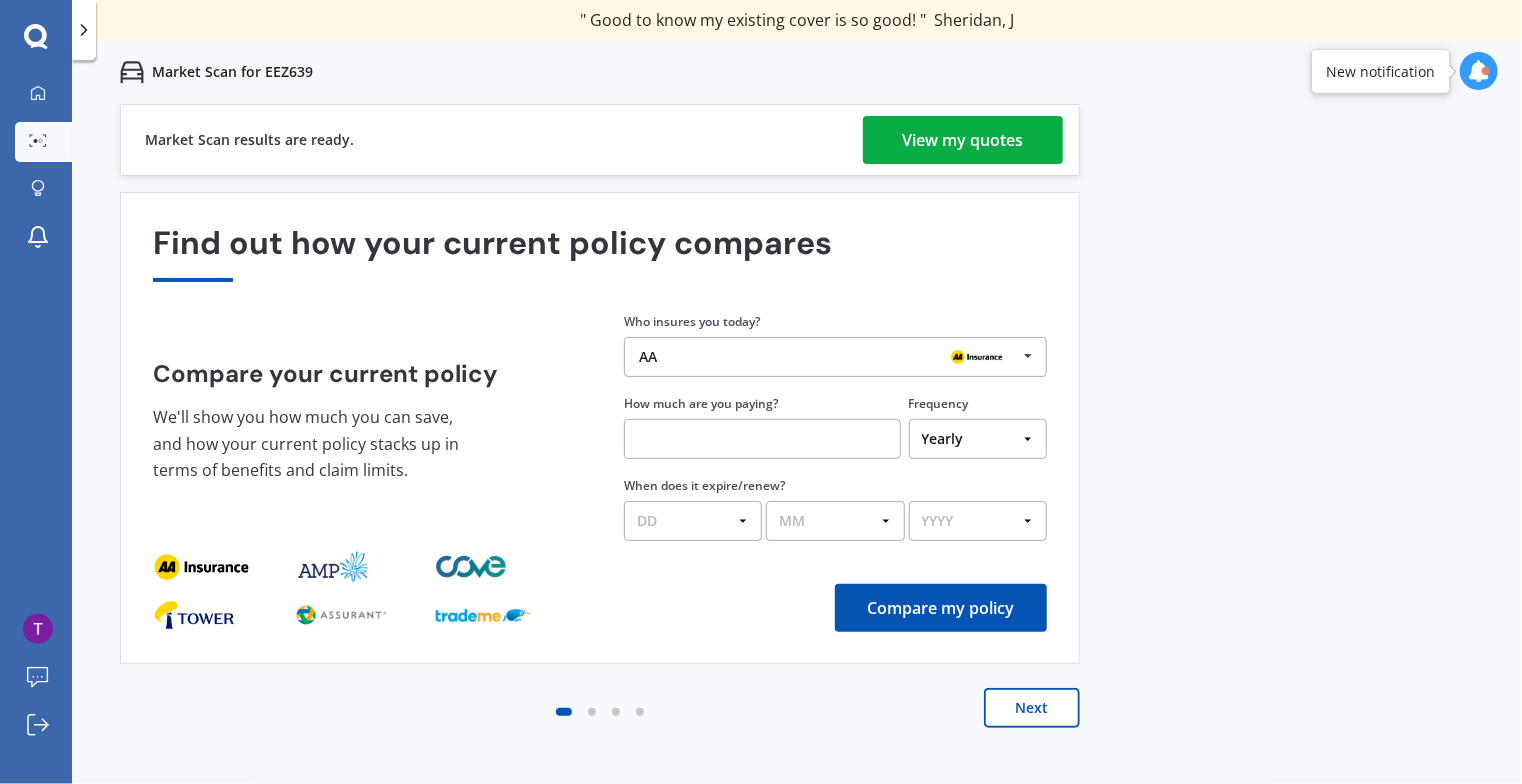 click on "View my quotes" at bounding box center [963, 140] 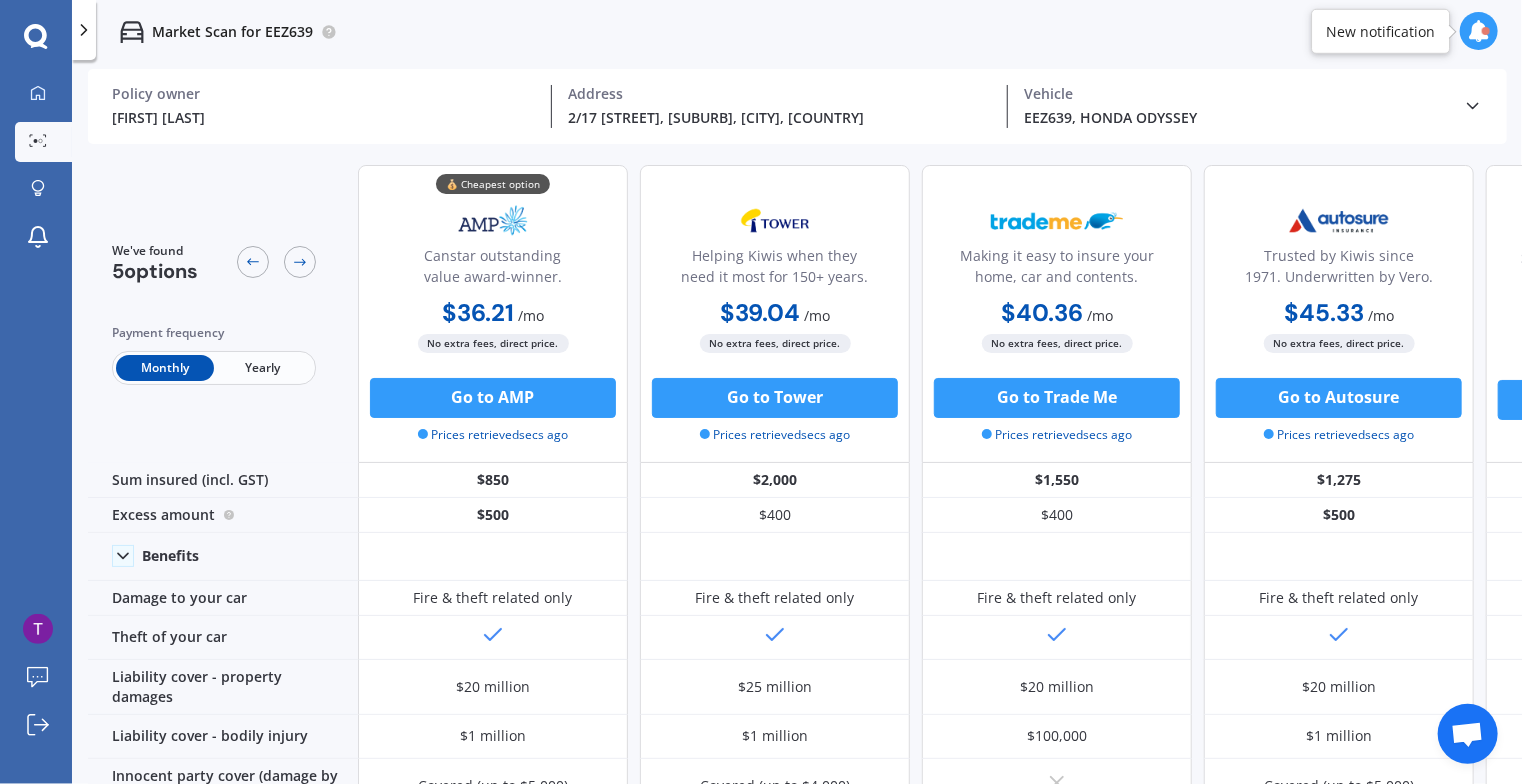 click on "Yearly" at bounding box center (263, 368) 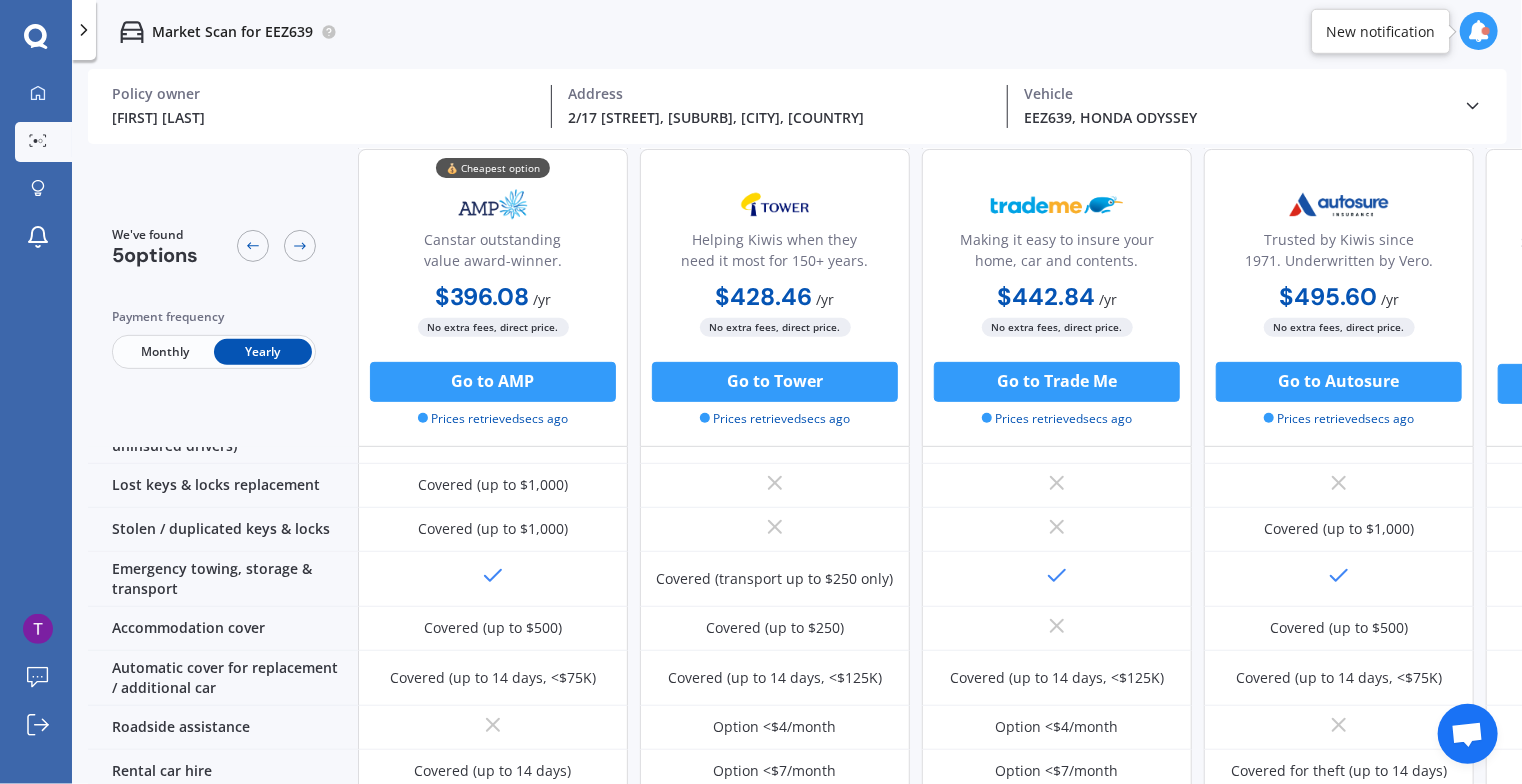 scroll, scrollTop: 0, scrollLeft: 0, axis: both 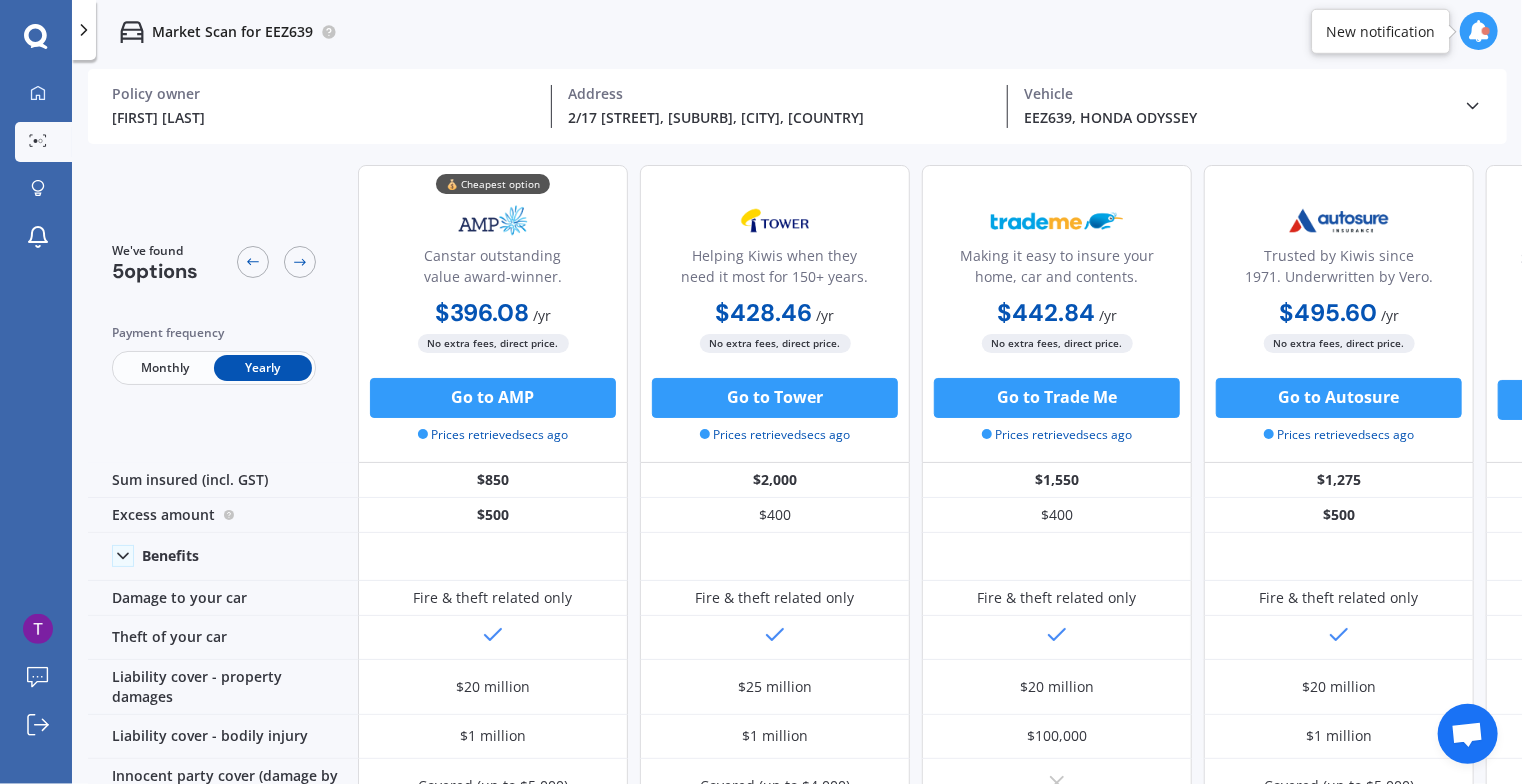 click at bounding box center [1473, 106] 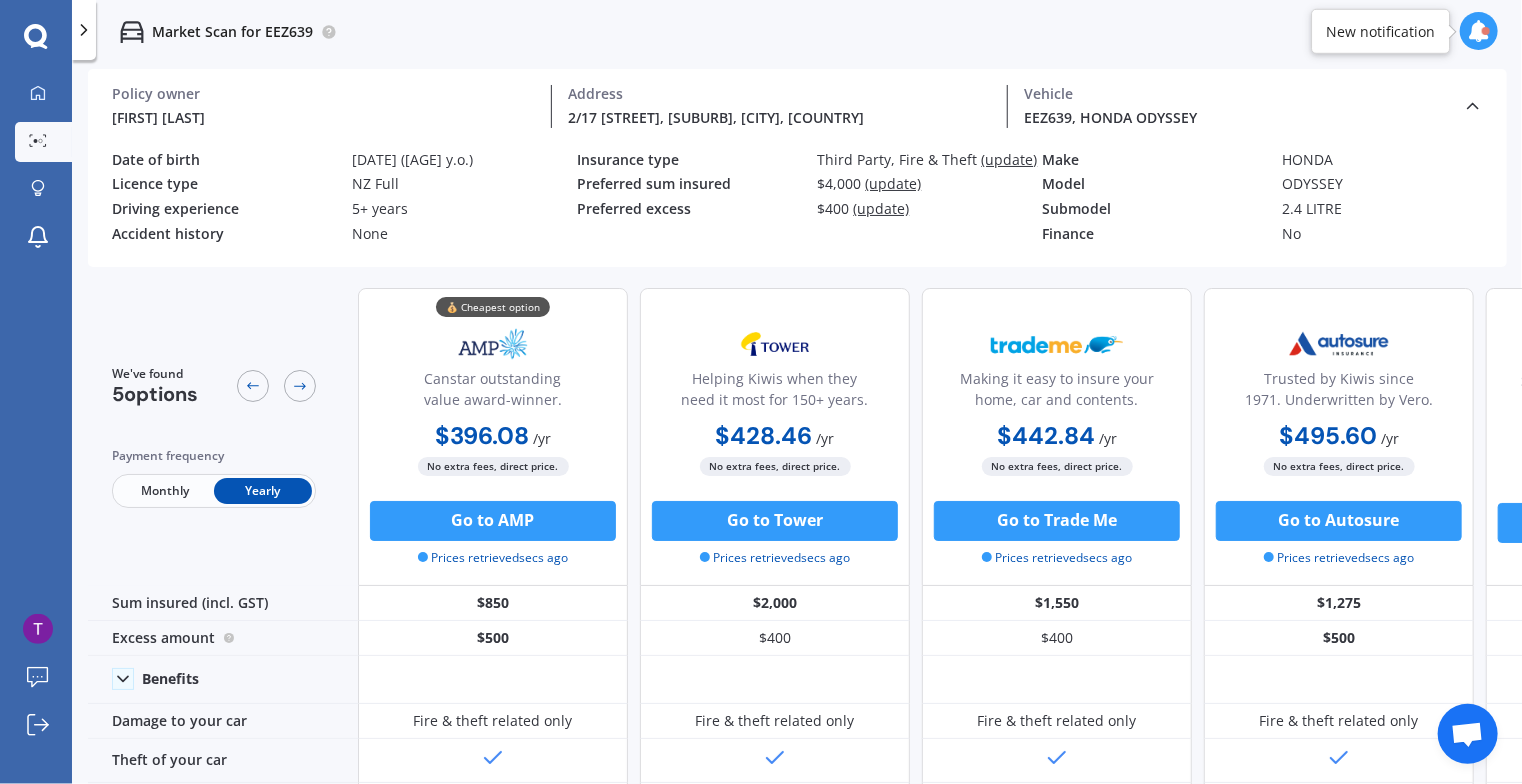 click on "(update)" at bounding box center [1010, 159] 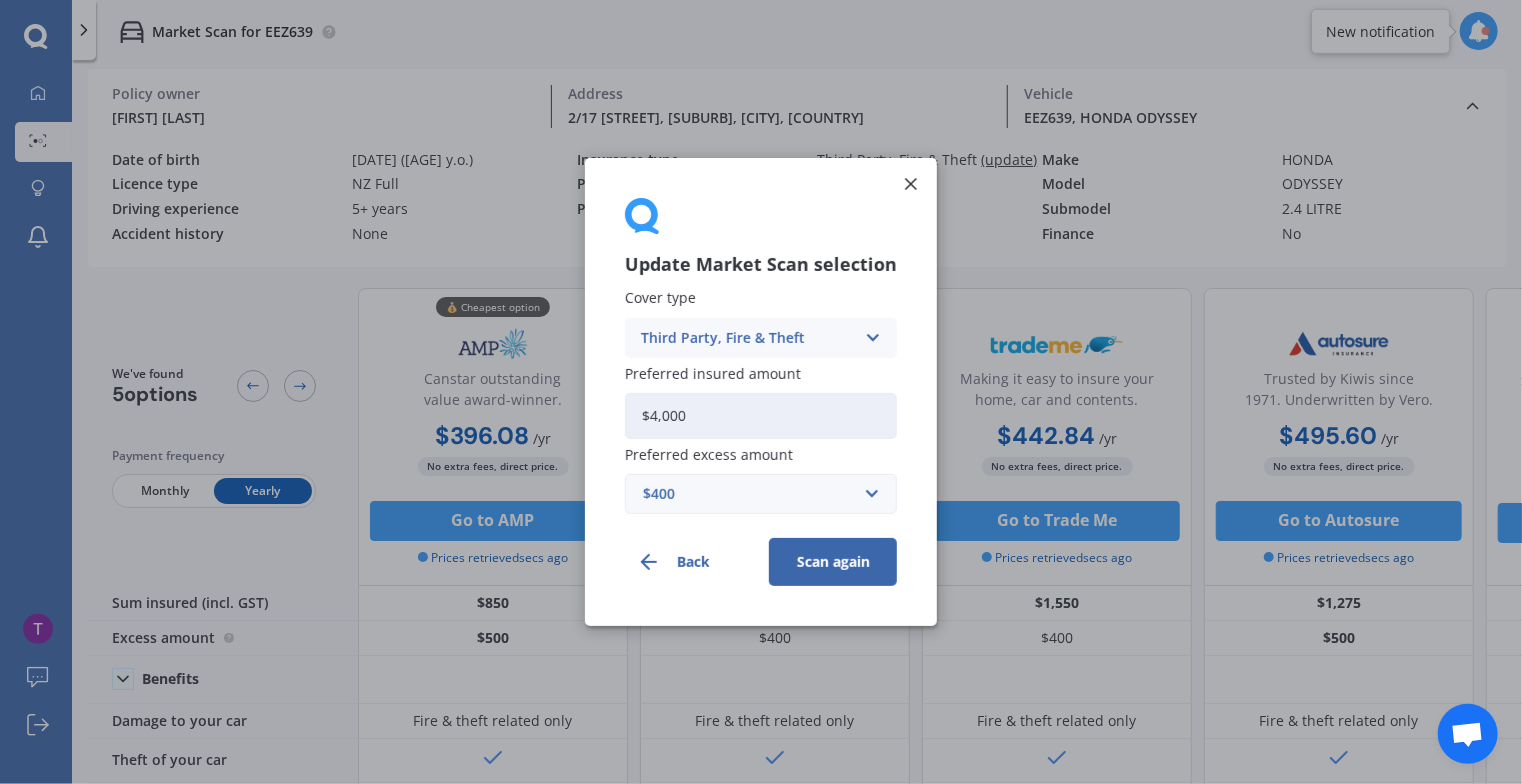 click on "Third Party, Fire & Theft Comprehensive Third Party, Fire & Theft Third Party" at bounding box center (761, 338) 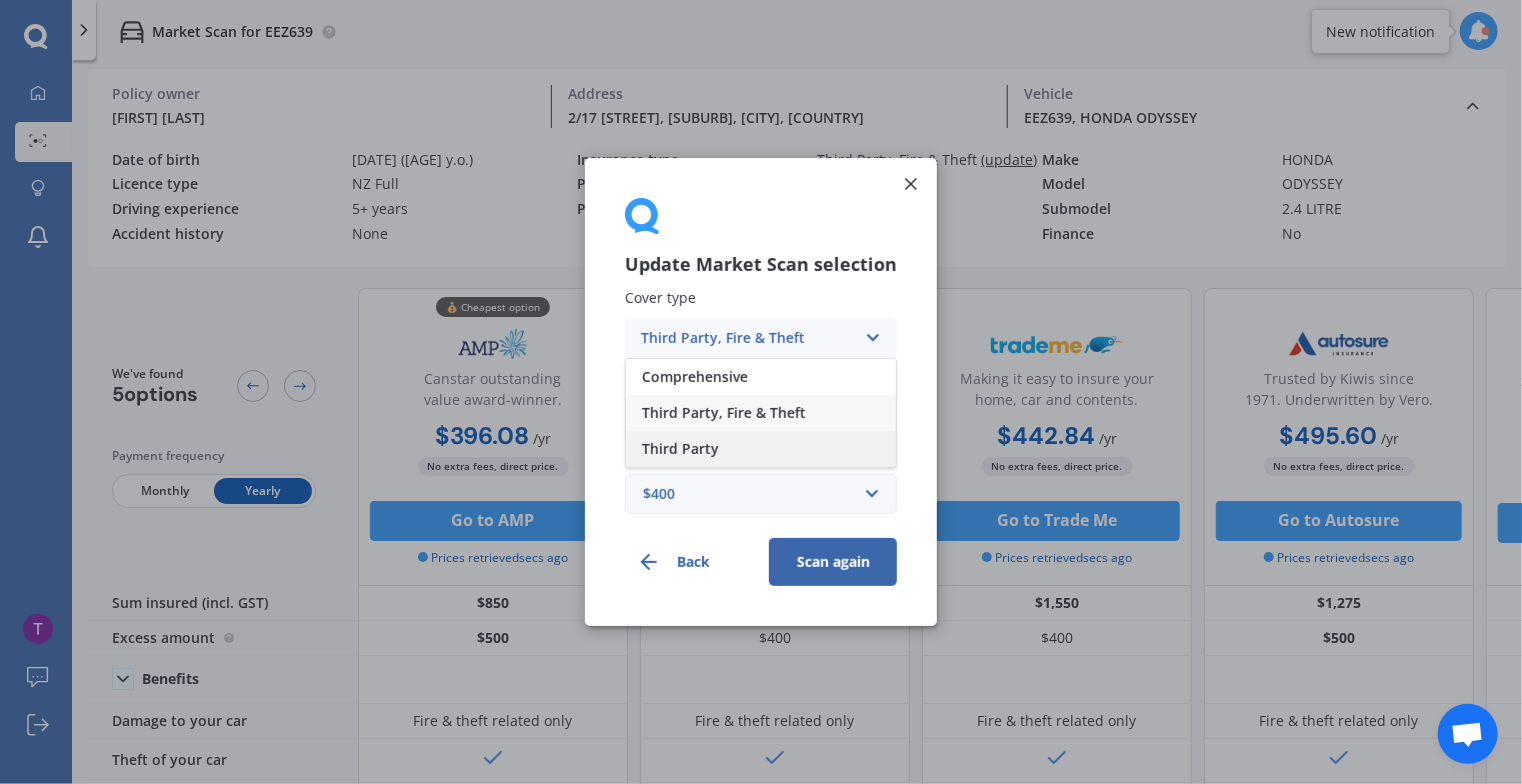 click on "Third Party" at bounding box center [761, 449] 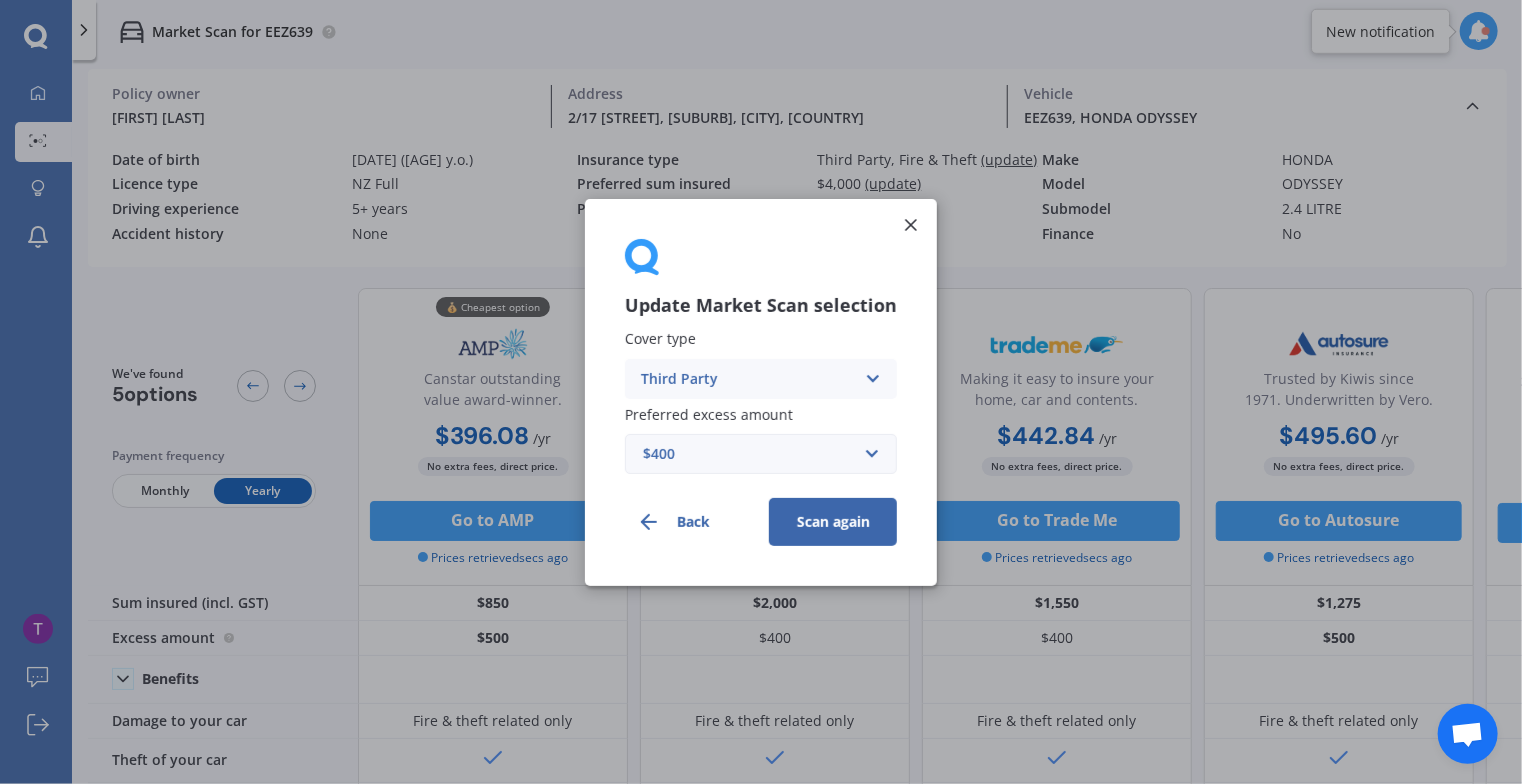 click on "Scan again" at bounding box center (833, 521) 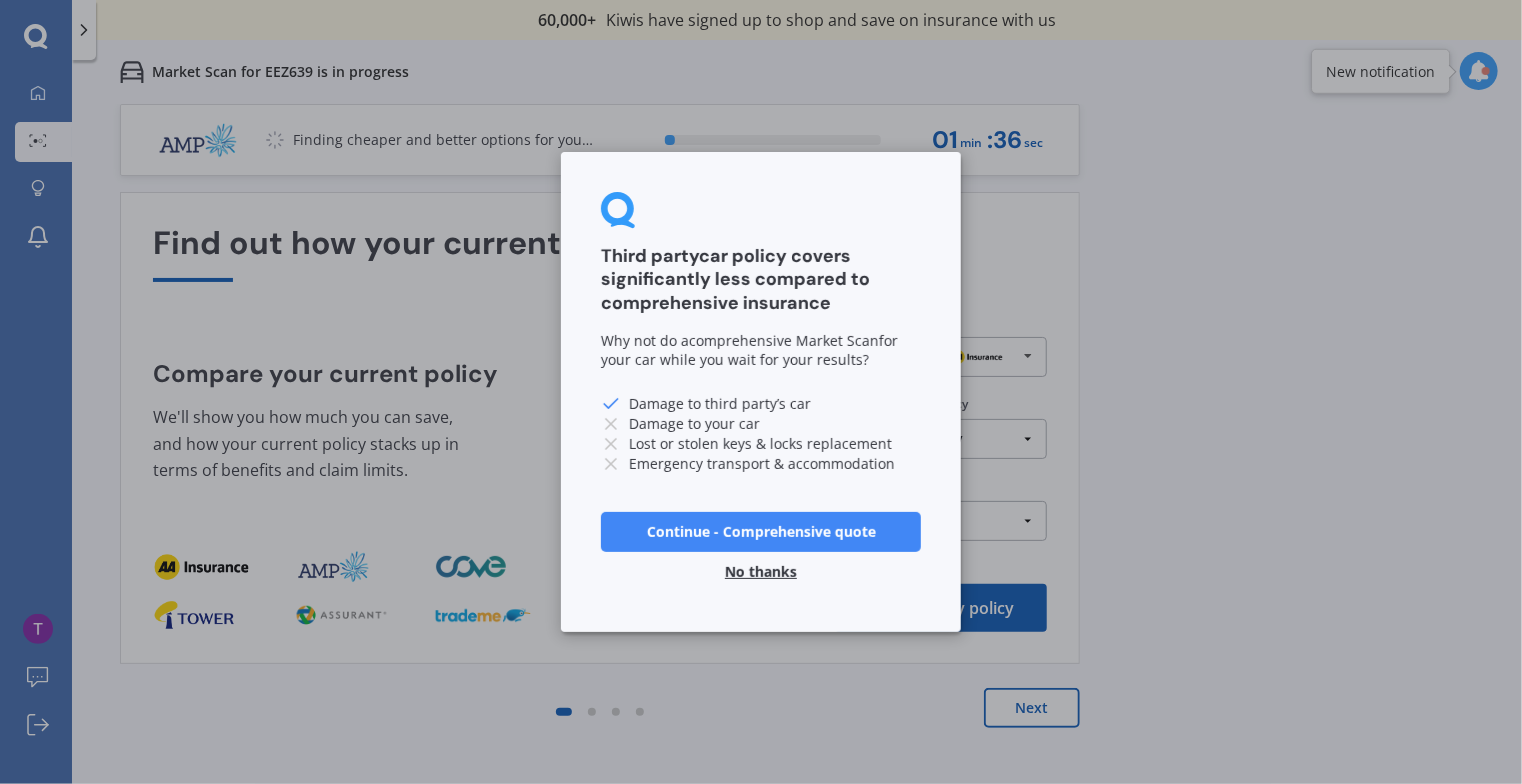 click on "No thanks" at bounding box center [761, 572] 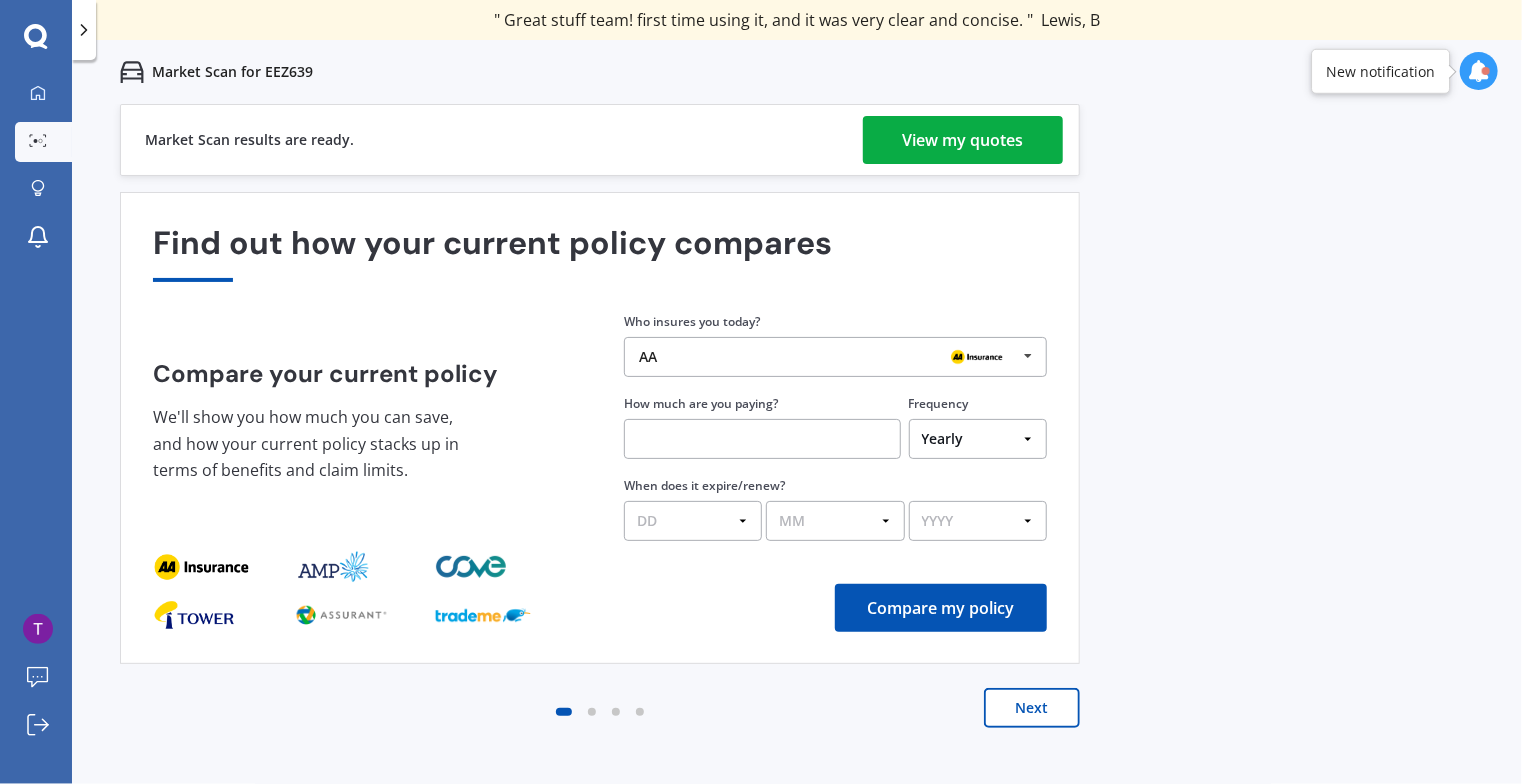 click on "View my quotes" at bounding box center (963, 140) 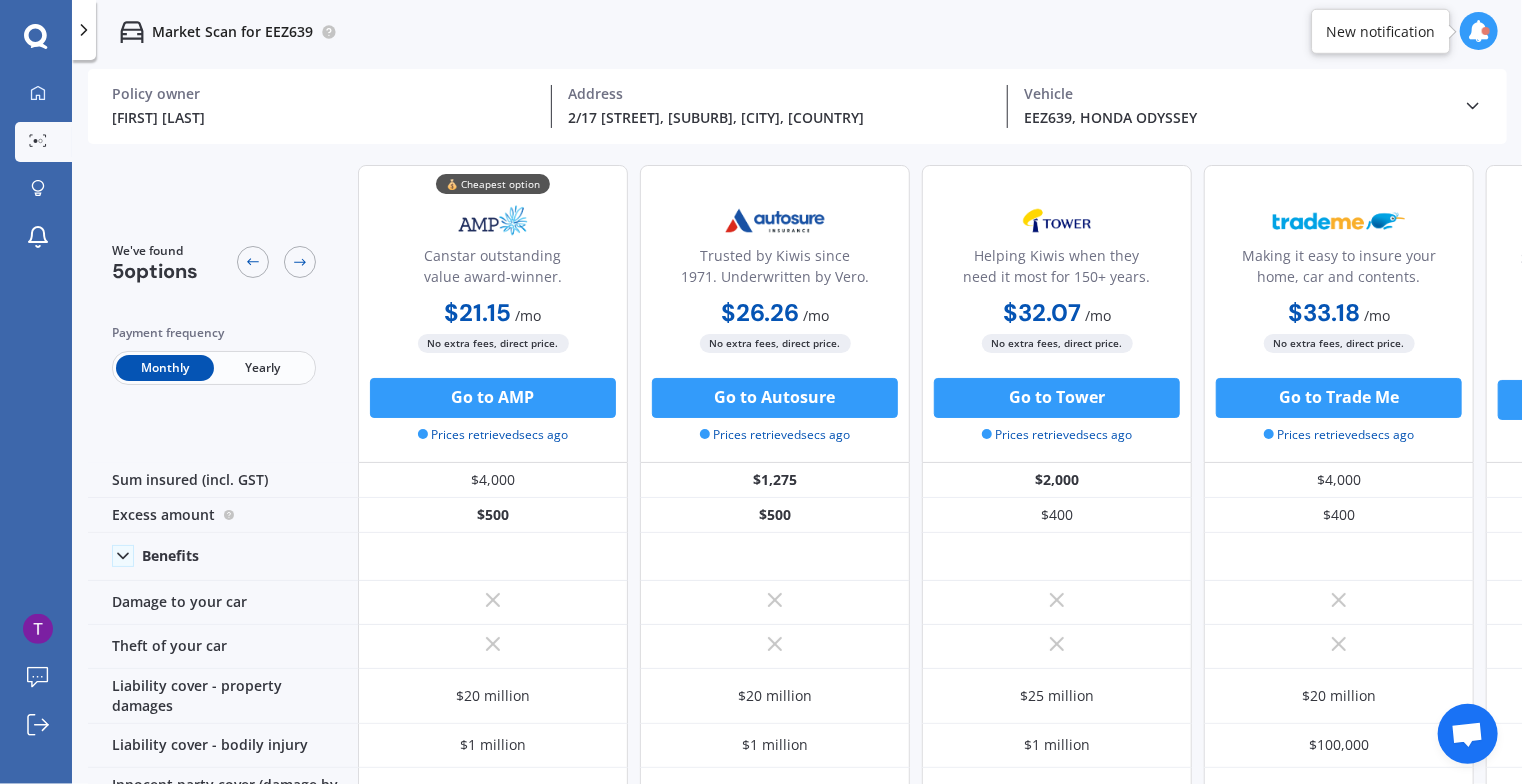 click on "Yearly" at bounding box center (263, 368) 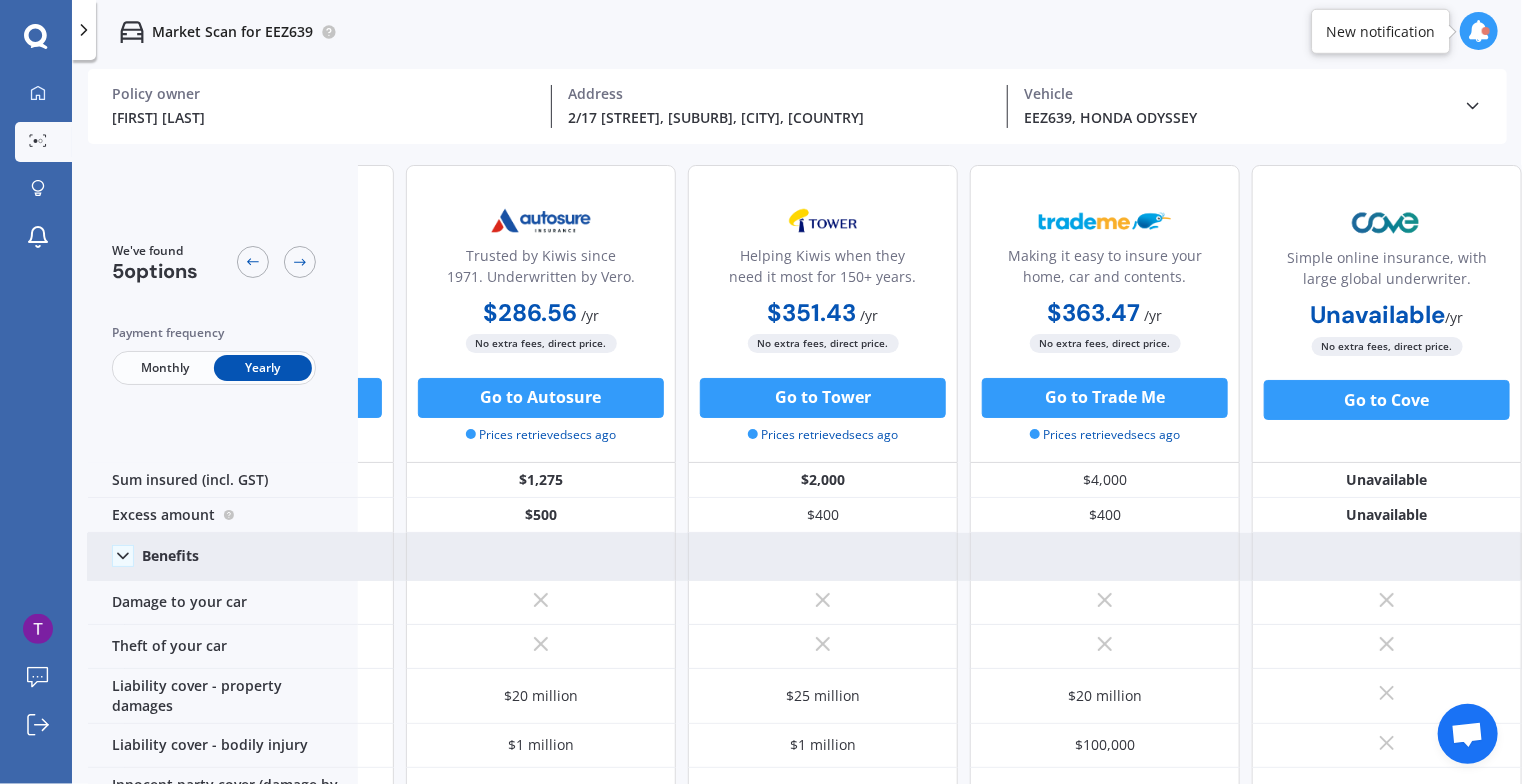 scroll, scrollTop: 0, scrollLeft: 0, axis: both 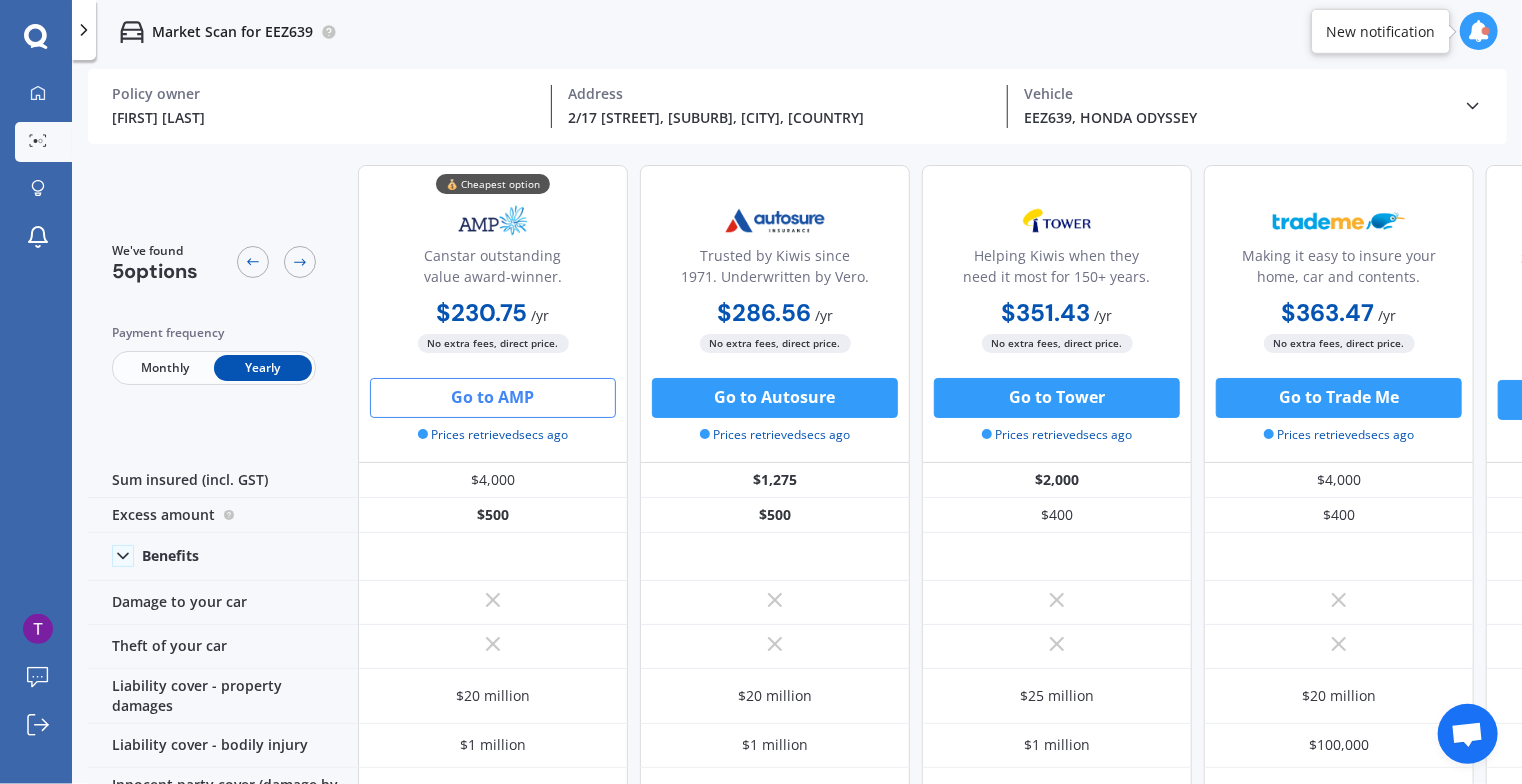 click on "Go to AMP" at bounding box center [493, 398] 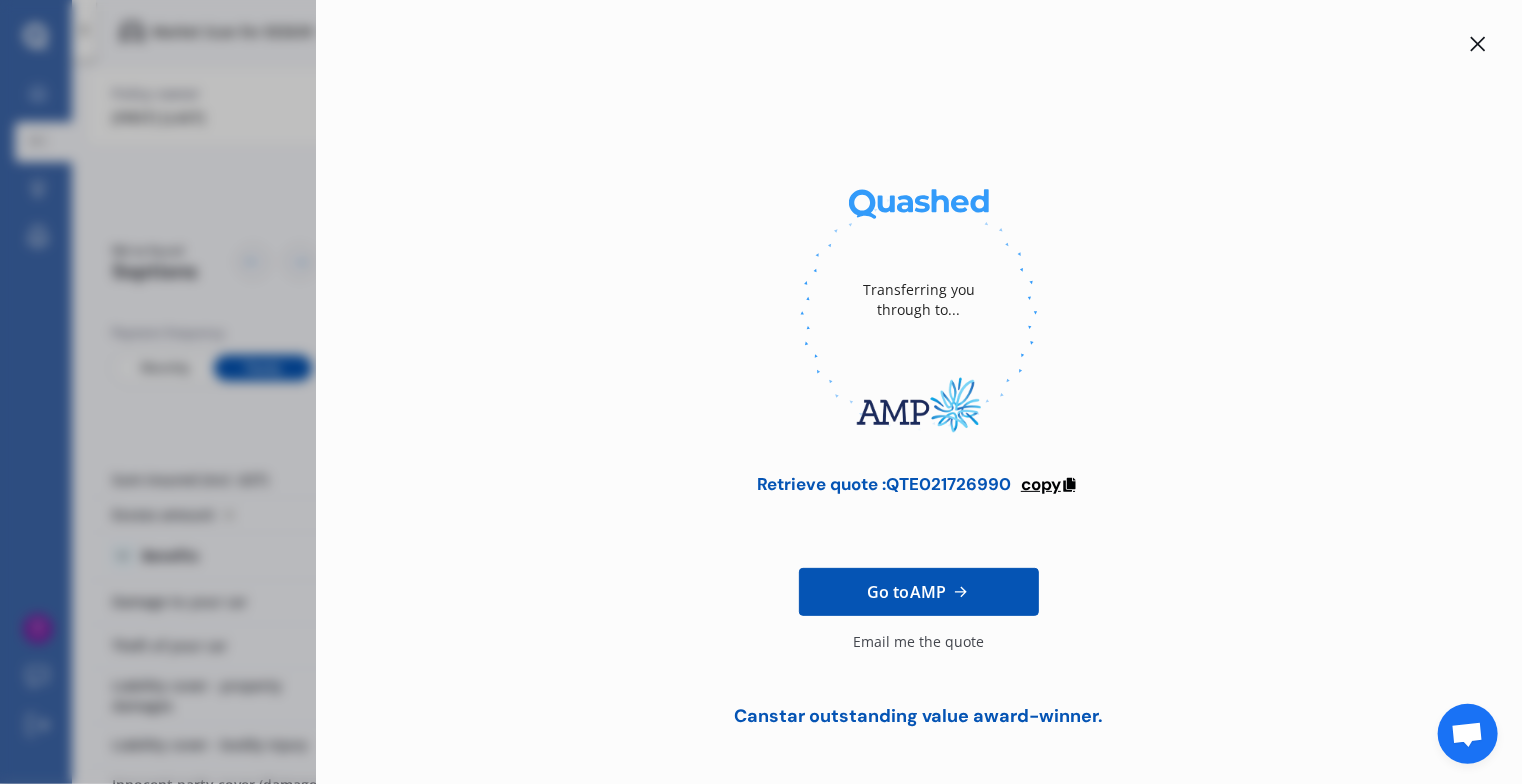 click on "copy" at bounding box center (1041, 484) 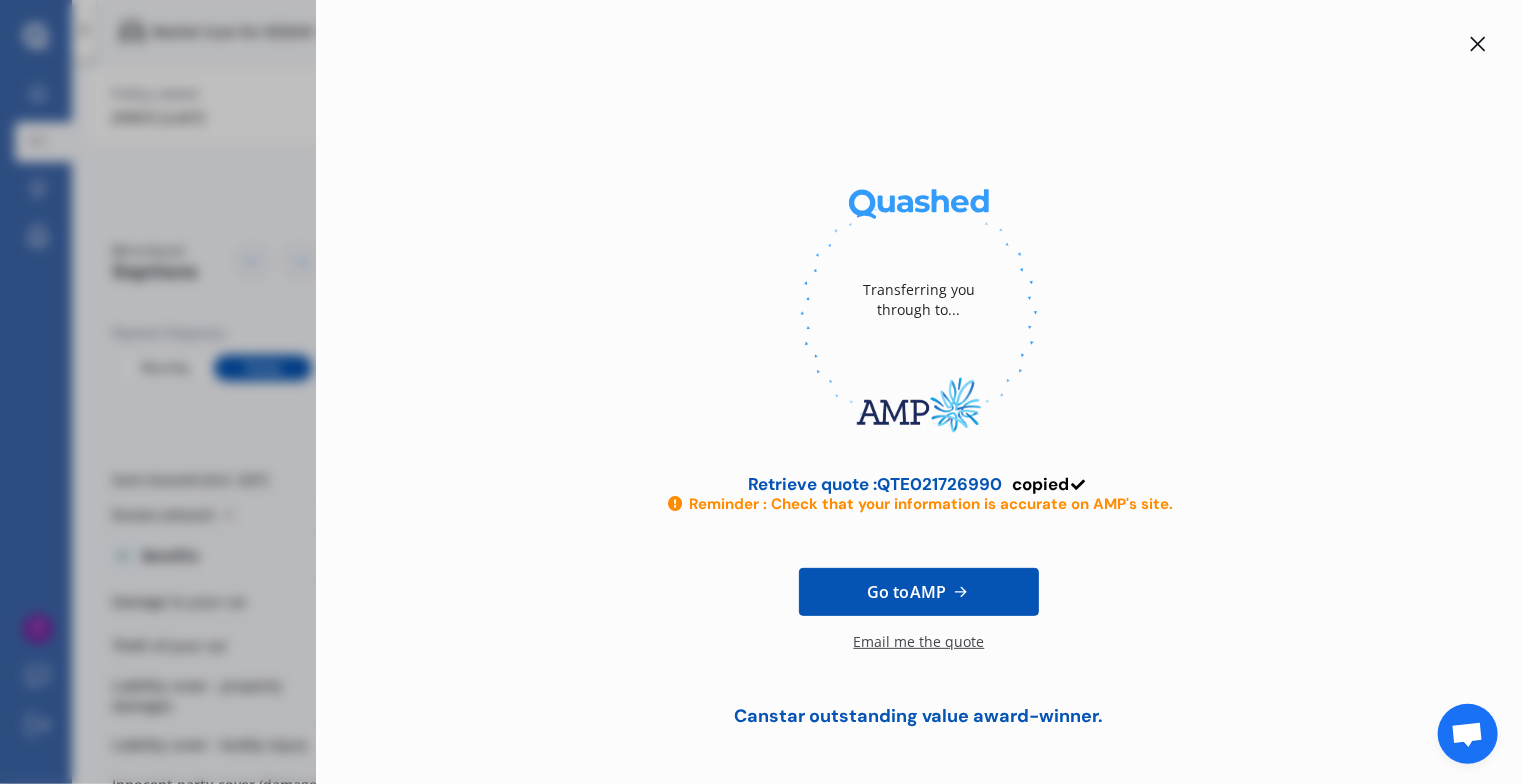 click on "Email me the quote" at bounding box center [919, 652] 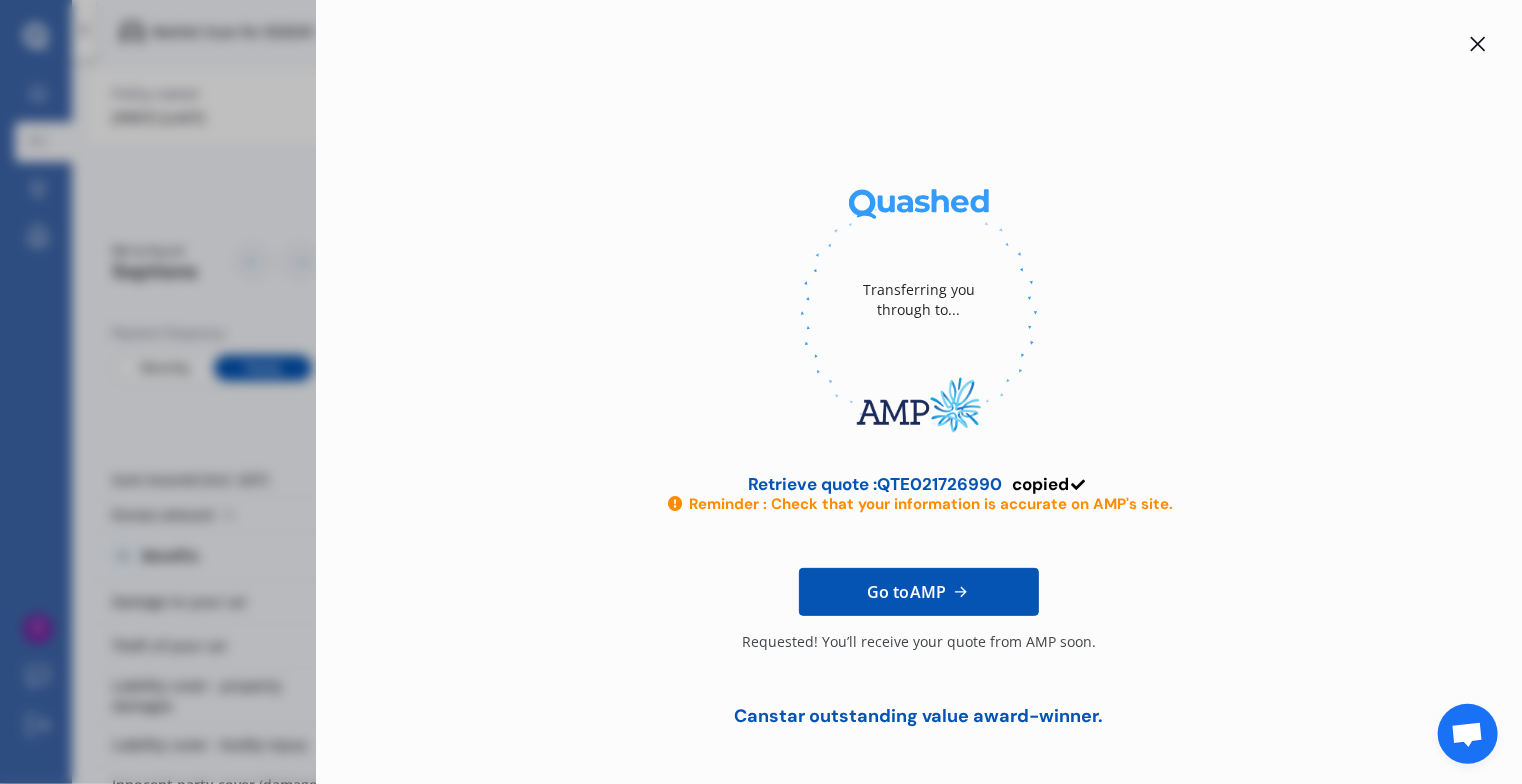 click on "Transferring you through to... Retrieve quote : QTE021726990 copied Reminder : Check that your information is accurate on AMP's site. Go to AMP Requested! You’ll receive your quote from AMP soon. Canstar outstanding value award-winner." at bounding box center (761, 392) 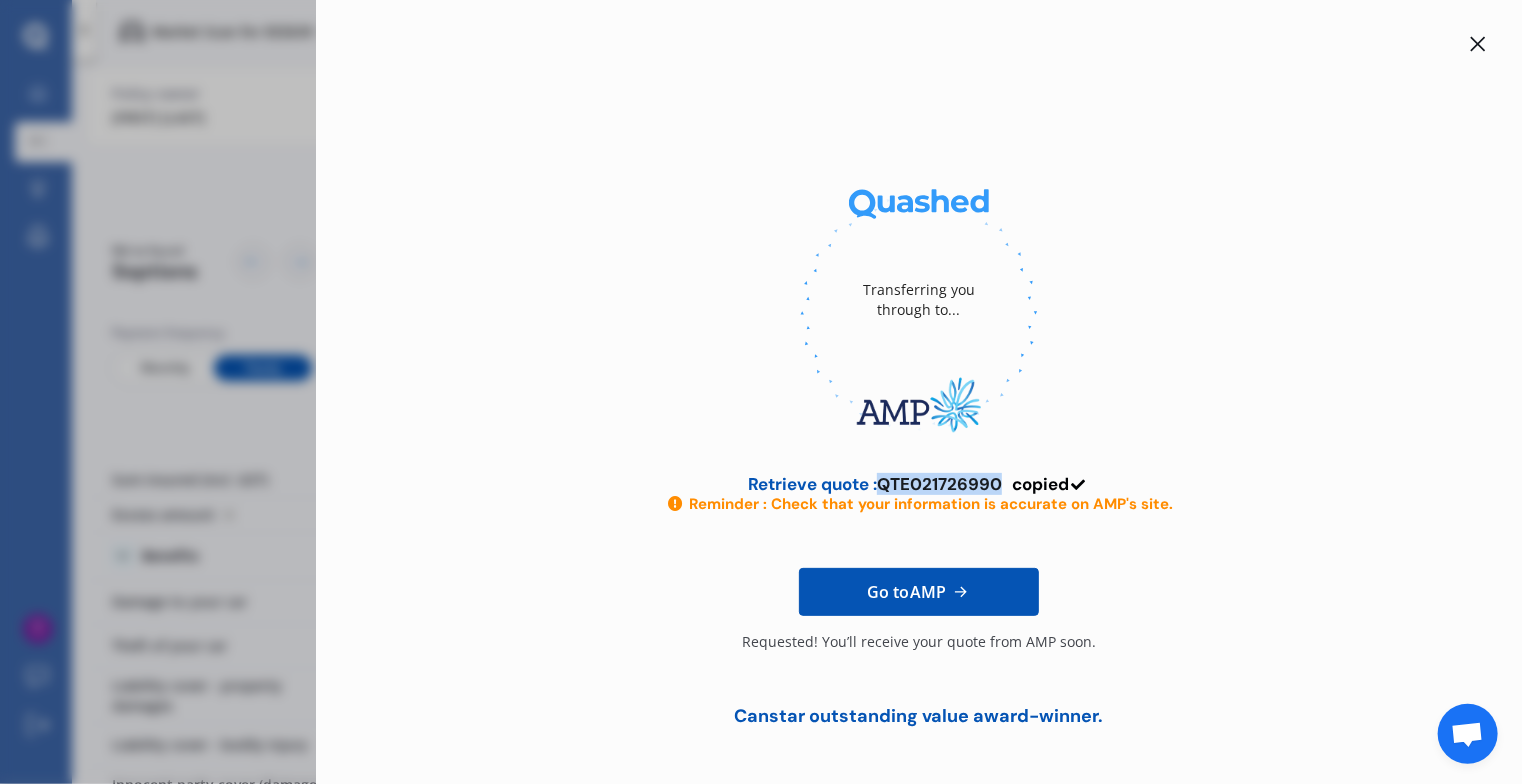 click on "Retrieve quote : QTE021726990" at bounding box center [875, 484] 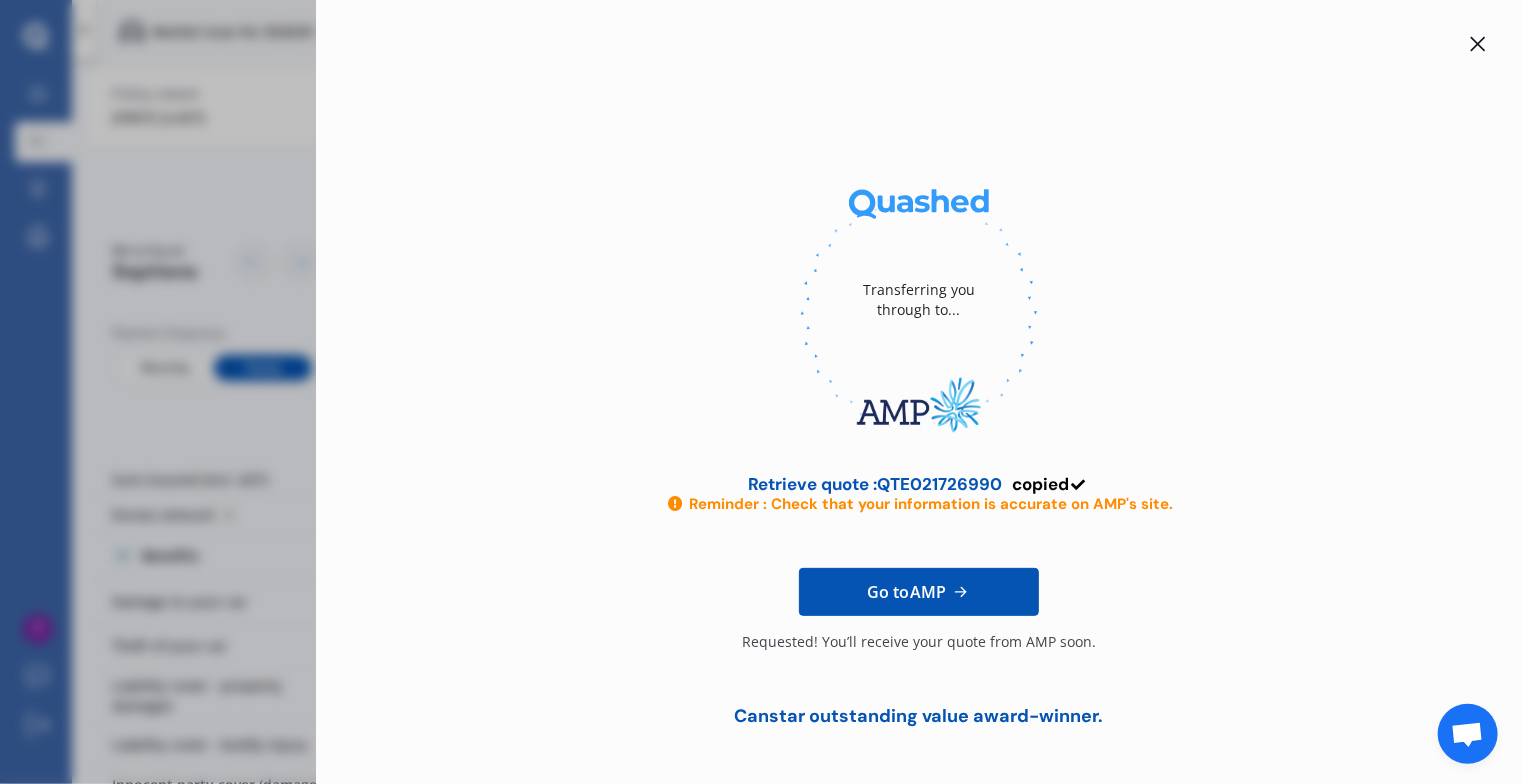 click on "Transferring you through to... Retrieve quote : QTE021726990 copied Reminder : Check that your information is accurate on AMP's site. Go to AMP Requested! You’ll receive your quote from AMP soon. Canstar outstanding value award-winner." at bounding box center (761, 392) 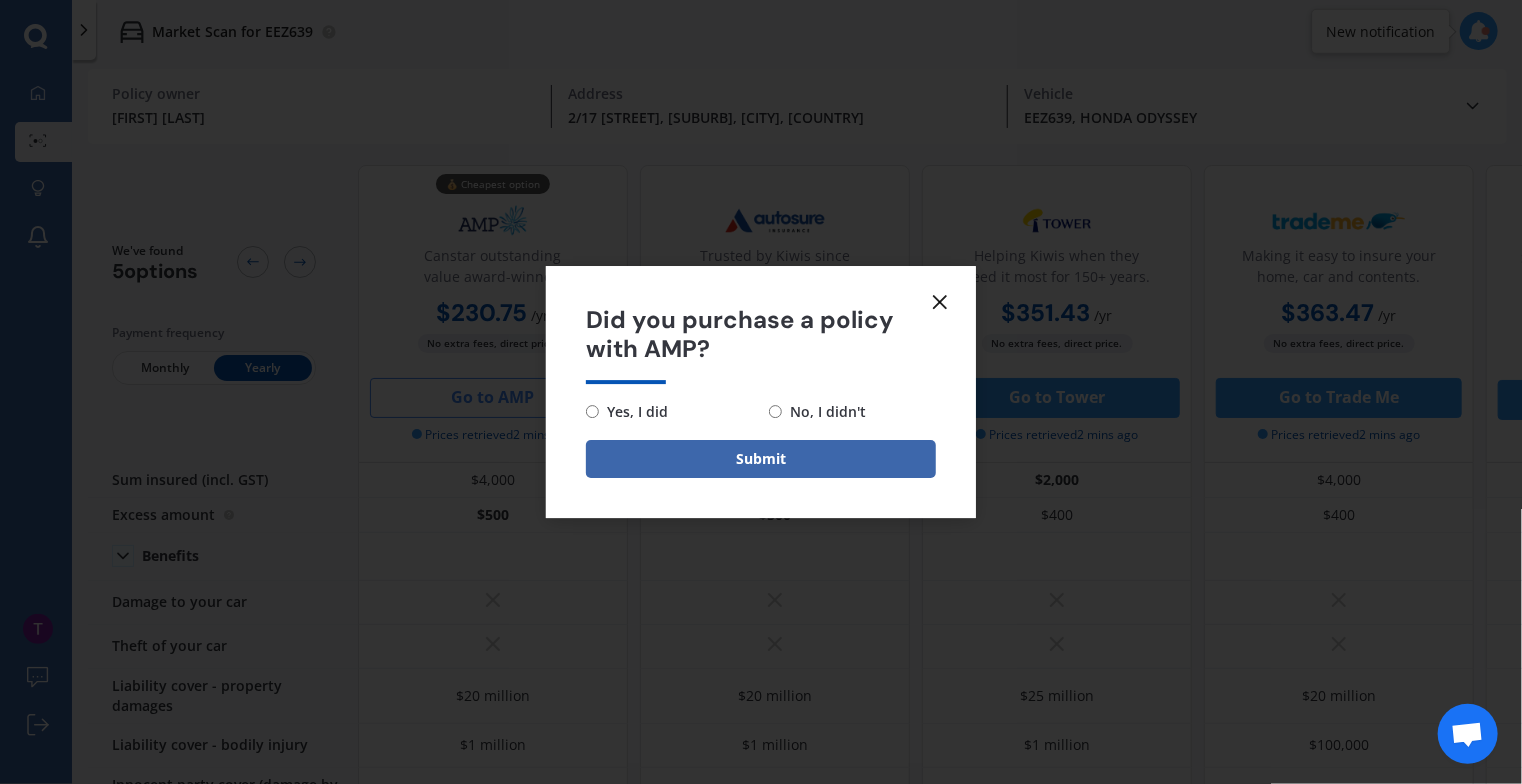 click at bounding box center (940, 302) 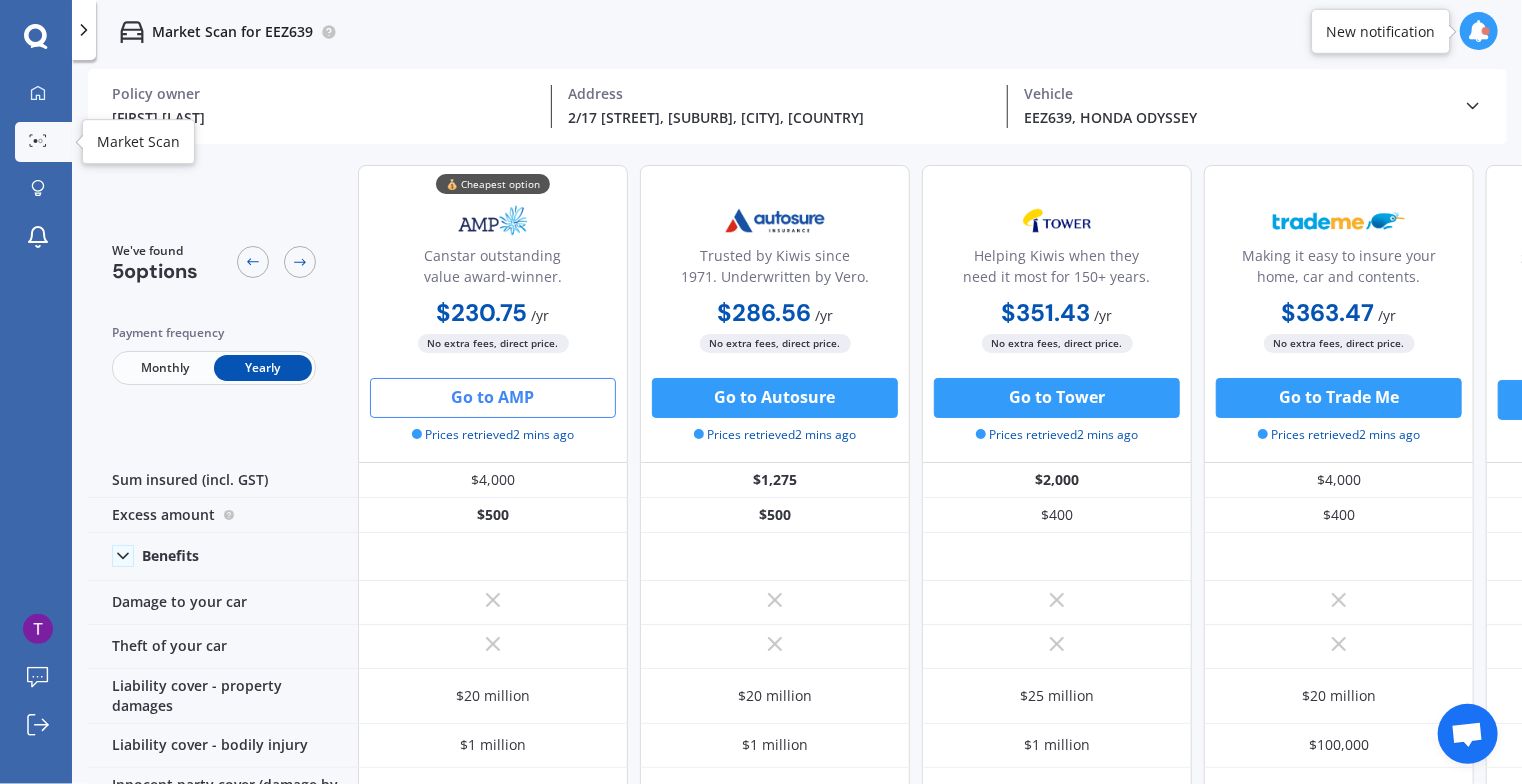 click at bounding box center [38, 140] 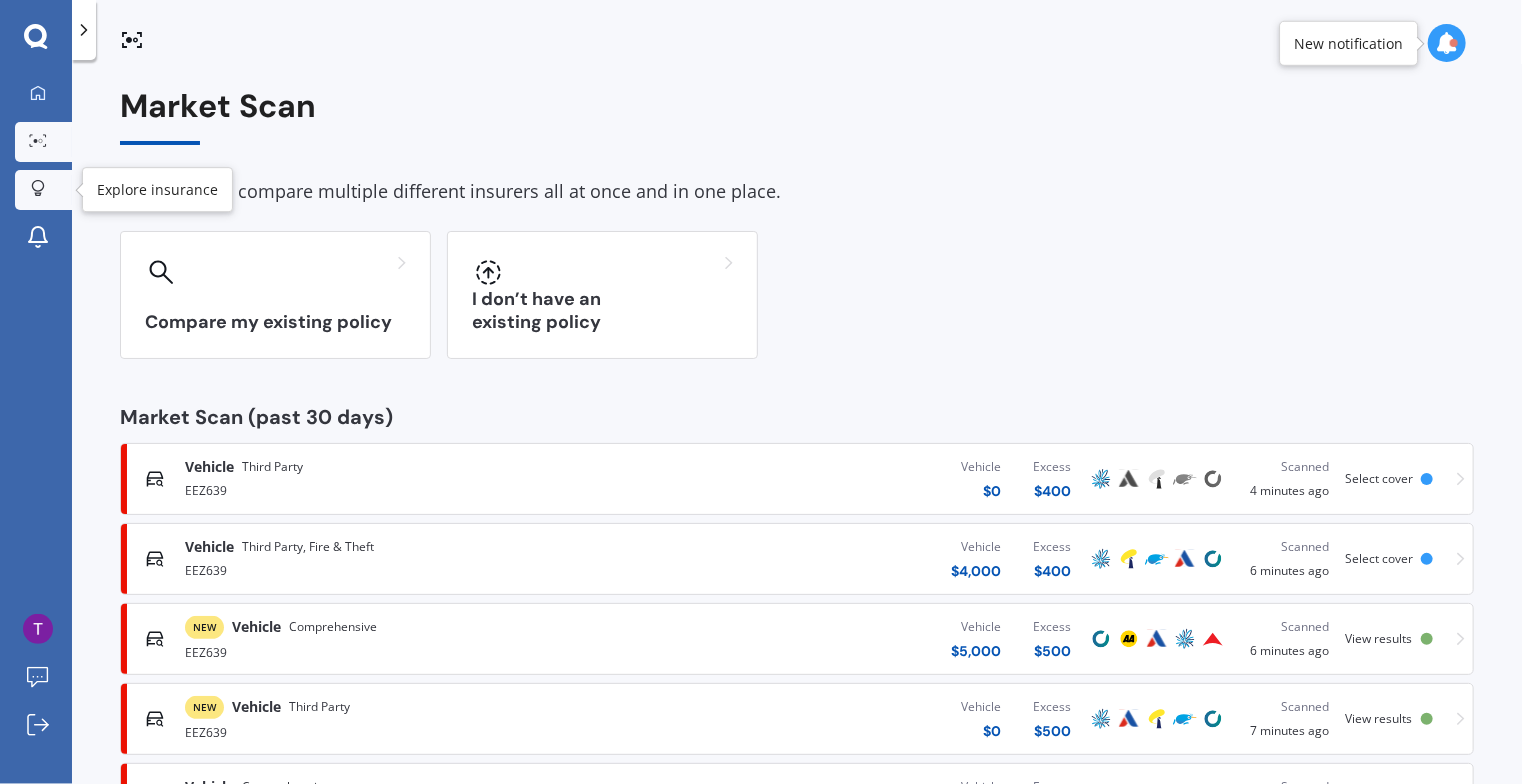 click on "Explore insurance" at bounding box center (43, 190) 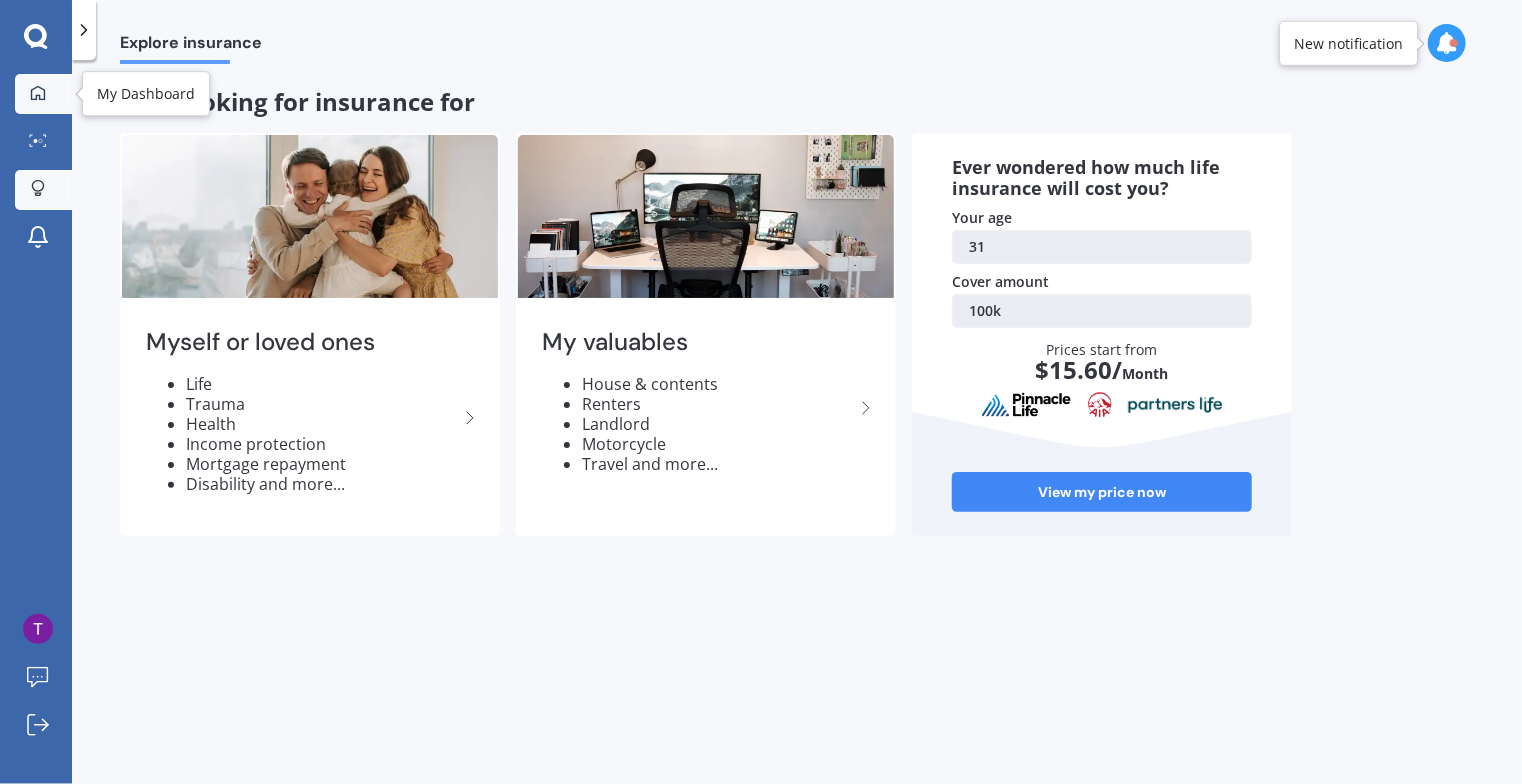 click at bounding box center [38, 94] 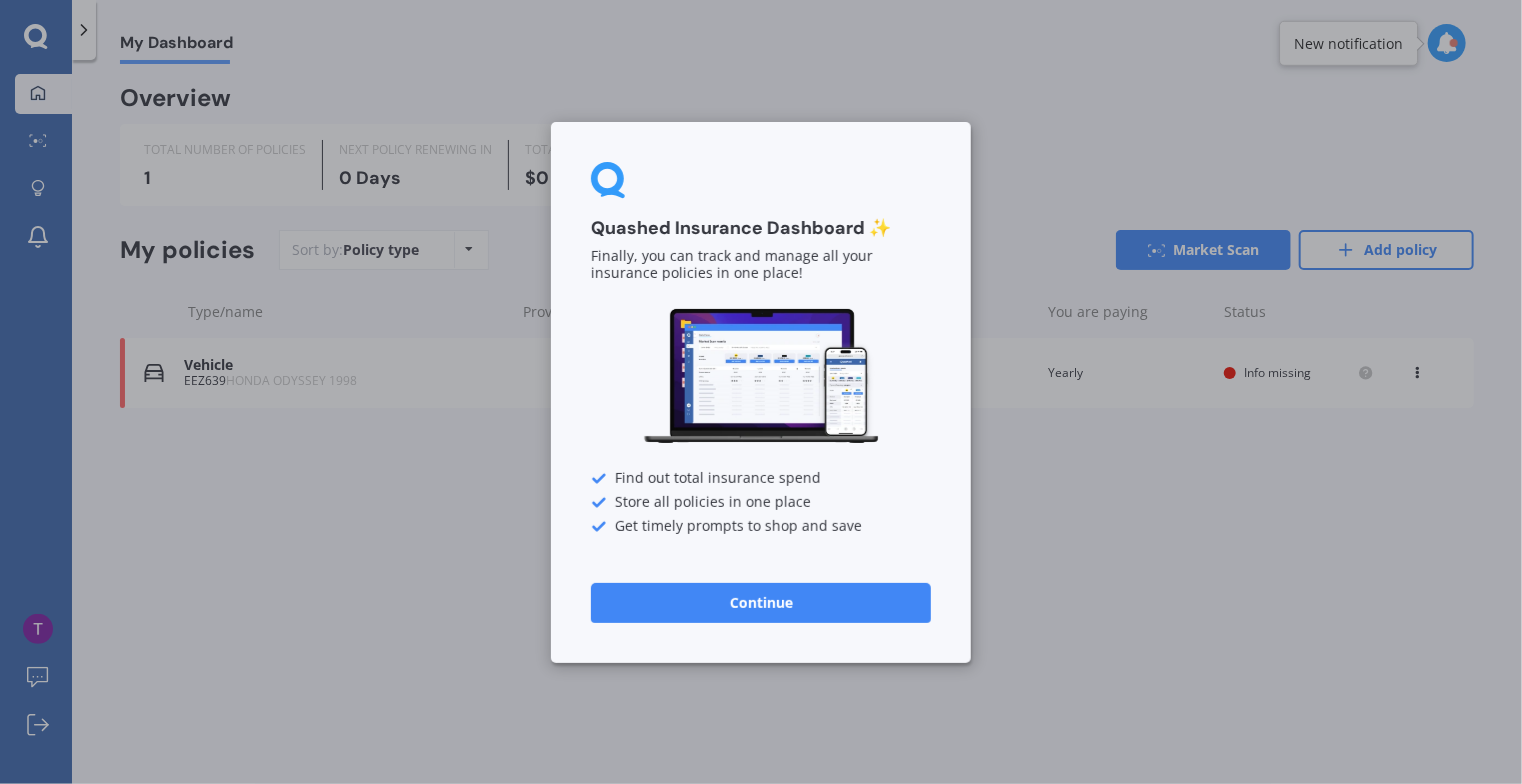 click on "Continue" at bounding box center (761, 602) 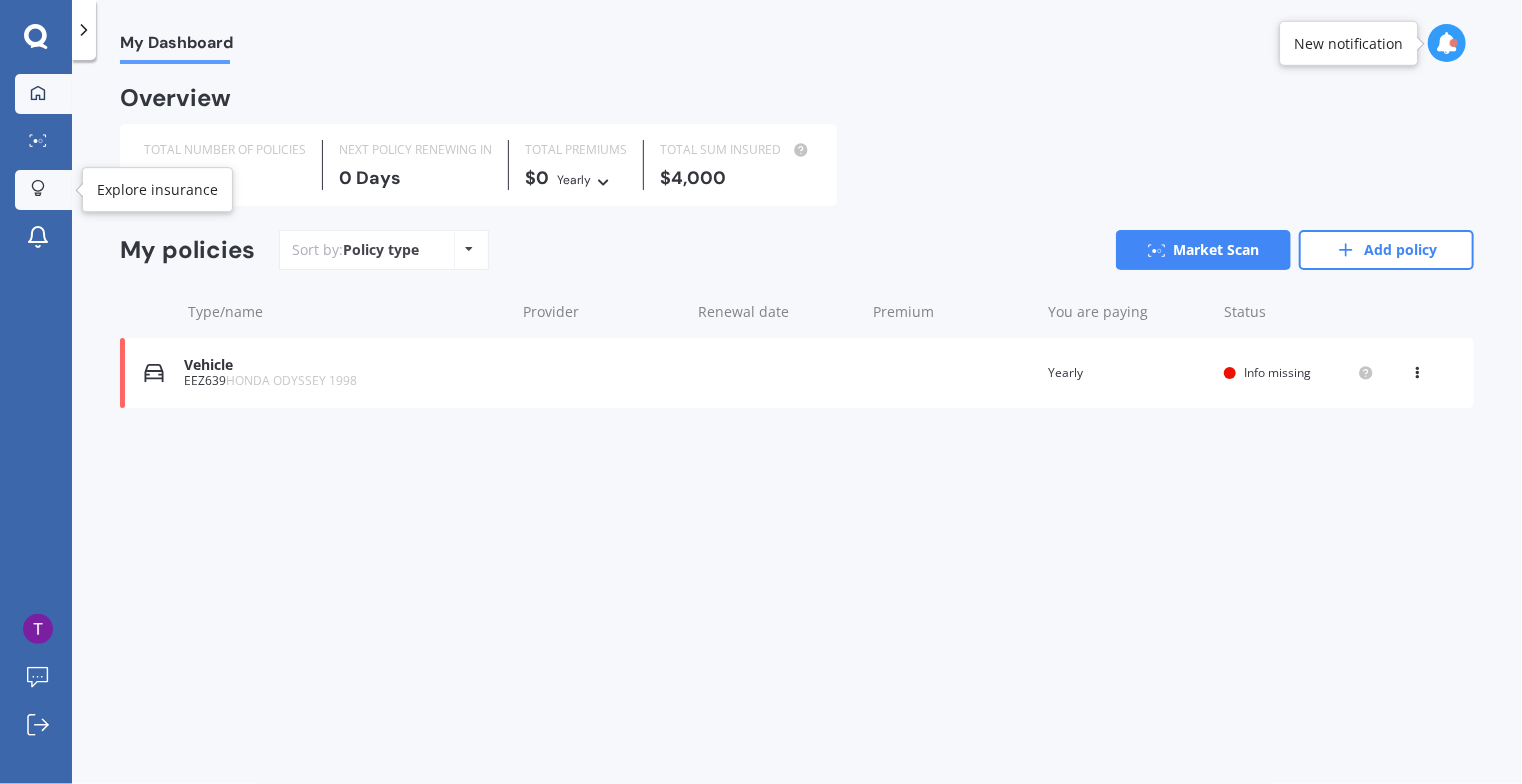 click at bounding box center (37, 194) 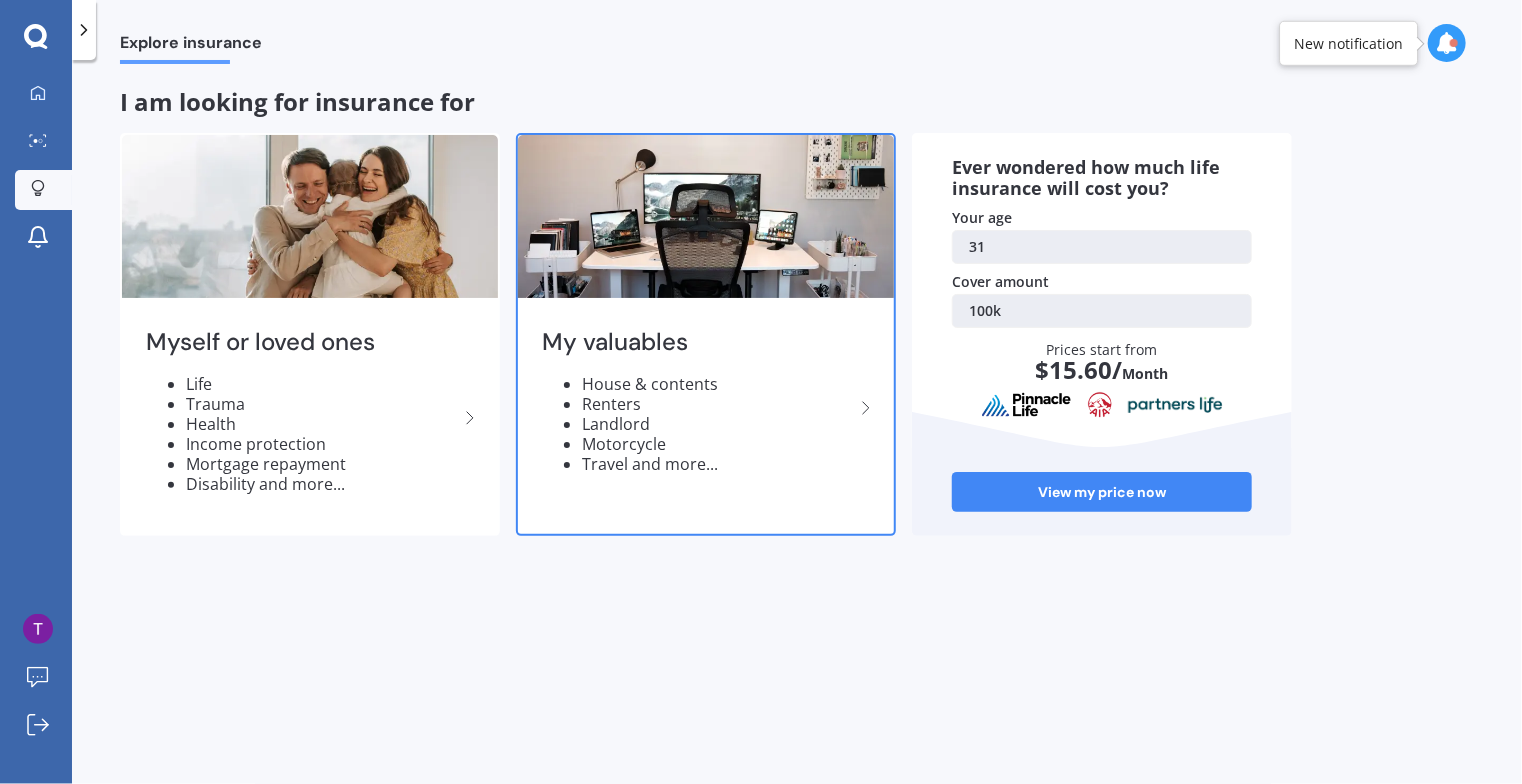 click on "House & contents" at bounding box center (322, 384) 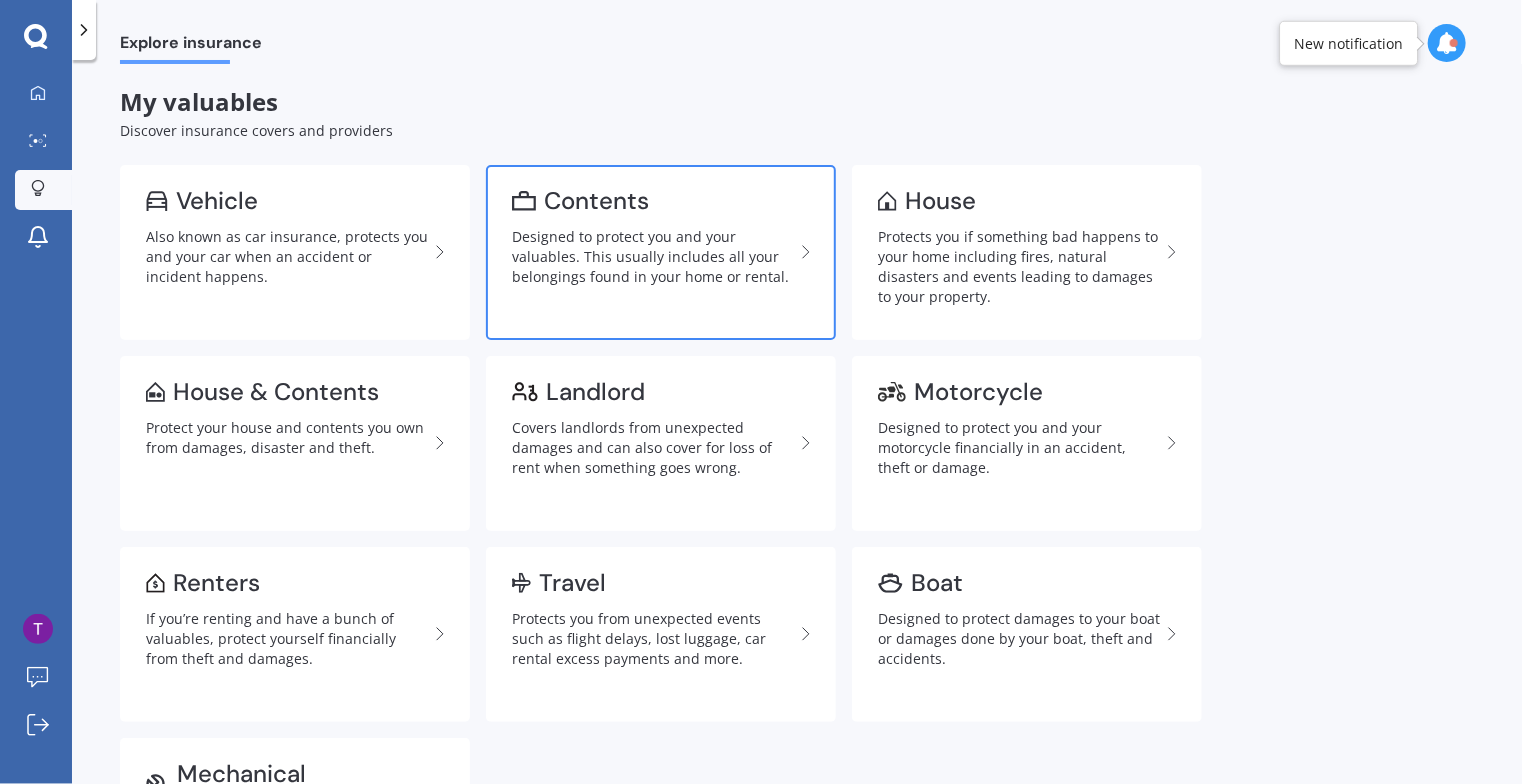 click on "Designed to protect you and your valuables. This usually includes all your belongings found in your home or rental." at bounding box center (653, 257) 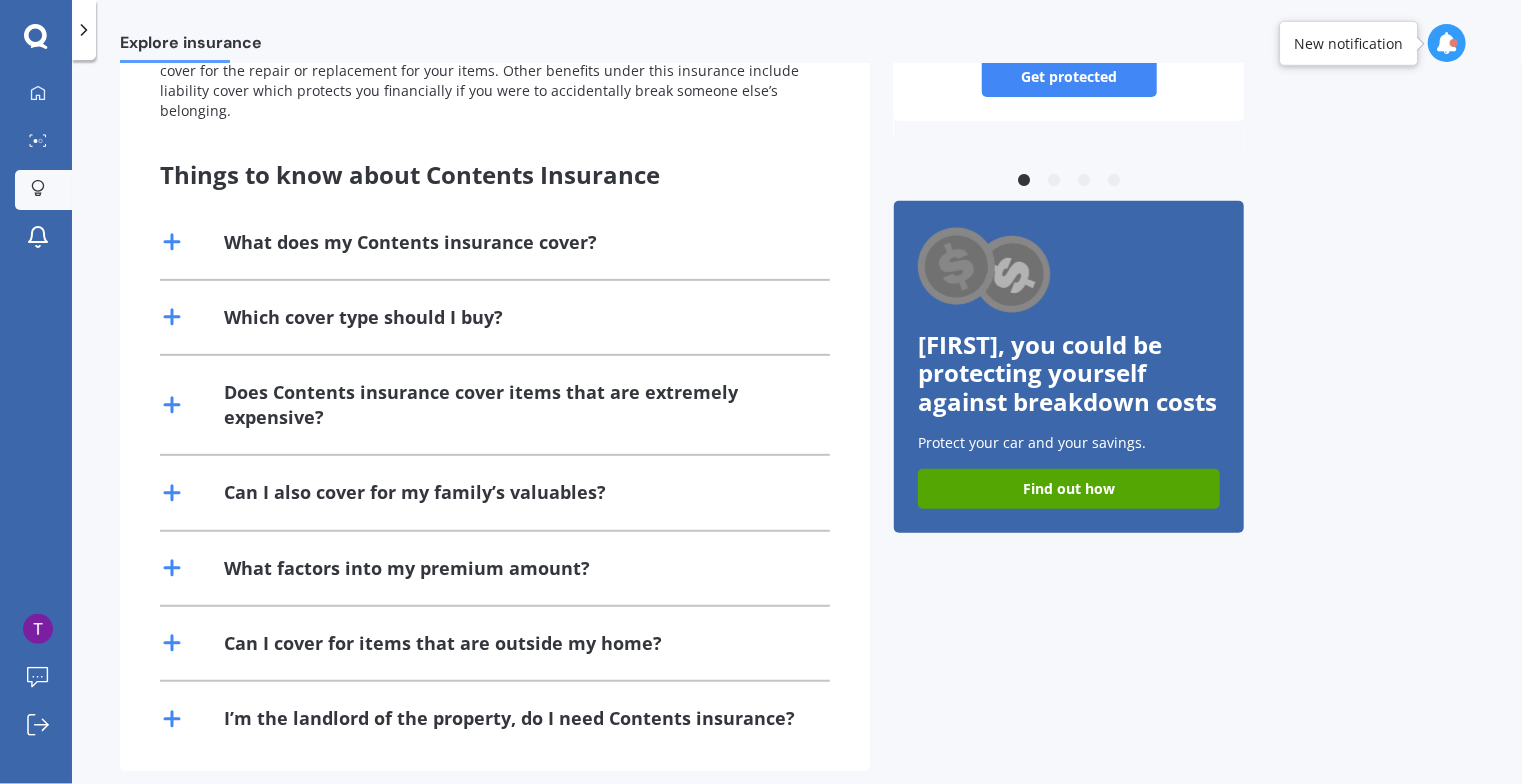 scroll, scrollTop: 0, scrollLeft: 0, axis: both 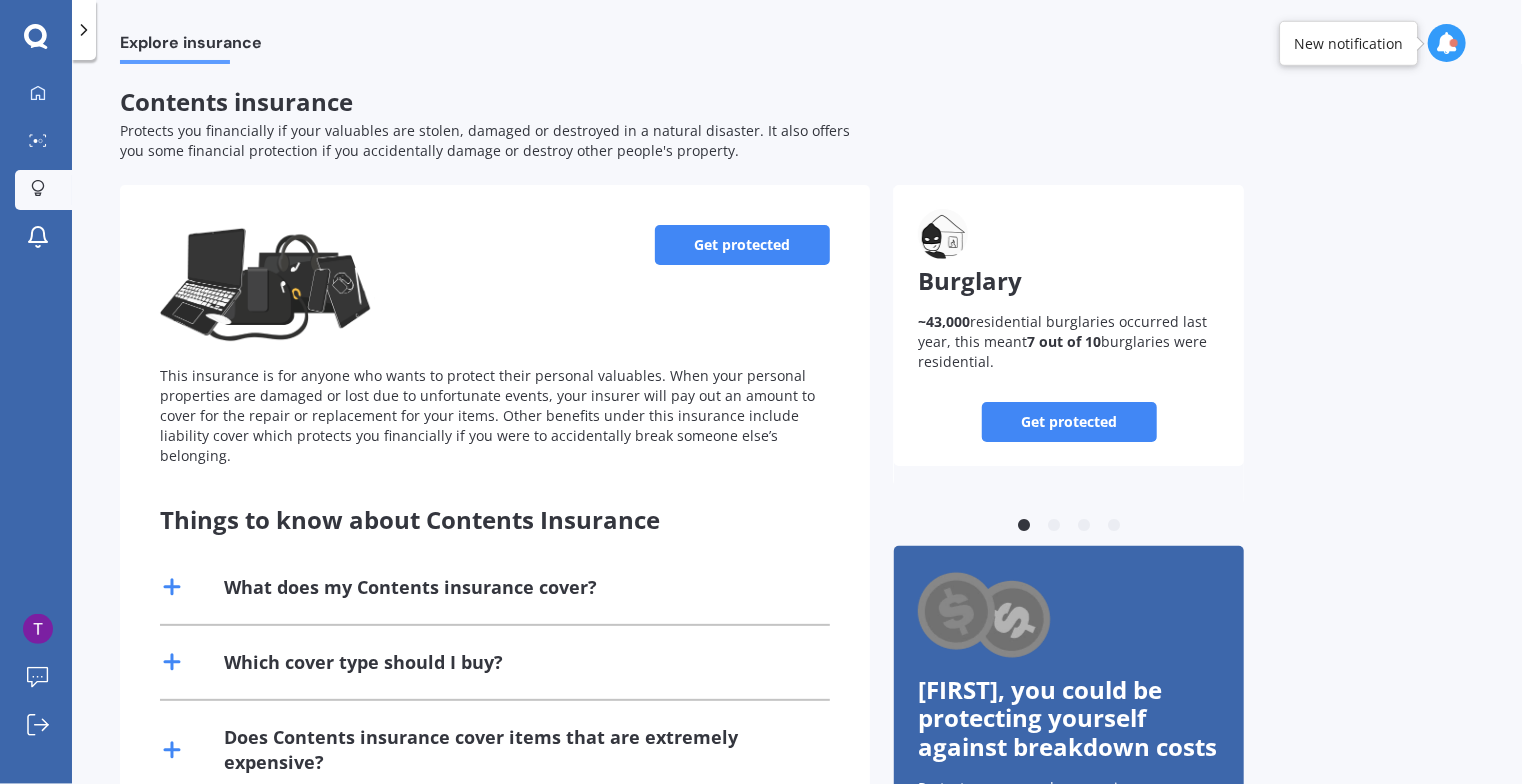 click on "Get protected" at bounding box center [742, 245] 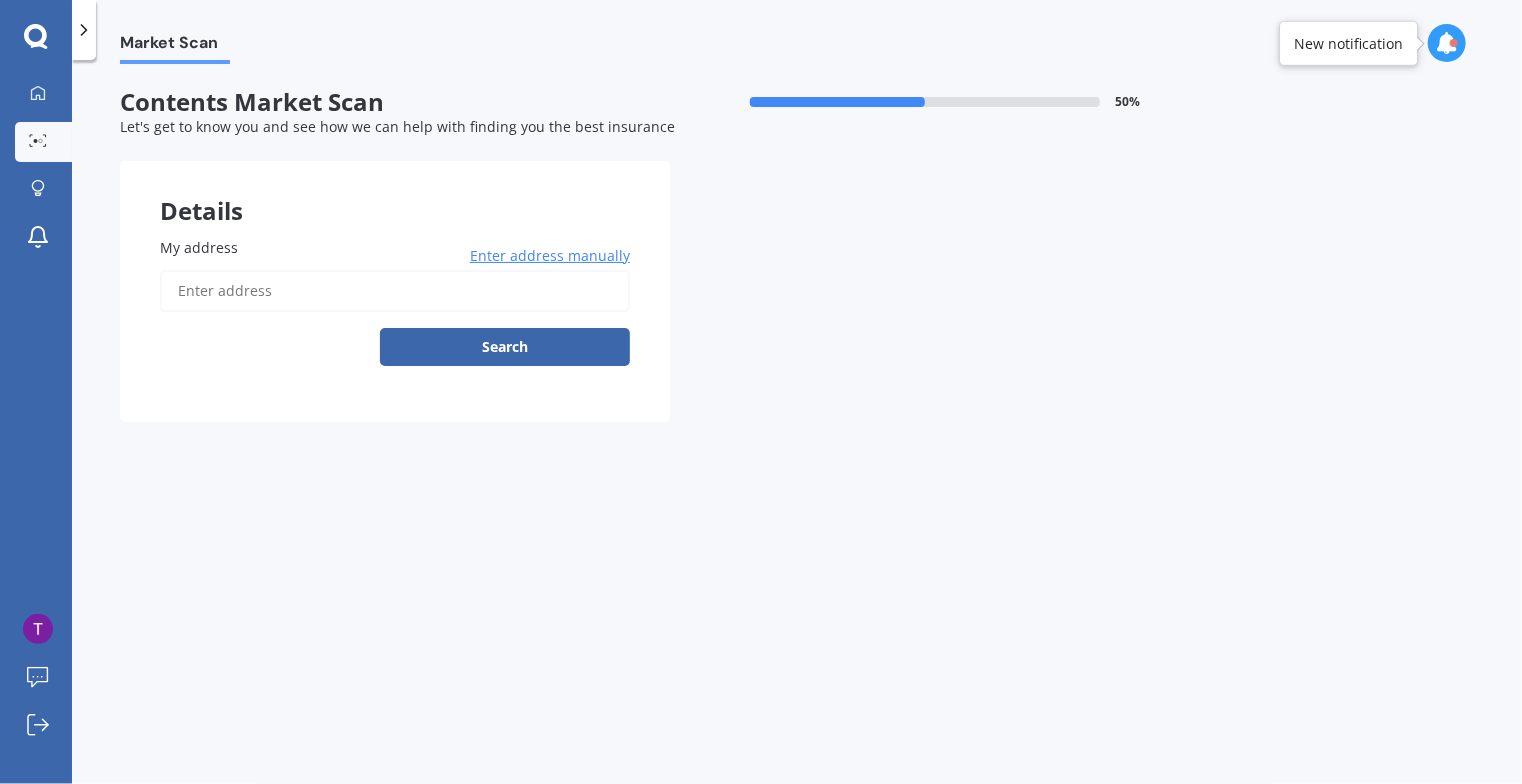 click on "My address" at bounding box center (395, 291) 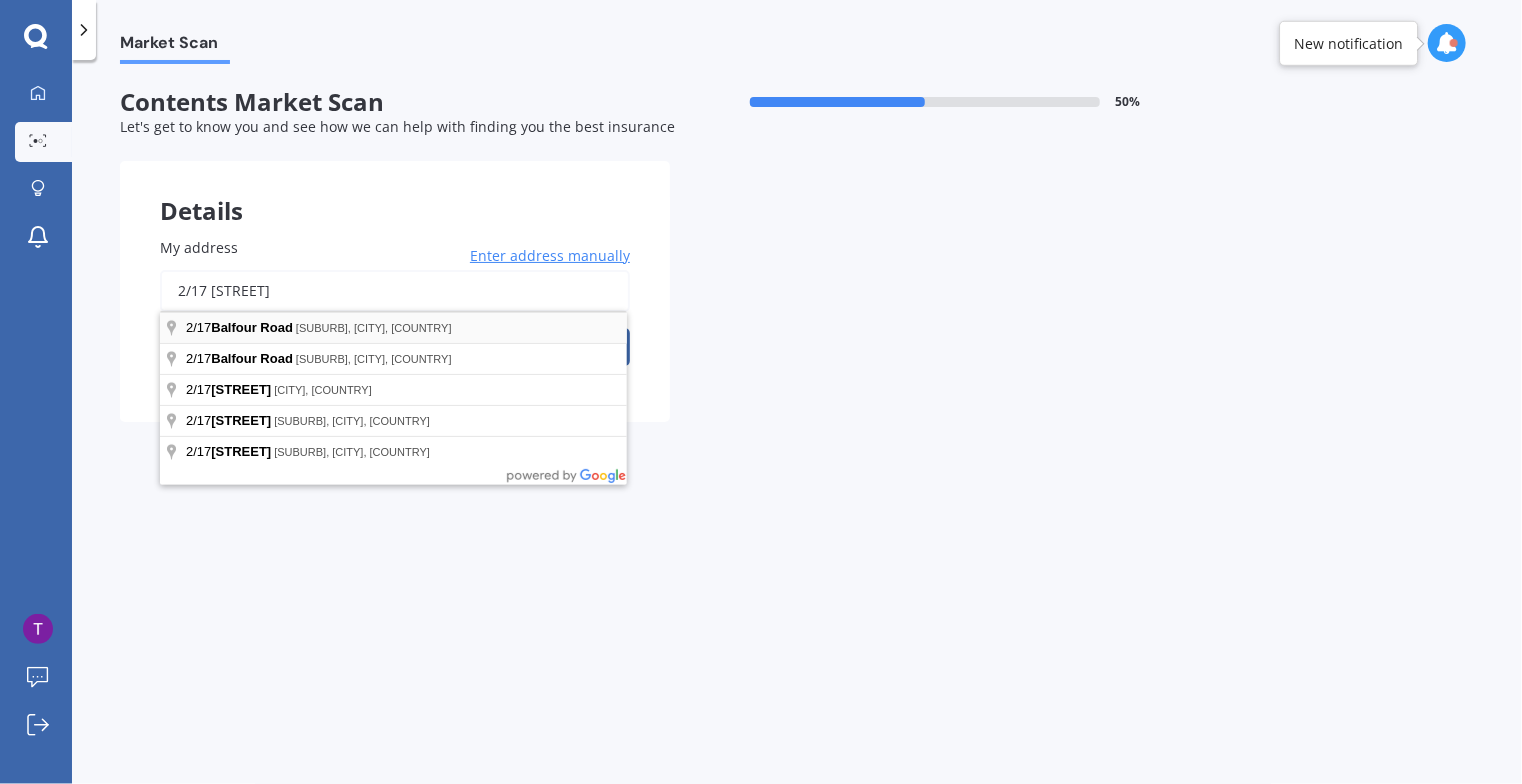 type on "2/17 [STREET]" 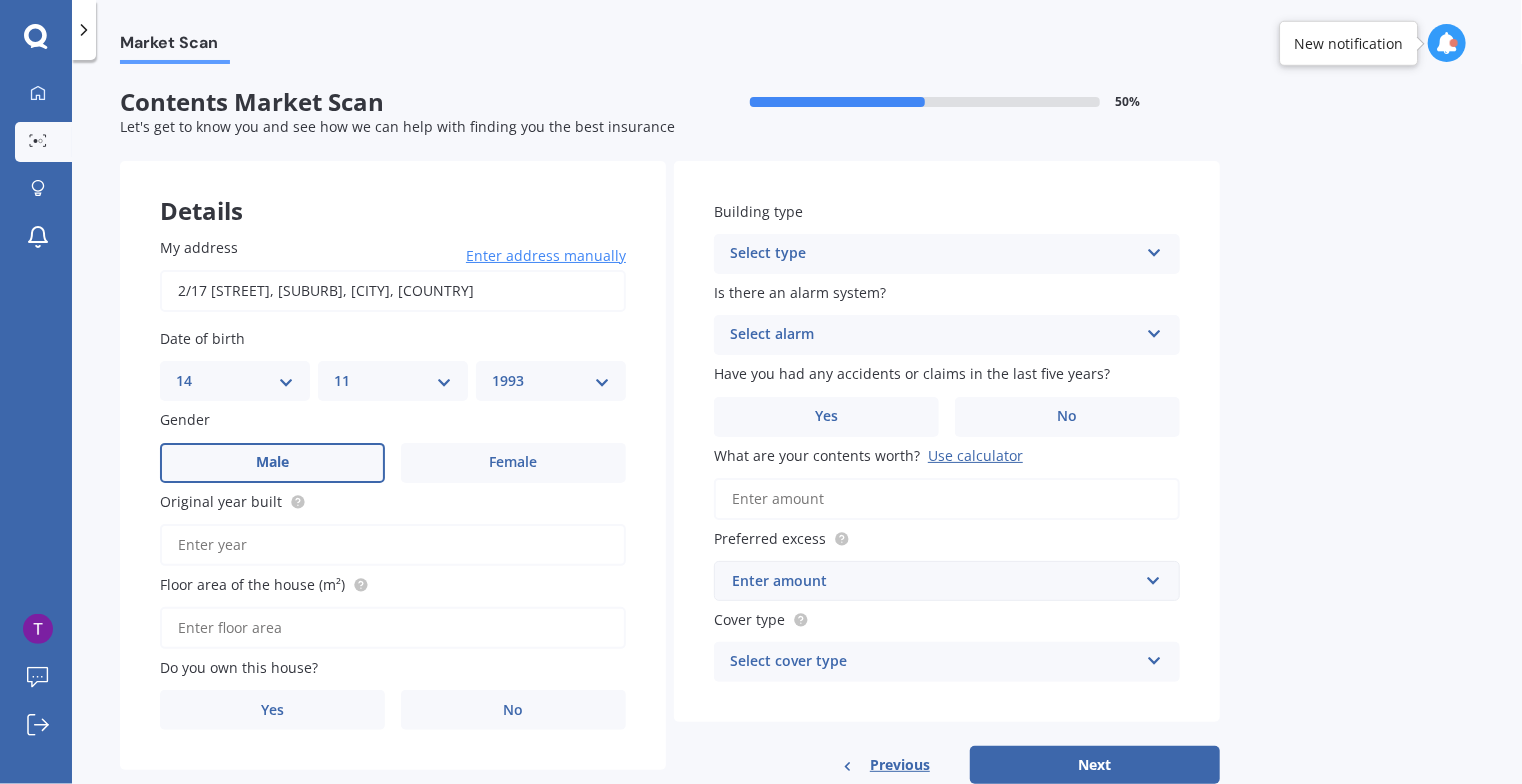 scroll, scrollTop: 52, scrollLeft: 0, axis: vertical 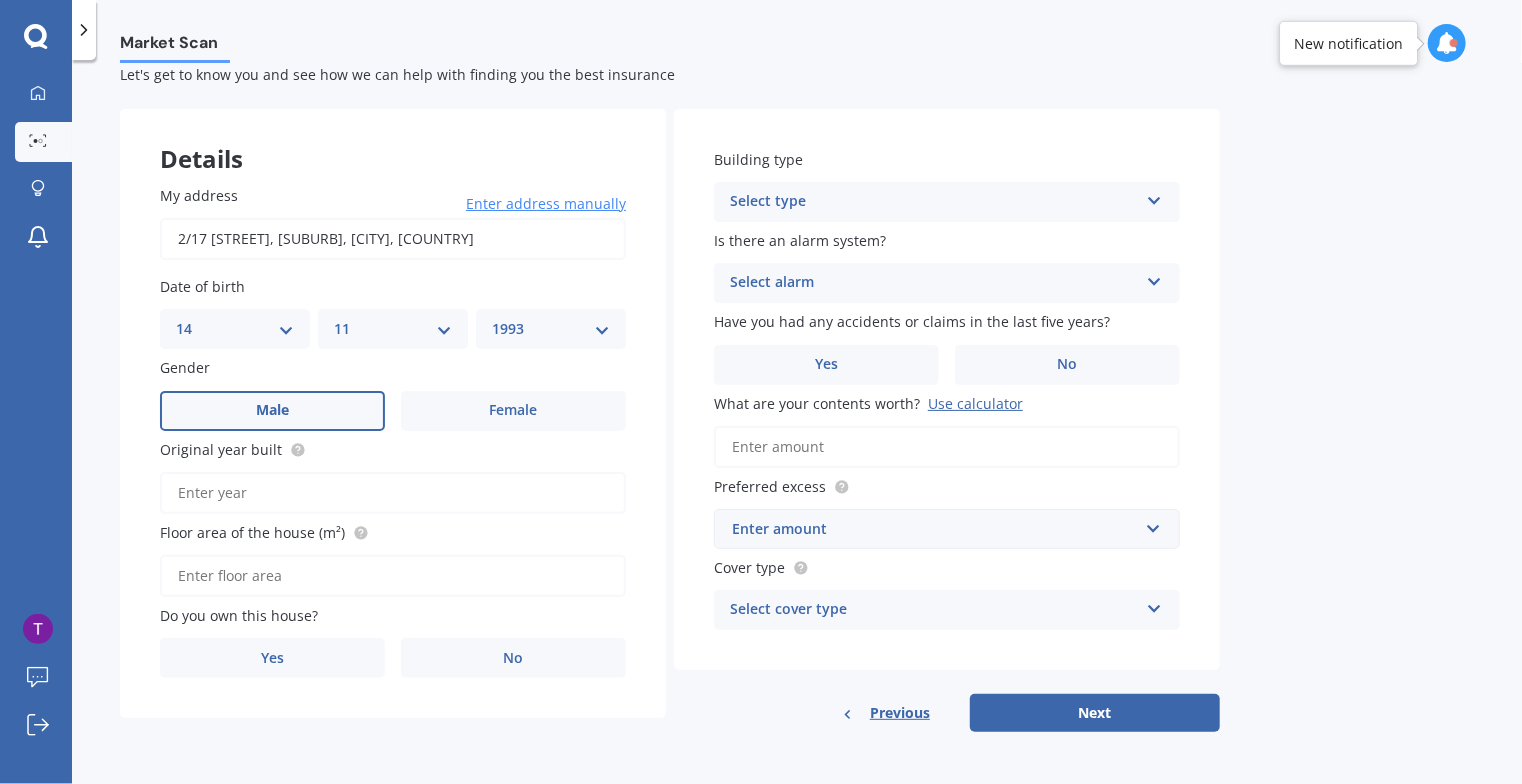 click on "Original year built" at bounding box center [393, 493] 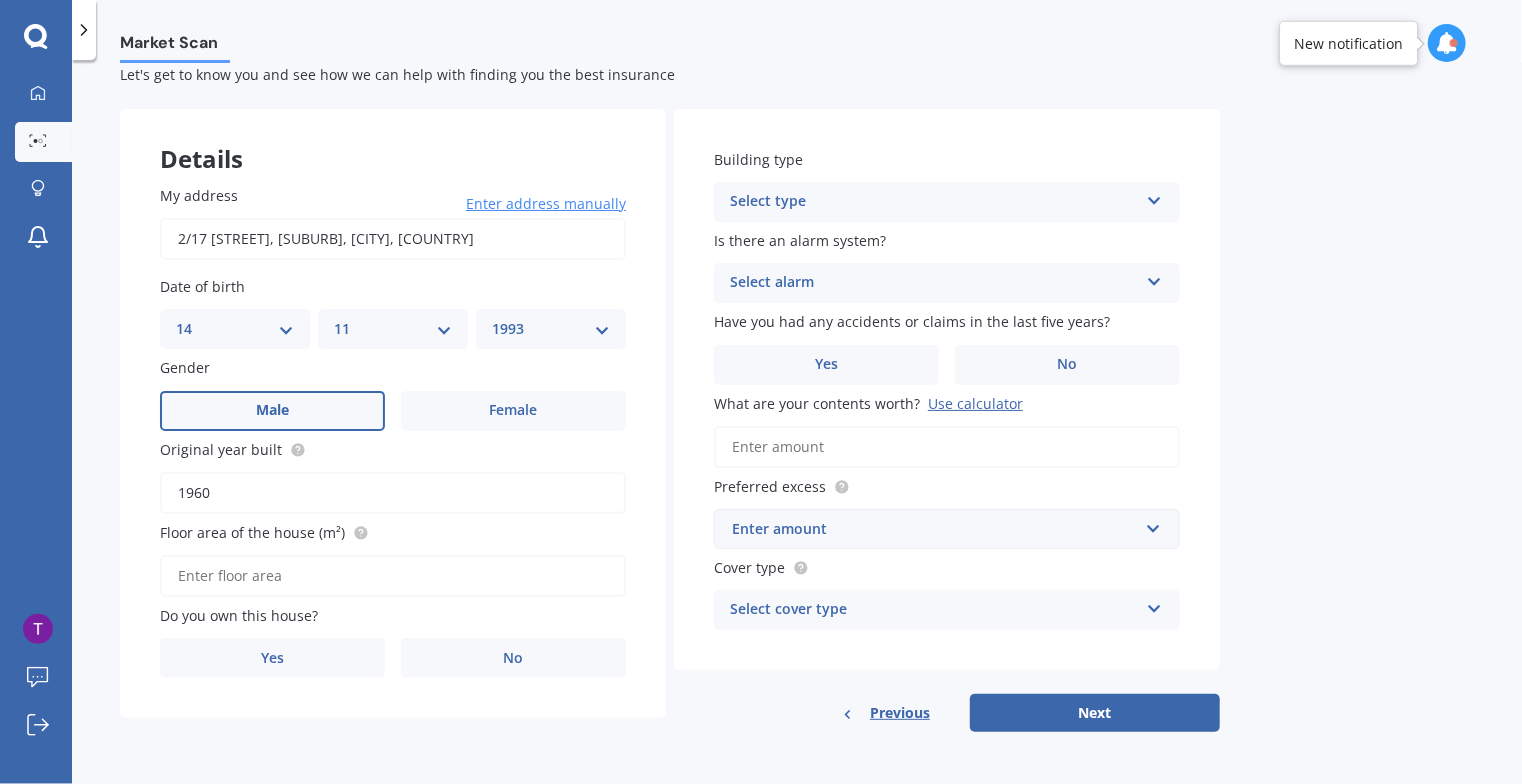 type on "1960" 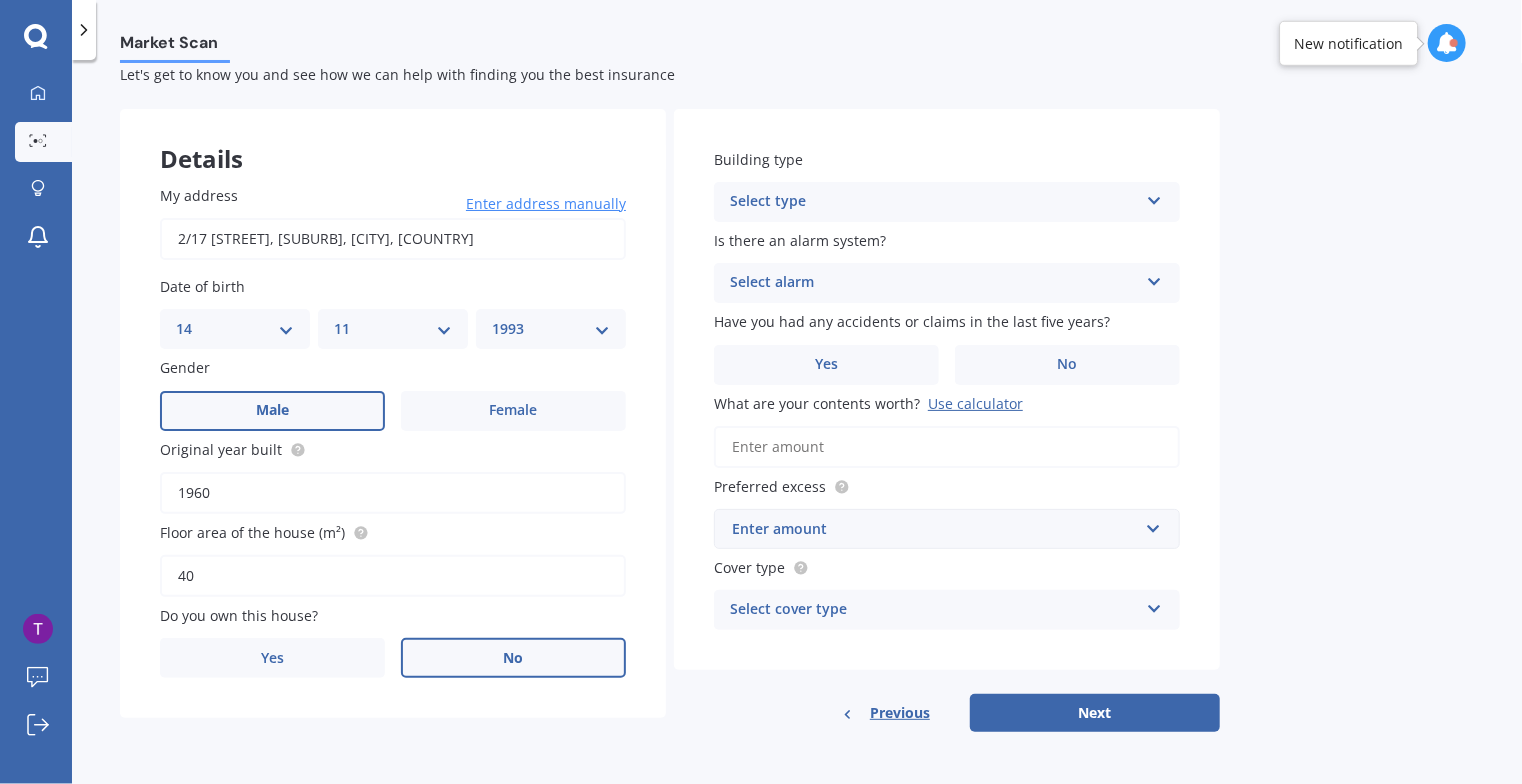 type on "40" 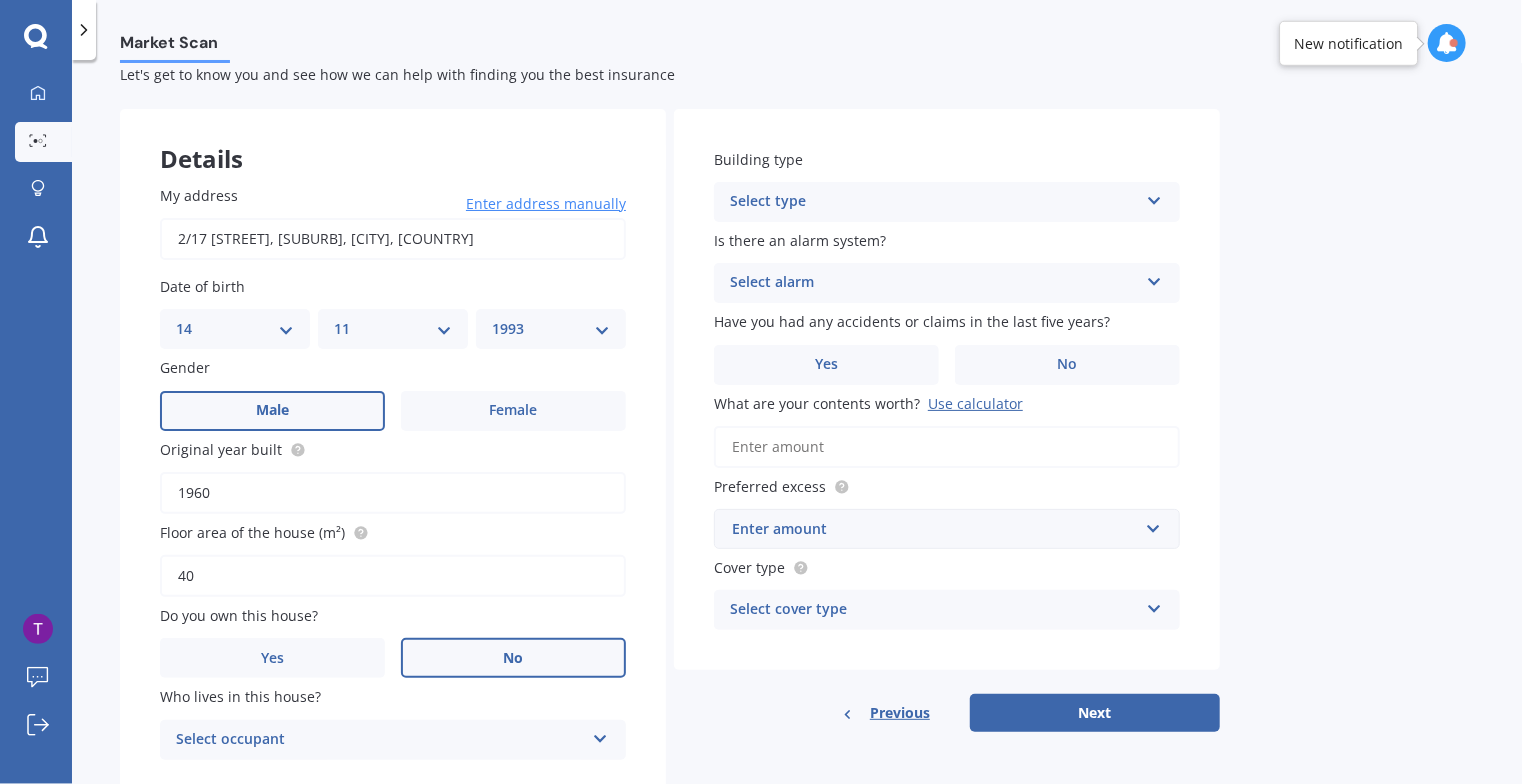 scroll, scrollTop: 118, scrollLeft: 0, axis: vertical 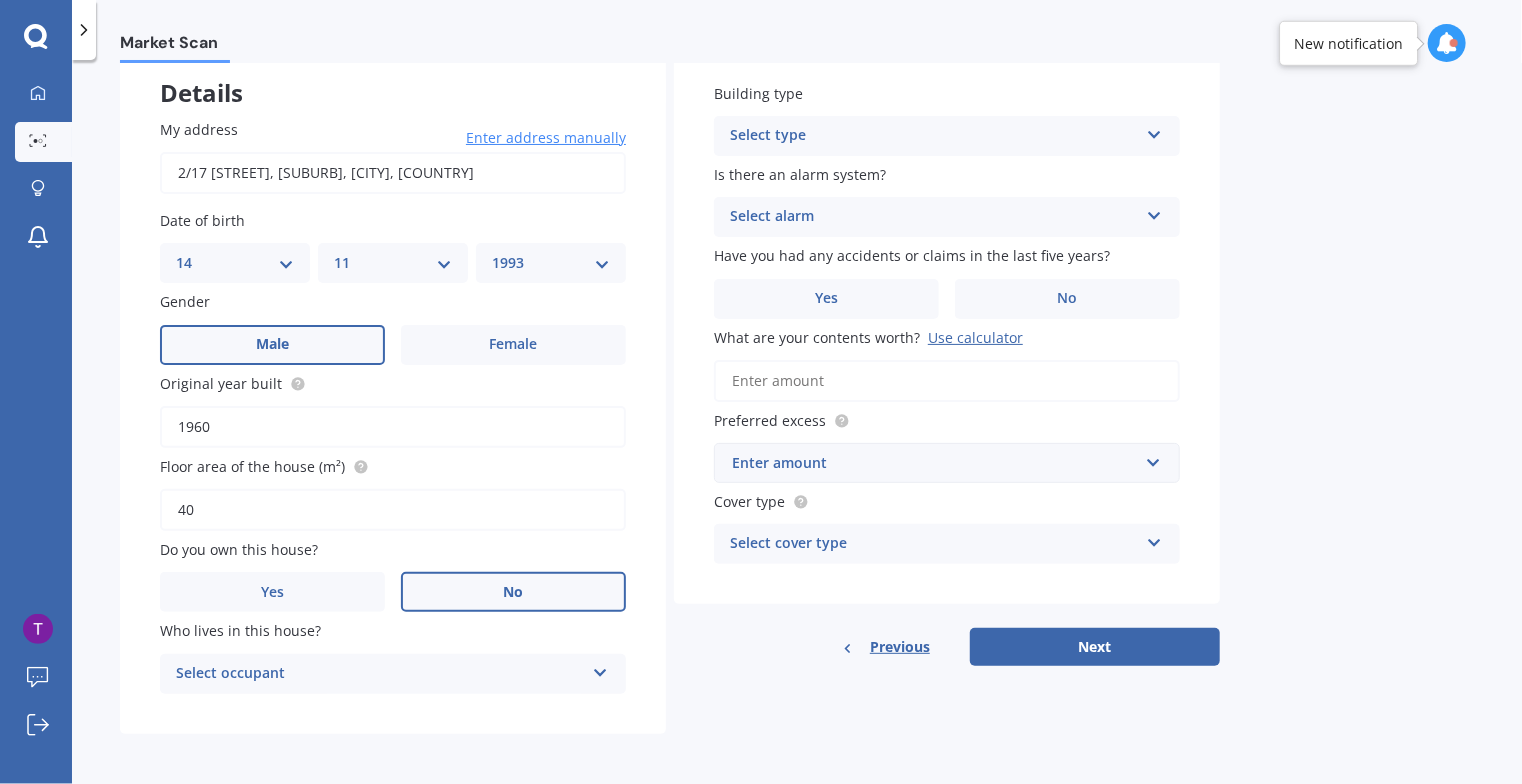 click on "Select occupant" at bounding box center [380, 674] 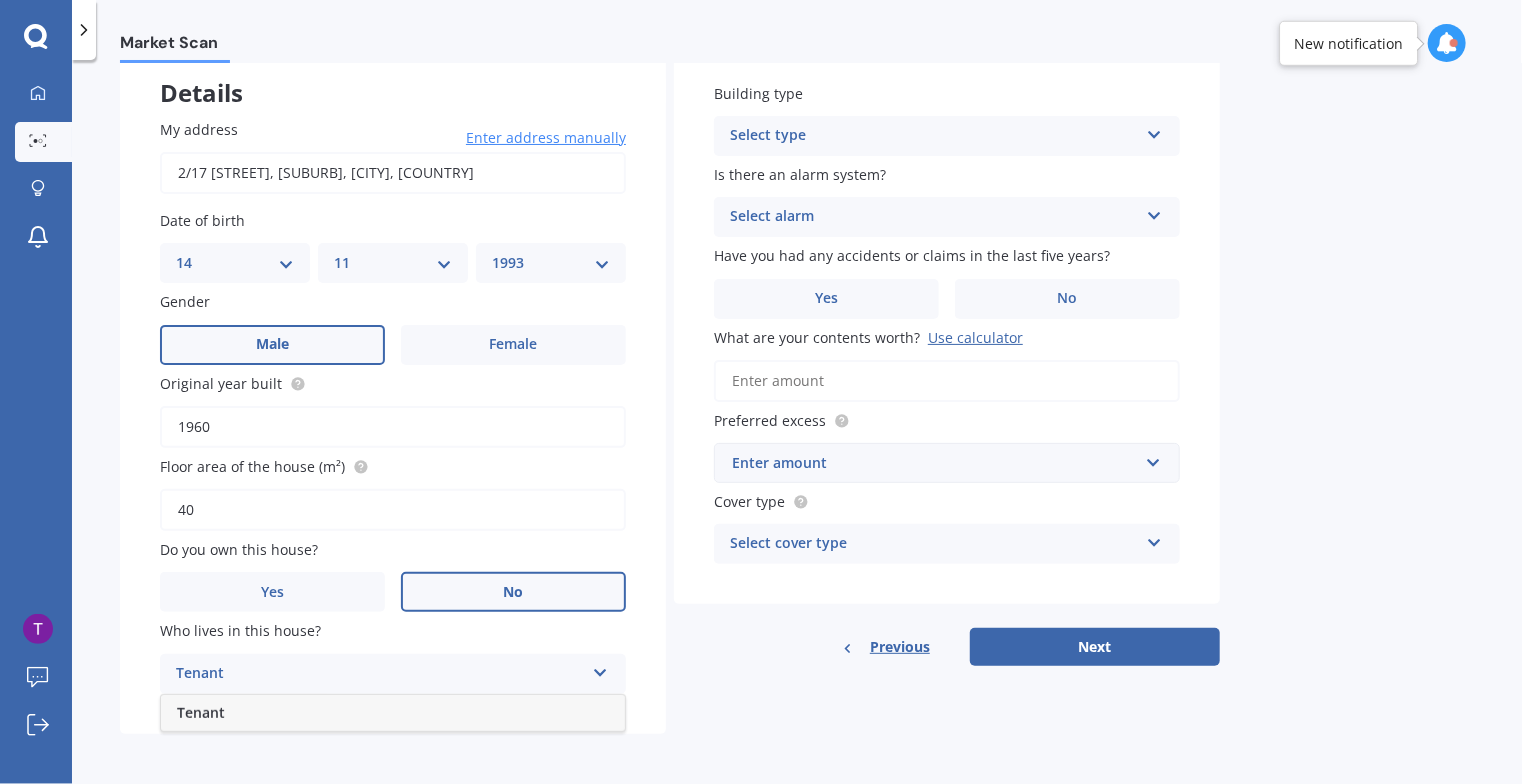 click on "Tenant" at bounding box center (393, 713) 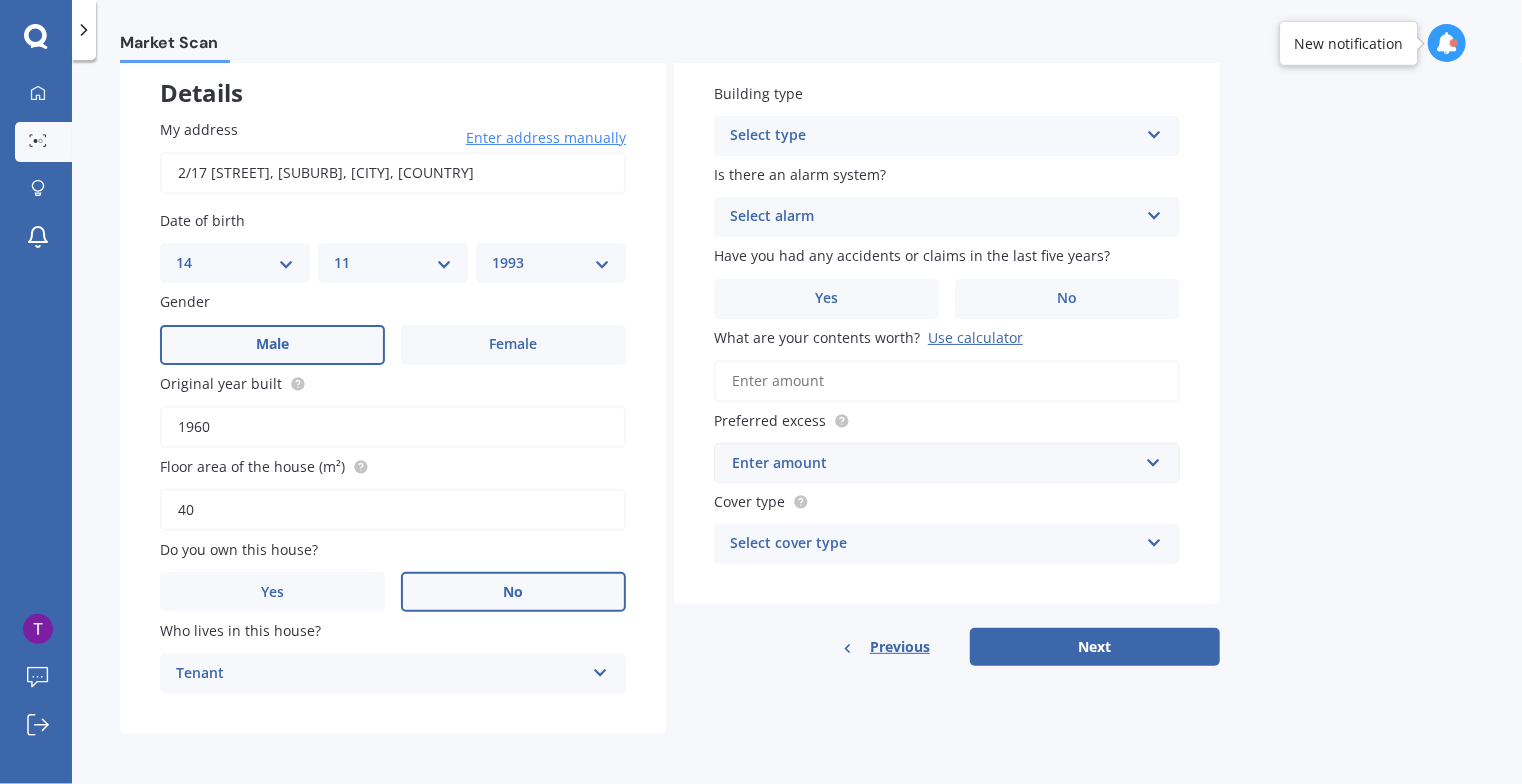 click on "Details My address 2/17 [STREET], [SUBURB], [CITY] [POSTAL_CODE] Enter address manually Search Date of birth DD 01 02 03 04 05 06 07 08 09 10 11 12 13 14 15 16 17 18 19 20 21 22 23 24 25 26 27 28 29 30 31 MM 01 02 03 04 05 06 07 08 09 10 11 12 YYYY 2009 2008 2007 2006 2005 2004 2003 2002 2001 2000 1999 1998 1997 1996 1995 1994 1993 1992 1991 1990 1989 1988 1987 1986 1985 1984 1983 1982 1981 1980 1979 1978 1977 1976 1975 1974 1973 1972 1971 1970 1969 1968 1967 1966 1965 1964 1963 1962 1961 1960 1959 1958 1957 1956 1955 1954 1953 1952 1951 1950 1949 1948 1947 1946 1945 1944 1943 1942 1941 1940 1939 1938 1937 1936 1935 1934 1933 1932 1931 1930 1929 1928 1927 1926 1925 1924 1923 1922 1921 1920 1919 1918 1917 1916 1915 1914 1913 1912 1911 1910 Gender Male Female Original year built 1960 Floor area of the house (m²) 40 Do you own this house? Yes No Who lives in this house? Tenant Tenant Building type Select type Freestanding Multi-unit (in a block of 6 or less) Multi-unit (in a block of 7-10) Is there an alarm system?" at bounding box center (670, 388) 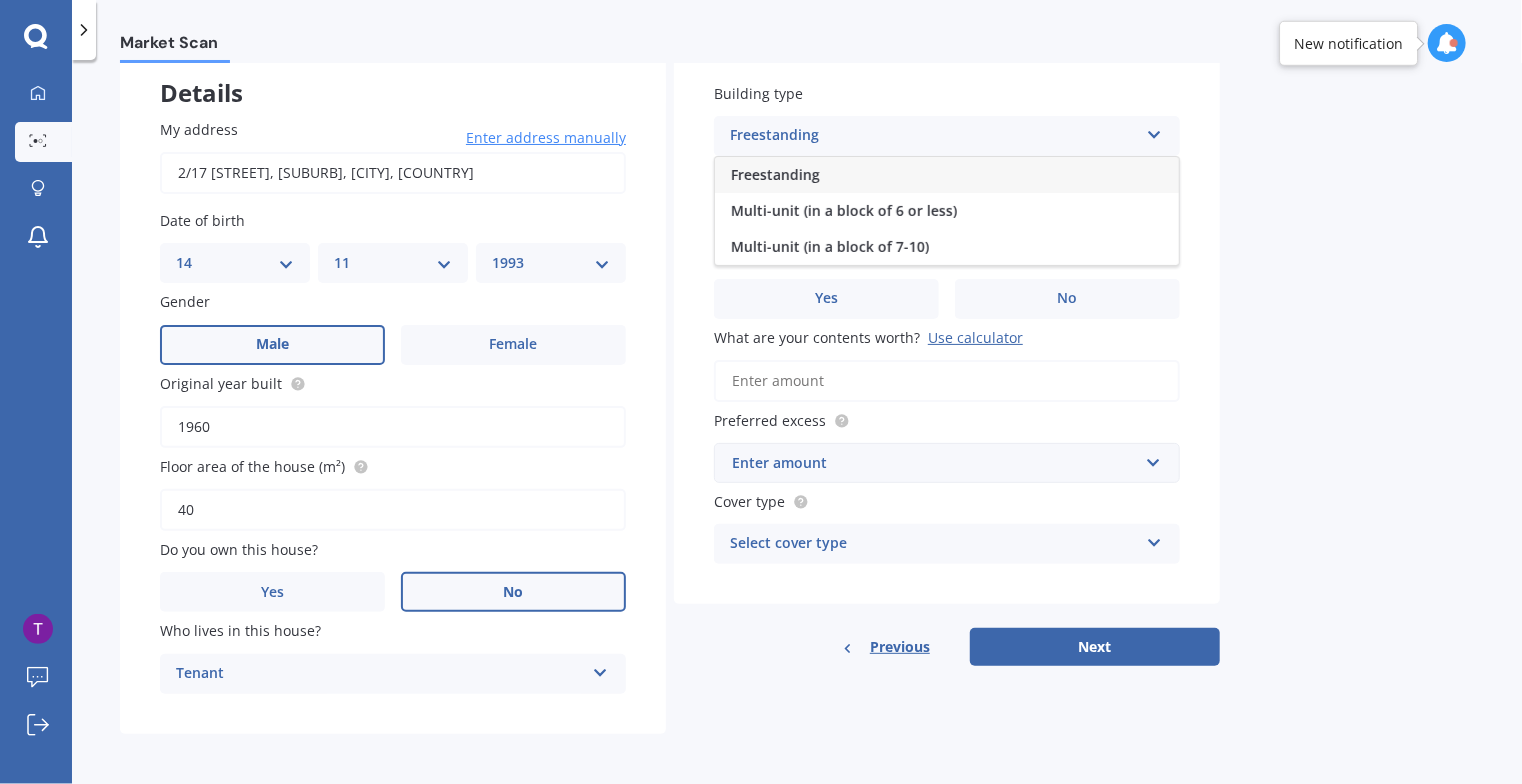 click on "Freestanding" at bounding box center (947, 175) 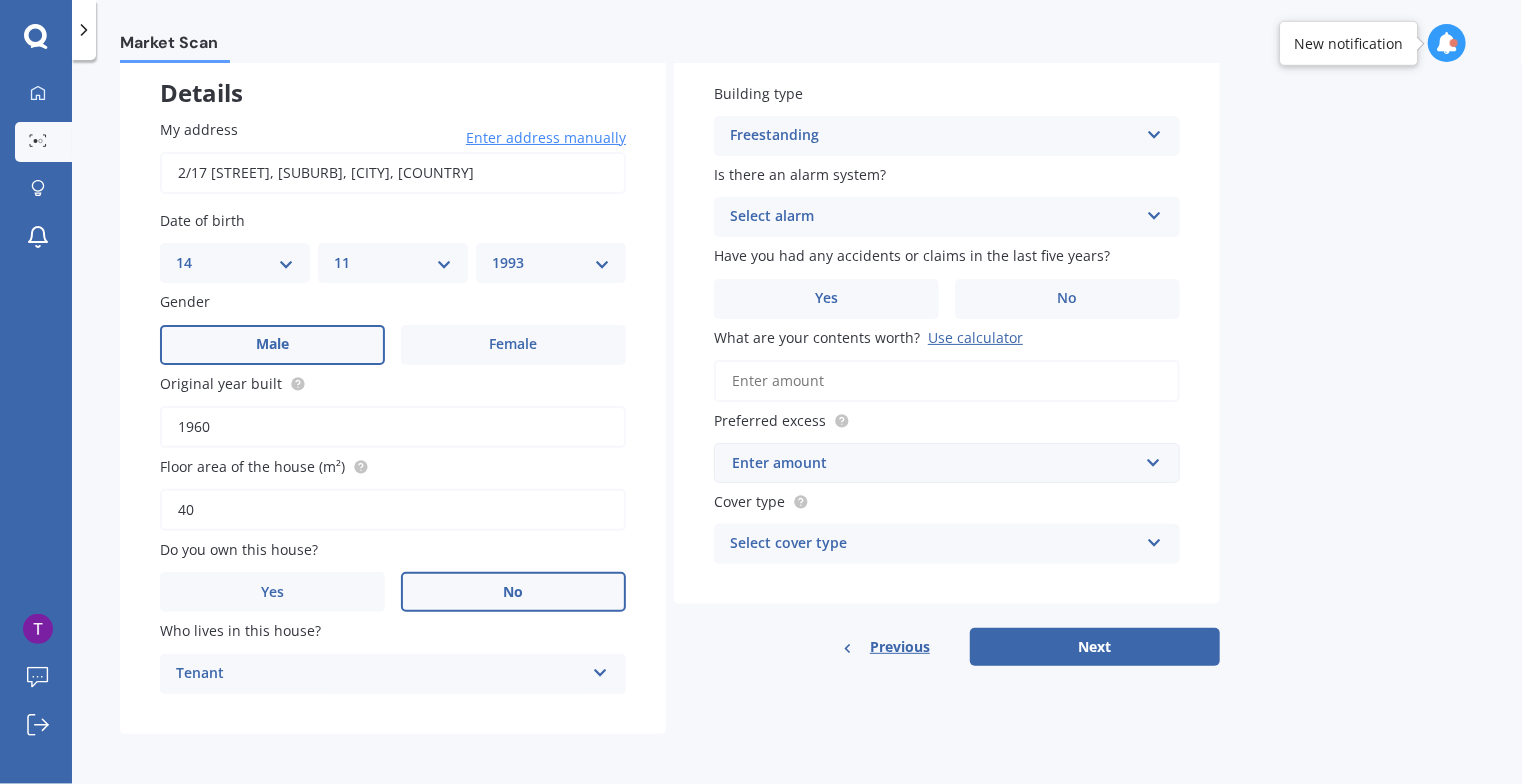 click on "Select alarm" at bounding box center [934, 217] 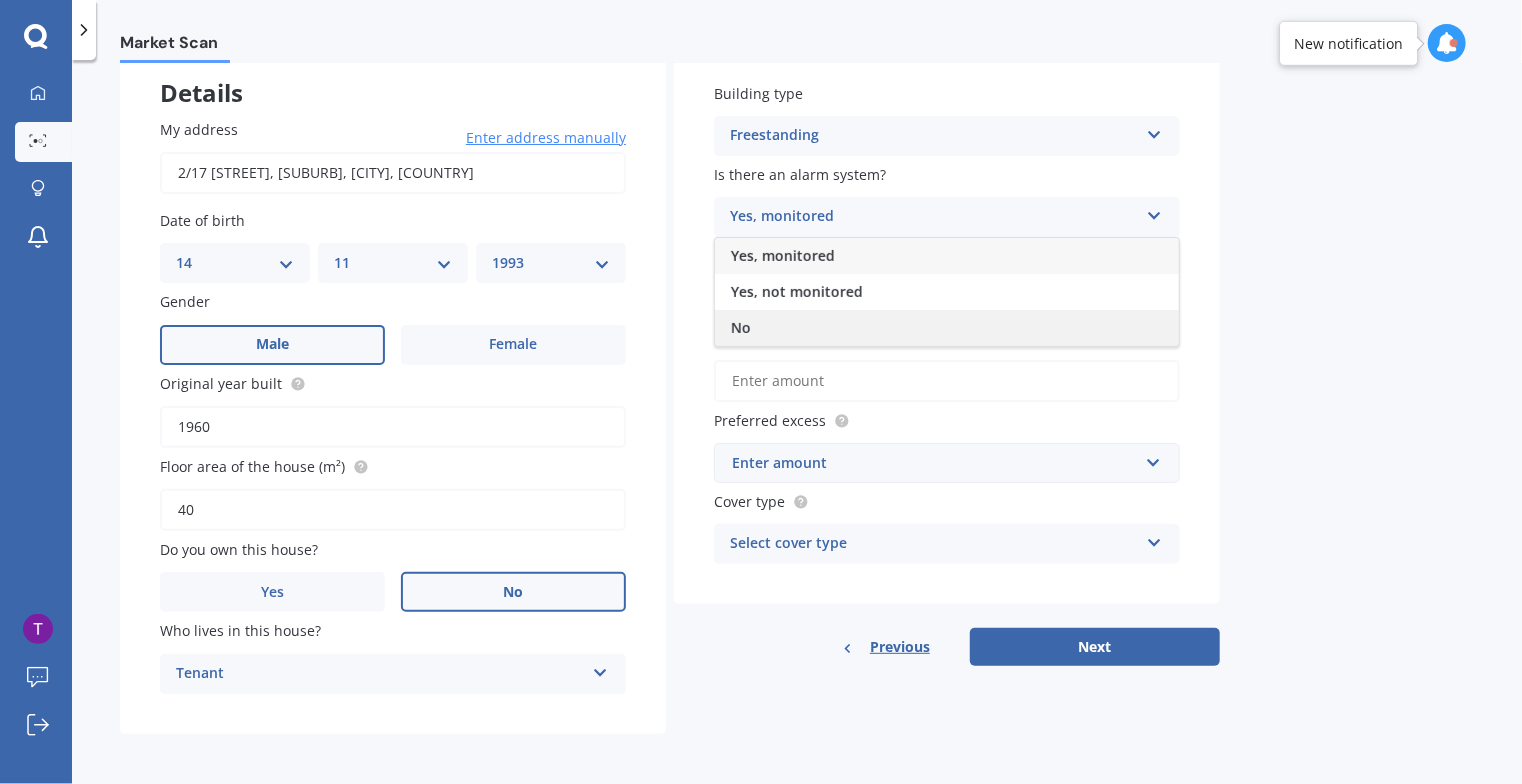click on "No" at bounding box center [947, 328] 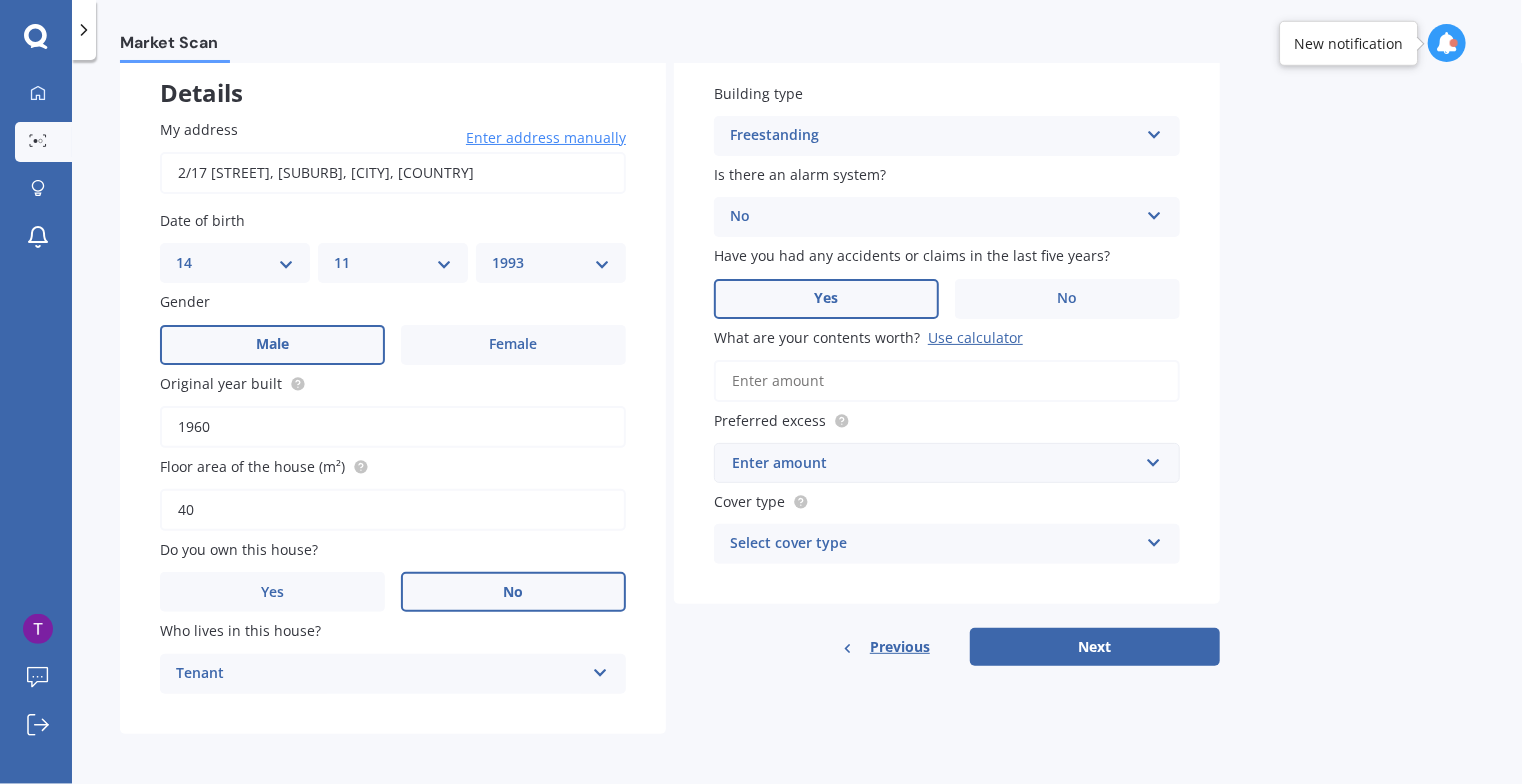 click on "Yes" at bounding box center (272, 345) 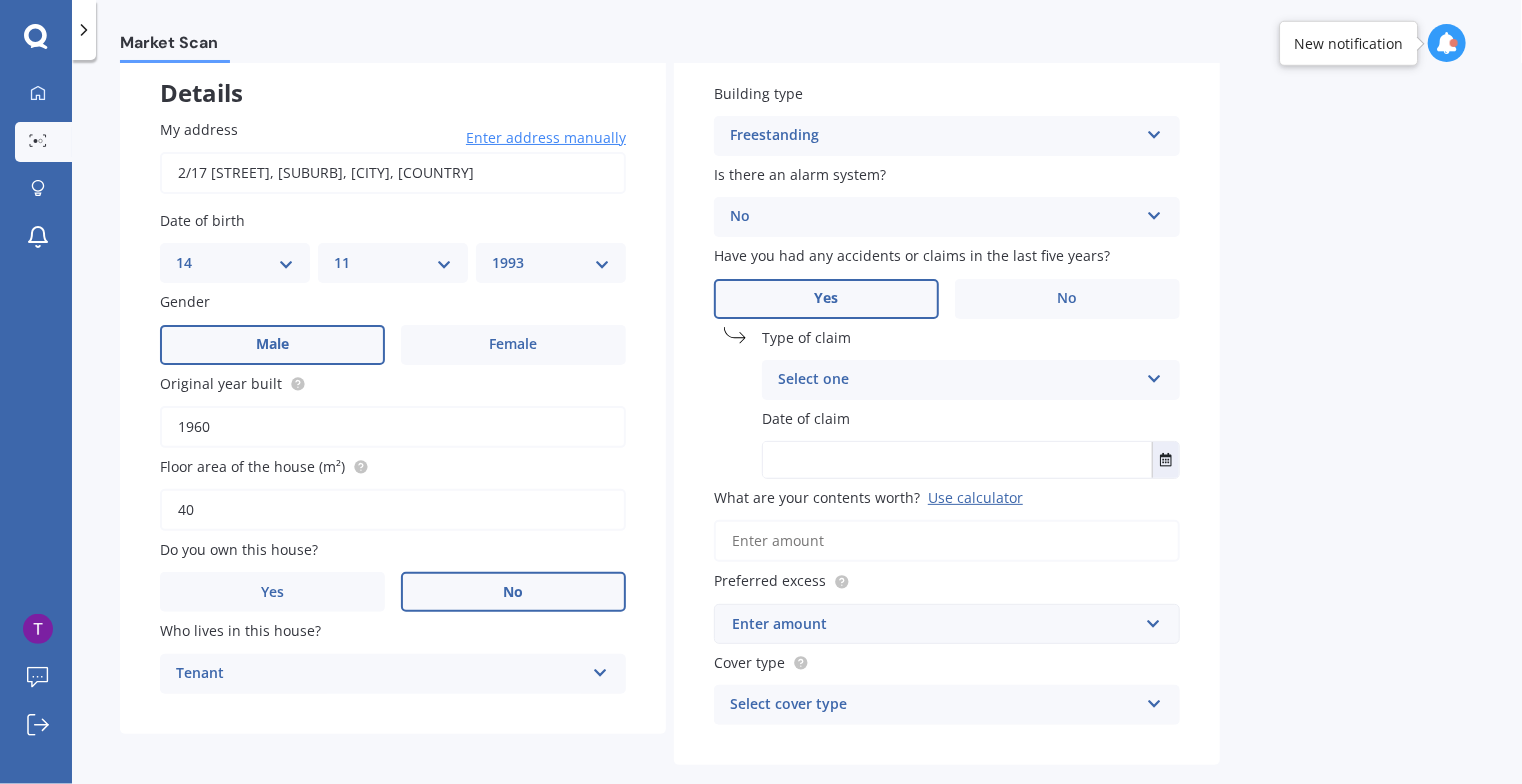 click on "Select one" at bounding box center (958, 380) 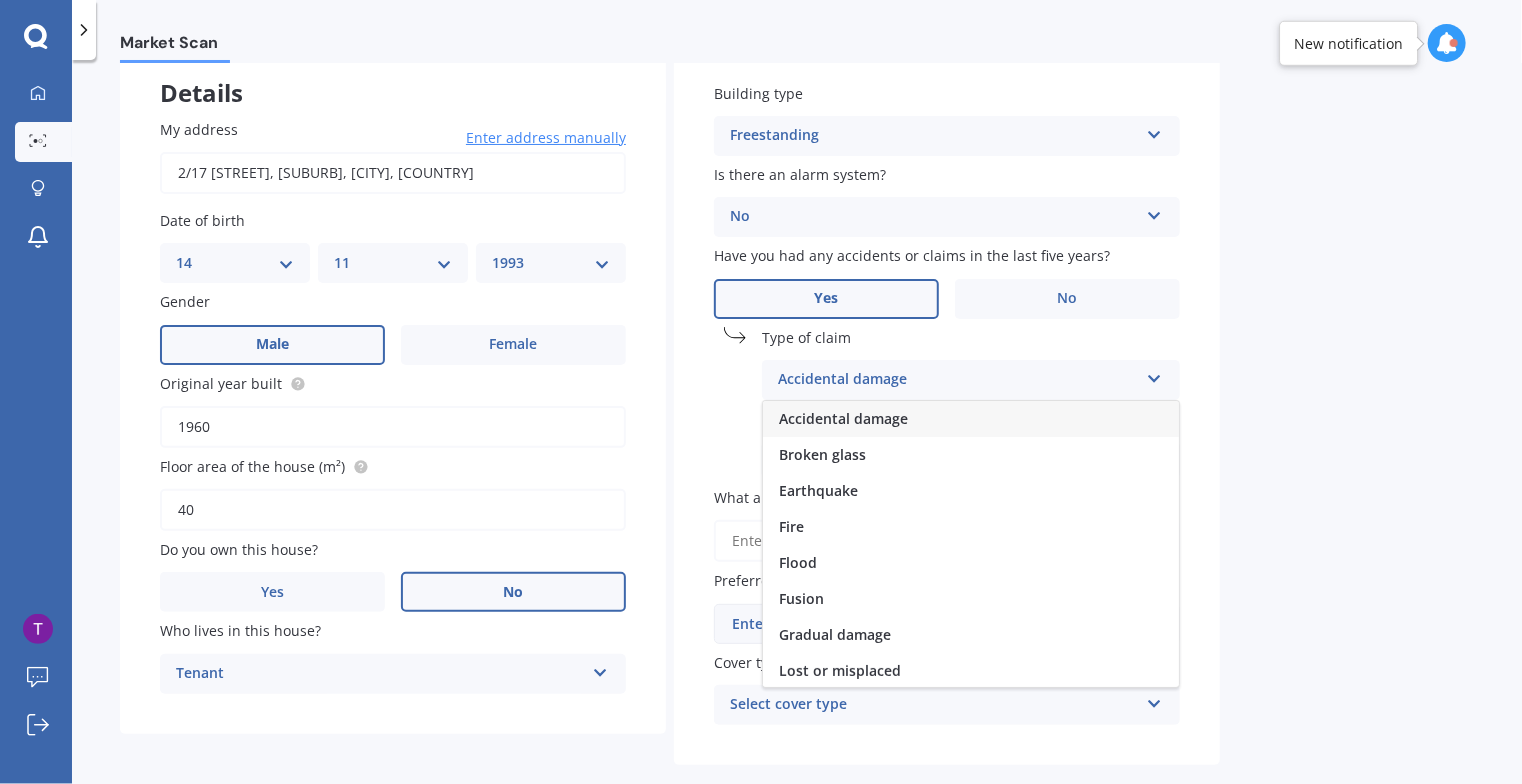 click on "Accidental damage" at bounding box center (971, 419) 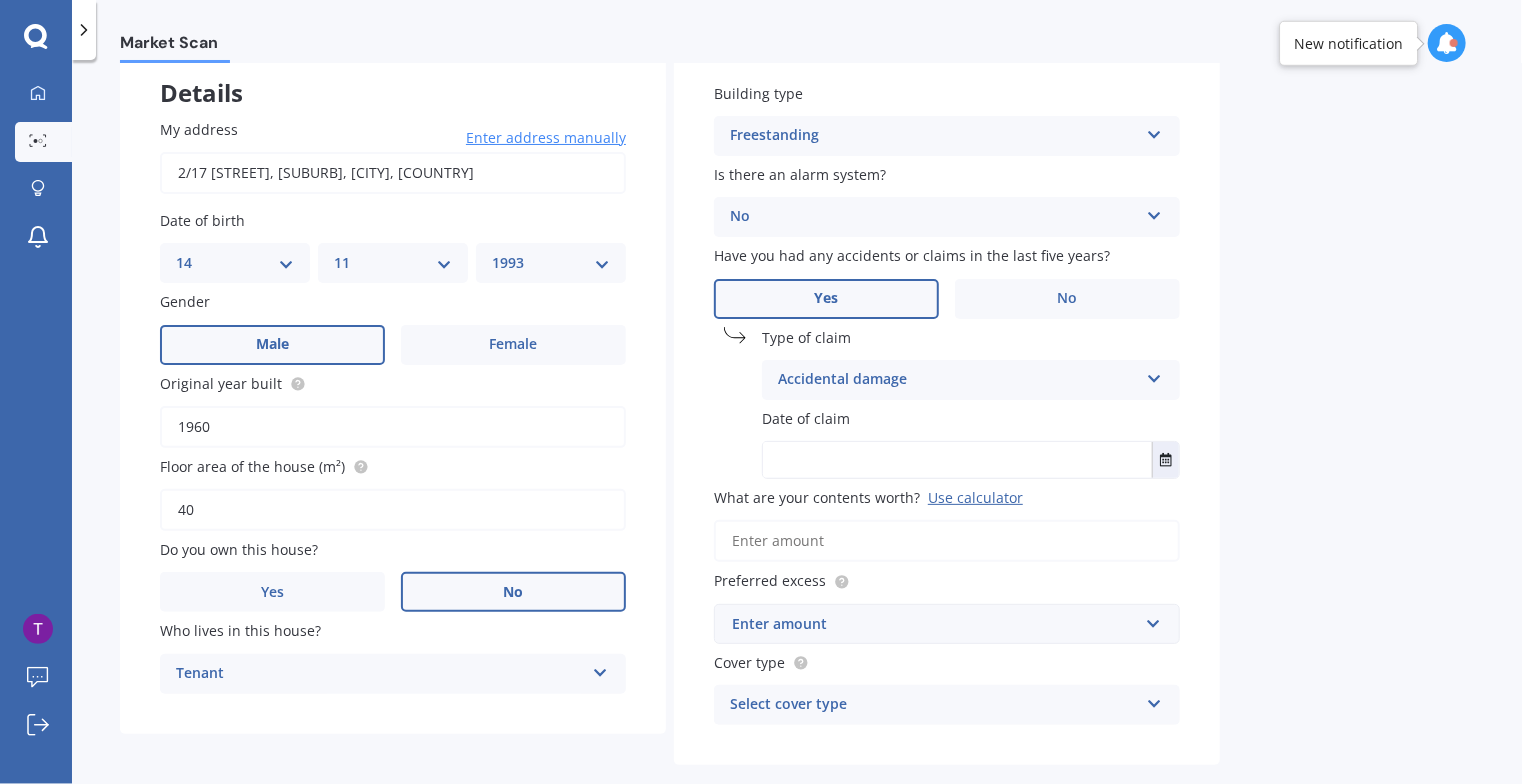 click at bounding box center (957, 460) 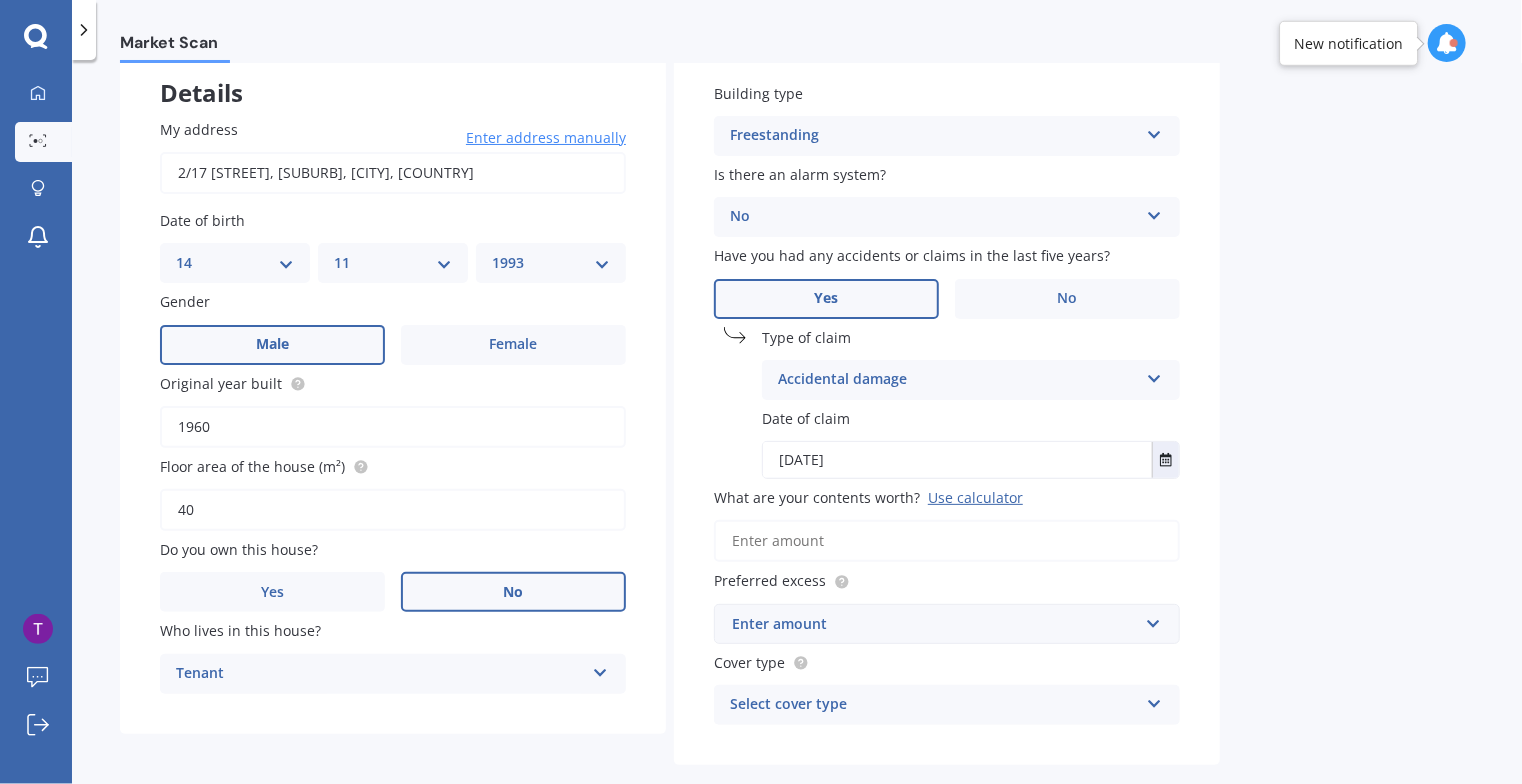 type on "[DATE]" 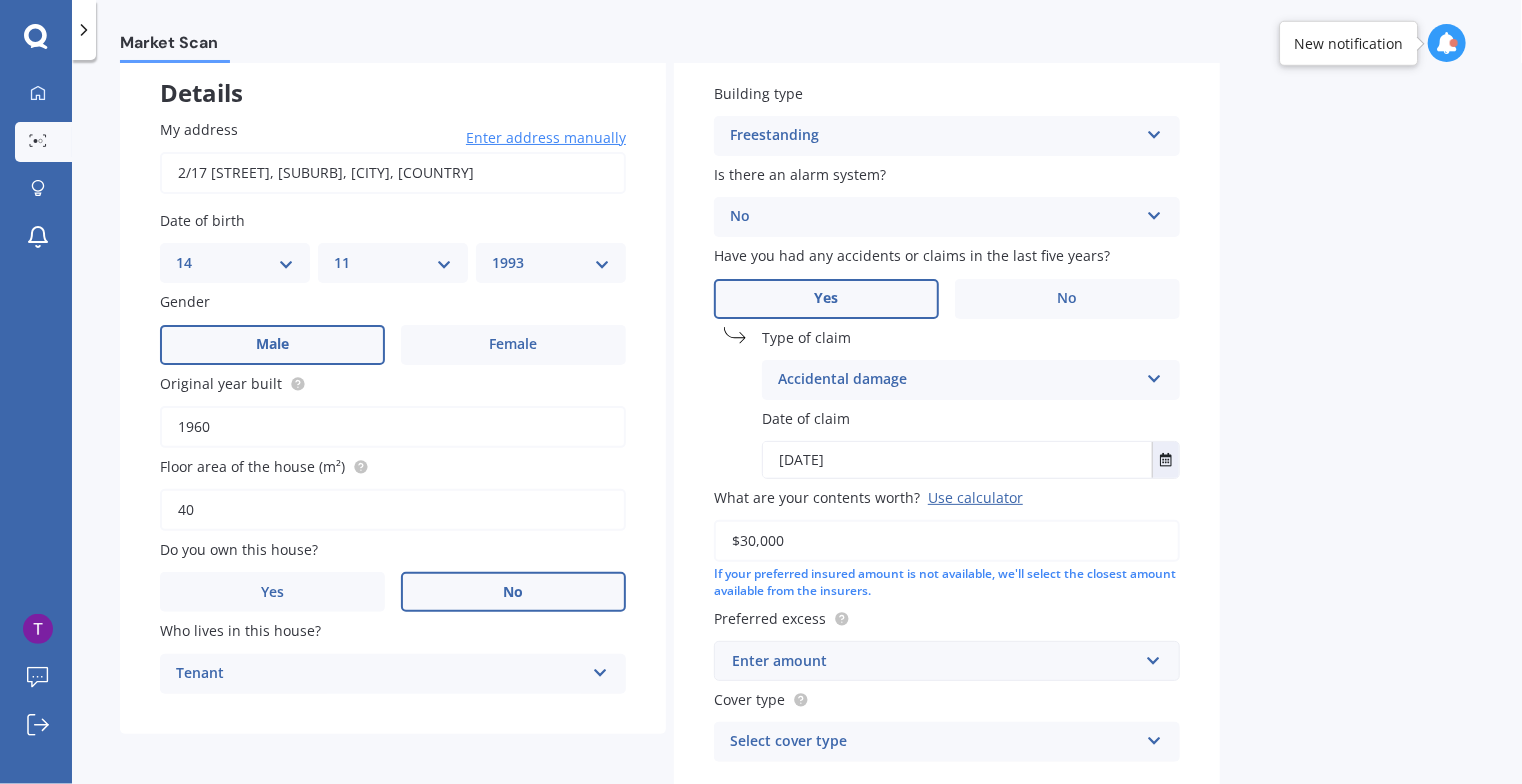 type on "$30,000" 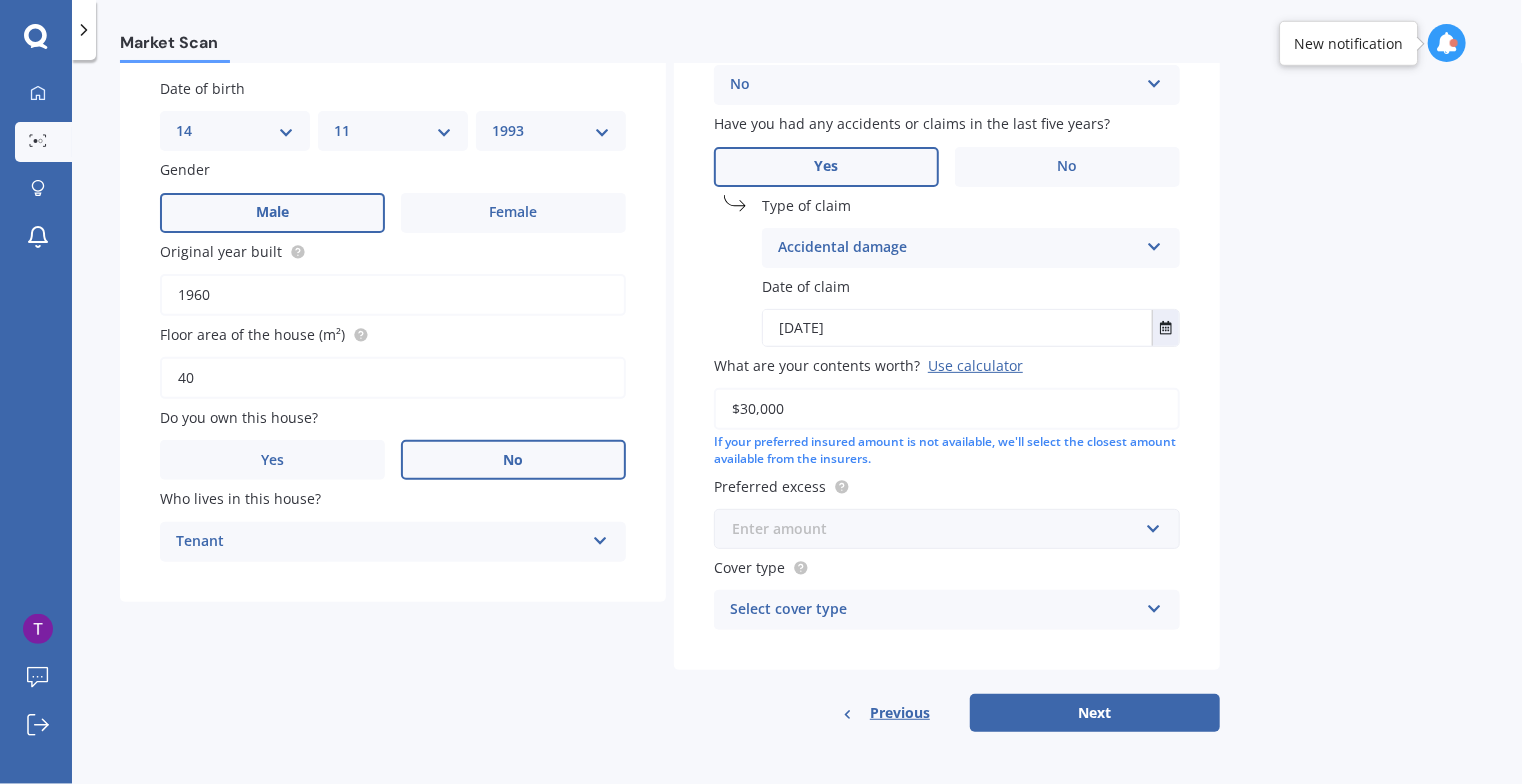 click at bounding box center [940, 529] 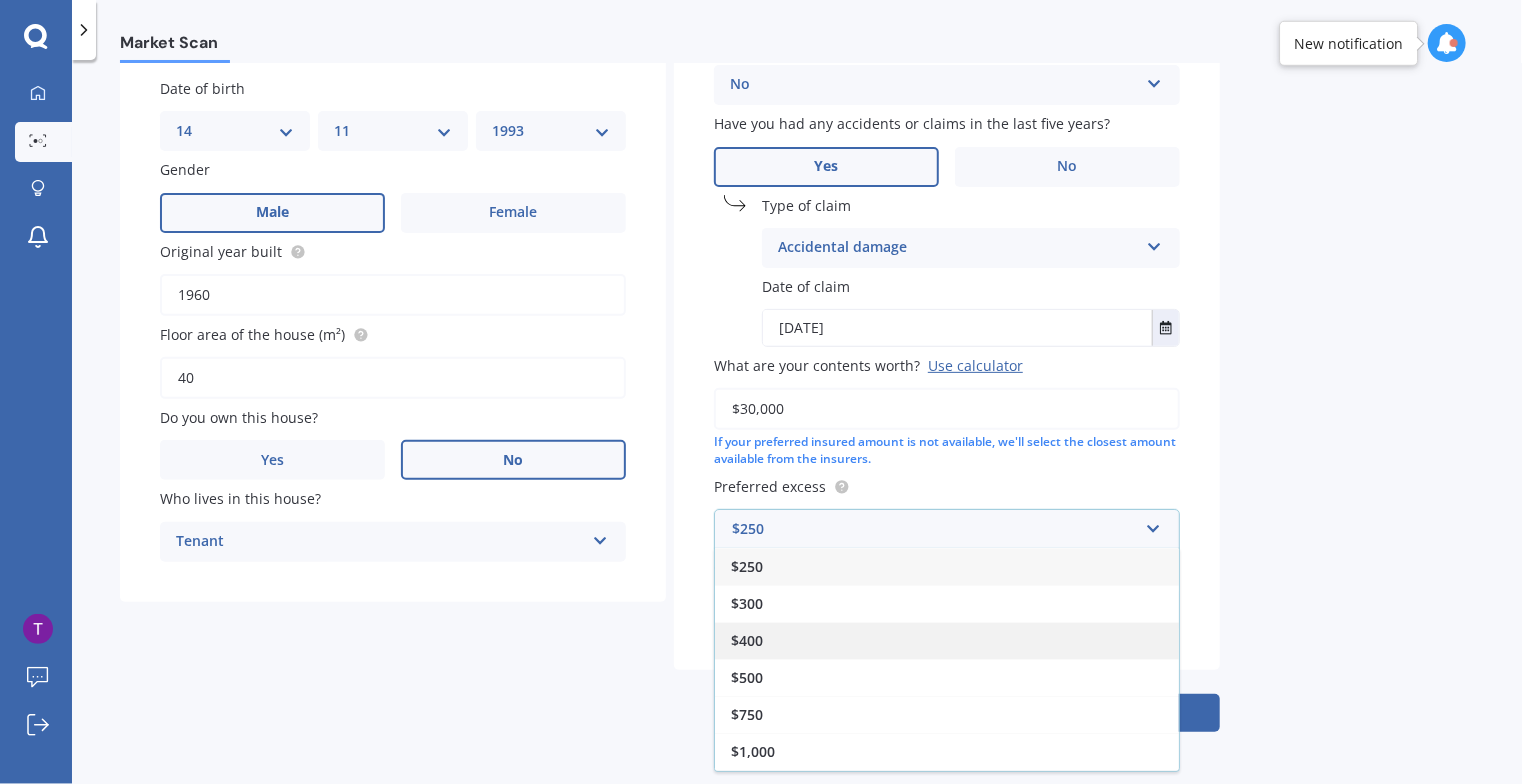click on "$400" at bounding box center [947, 640] 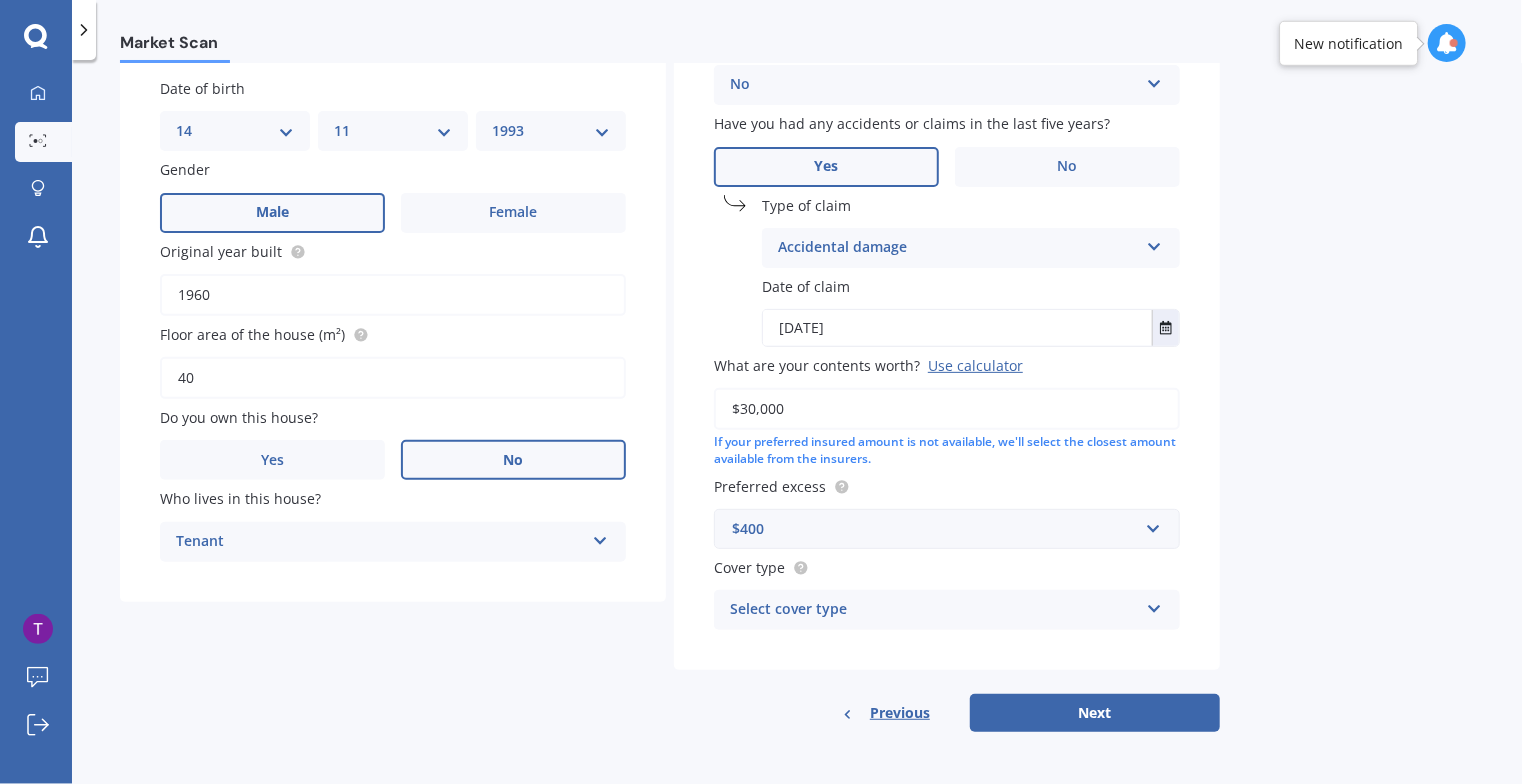 click on "$400" at bounding box center [935, 529] 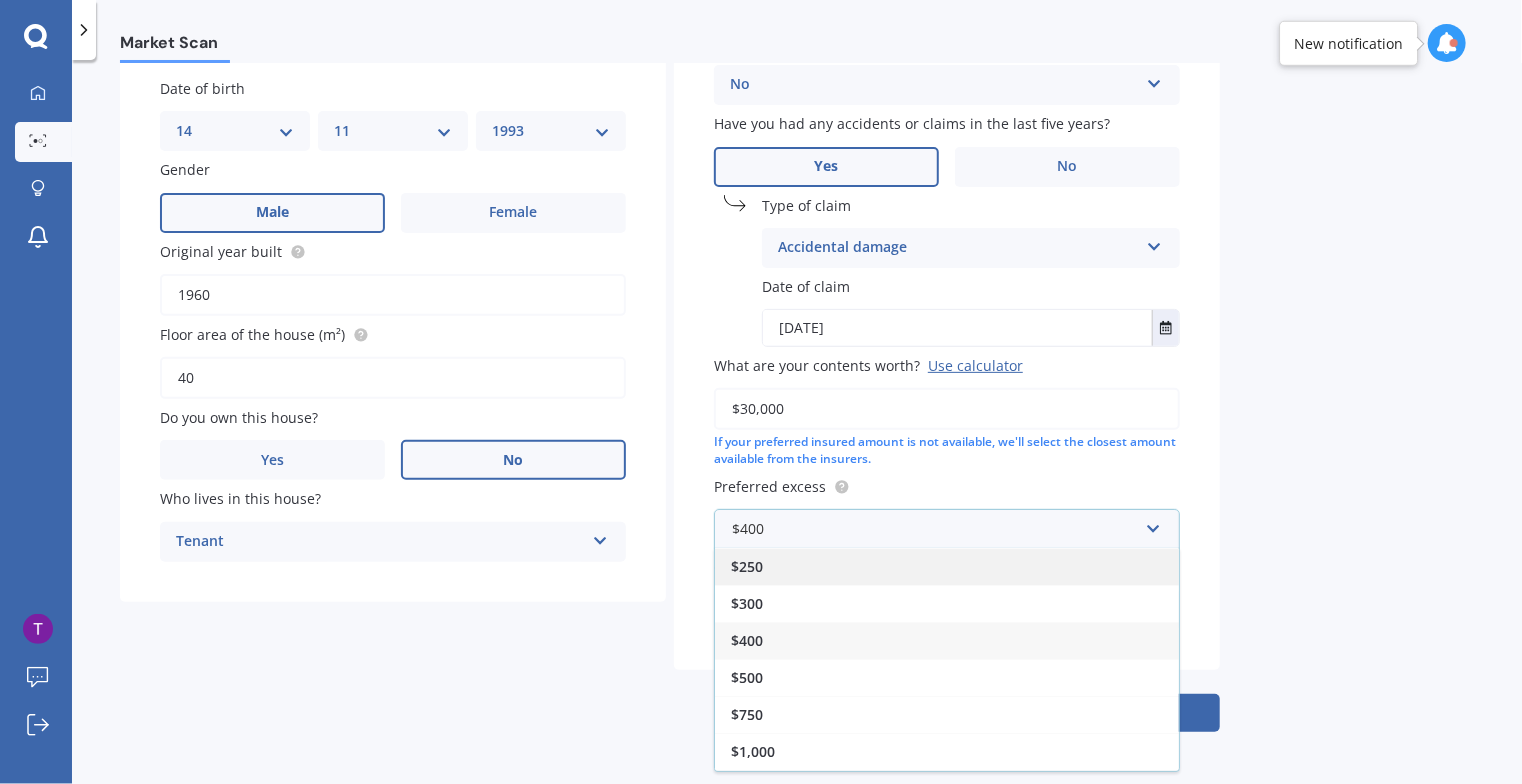 click on "$250" at bounding box center (947, 566) 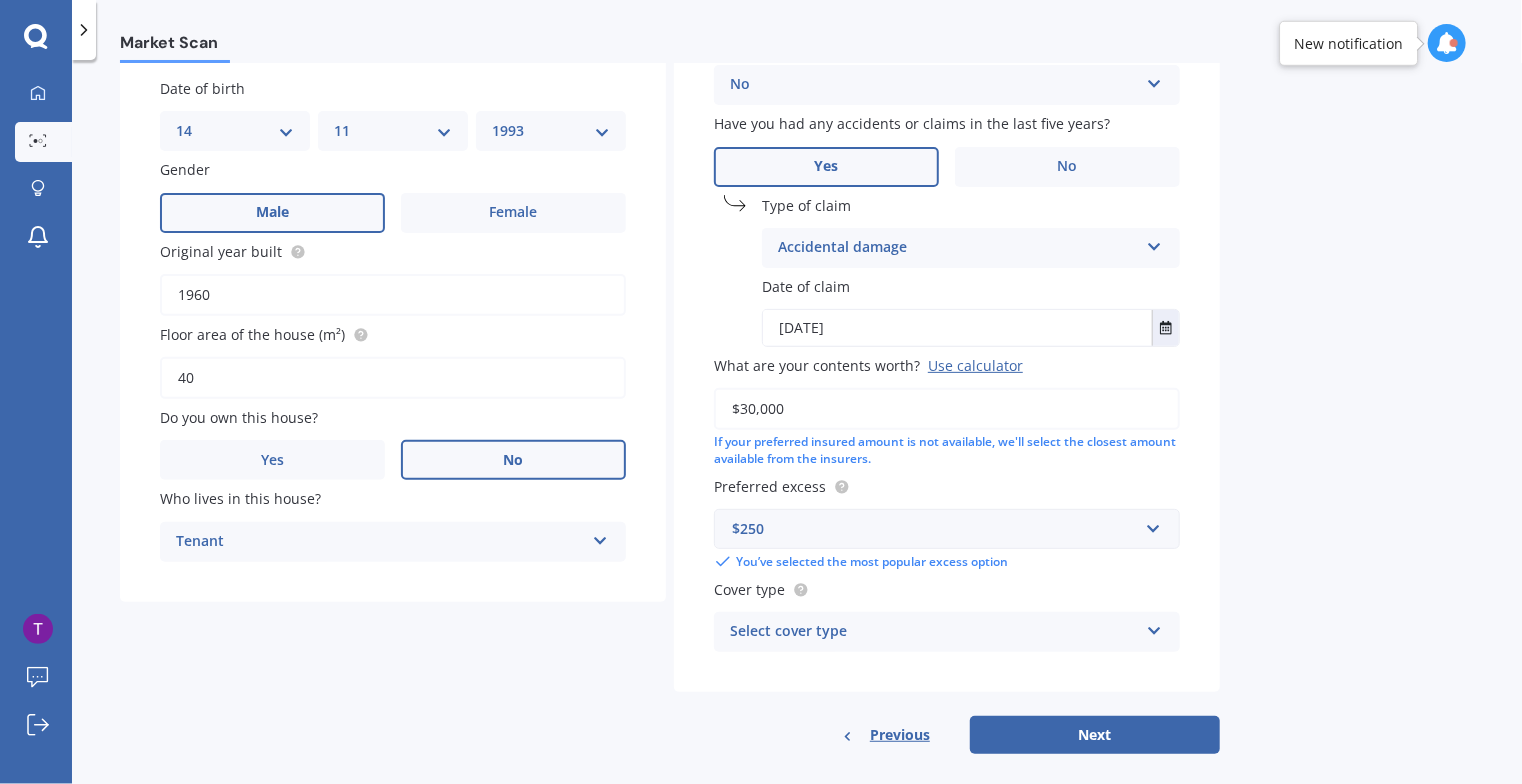 click on "$250" at bounding box center (935, 529) 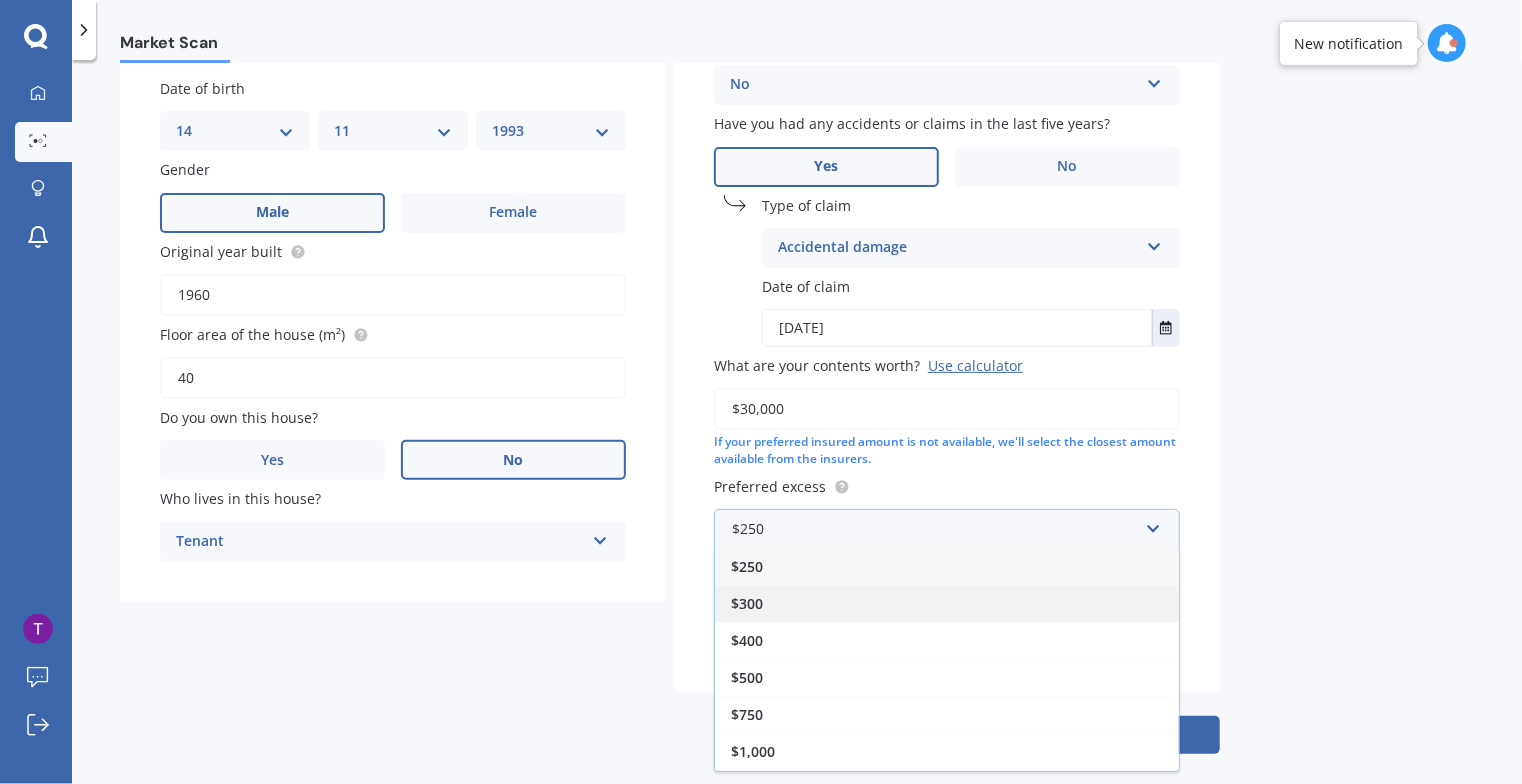 click on "$300" at bounding box center (947, 603) 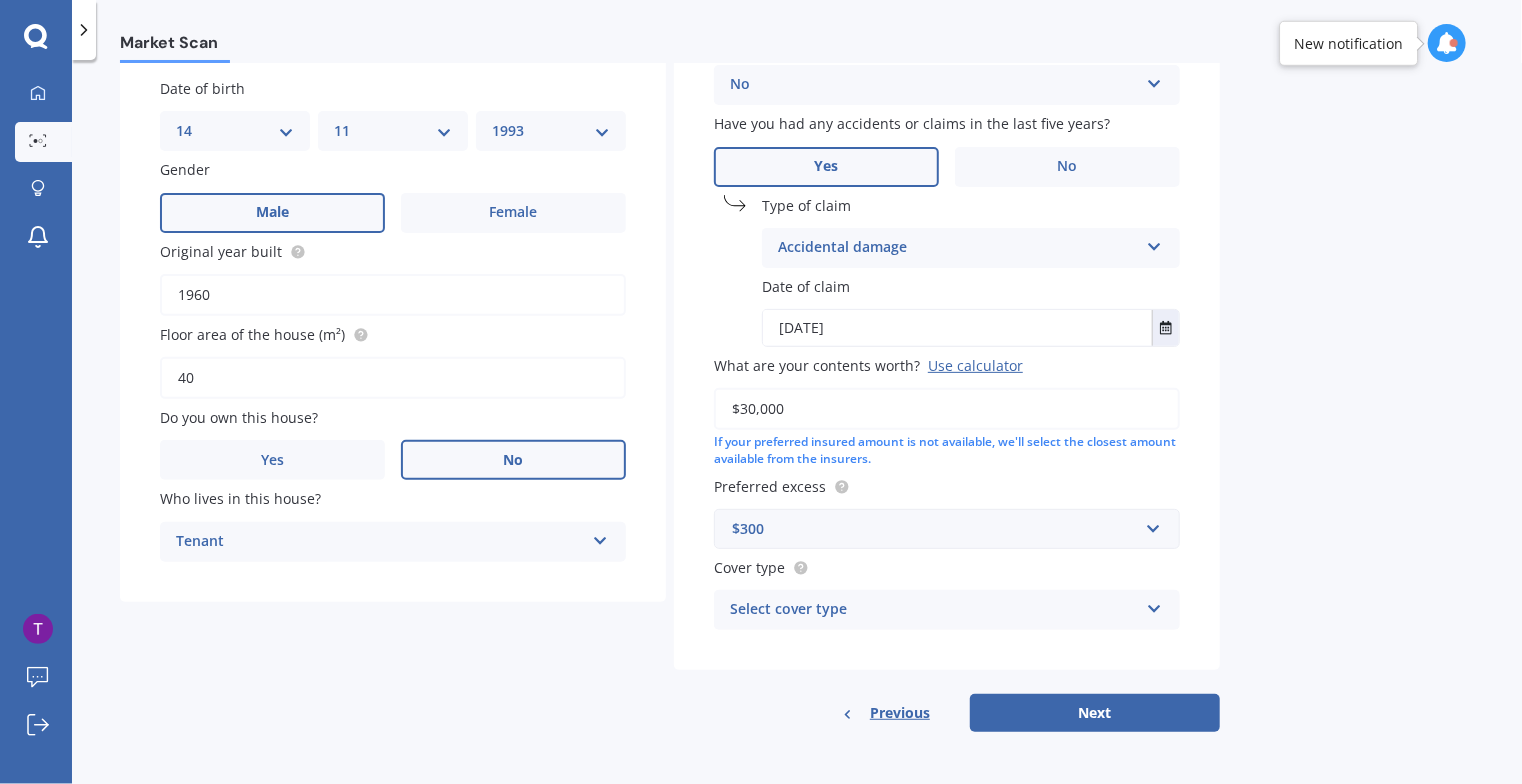click on "Market Scan Contents Market Scan 50 % Let's get to know you and see how we can help with finding you the best insurance Details My address 2/17 [STREET], [SUBURB], [CITY] [POSTAL_CODE] Enter address manually Search Date of birth DD 01 02 03 04 05 06 07 08 09 10 11 12 13 14 15 16 17 18 19 20 21 22 23 24 25 26 27 28 29 30 31 MM 01 02 03 04 05 06 07 08 09 10 11 12 YYYY 2009 2008 2007 2006 2005 2004 2003 2002 2001 2000 1999 1998 1997 1996 1995 1994 1993 1992 1991 1990 1989 1988 1987 1986 1985 1984 1983 1982 1981 1980 1979 1978 1977 1976 1975 1974 1973 1972 1971 1970 1969 1968 1967 1966 1965 1964 1963 1962 1961 1960 1959 1958 1957 1956 1955 1954 1953 1952 1951 1950 1949 1948 1947 1946 1945 1944 1943 1942 1941 1940 1939 1938 1937 1936 1935 1934 1933 1932 1931 1930 1929 1928 1927 1926 1925 1924 1923 1922 1921 1920 1919 1918 1917 1916 1915 1914 1913 1912 1911 1910 Gender Male Female Original year built 1960 Floor area of the house (m²) 40 Do you own this house? Yes No Who lives in this house? Tenant Tenant Building type" at bounding box center [797, 426] 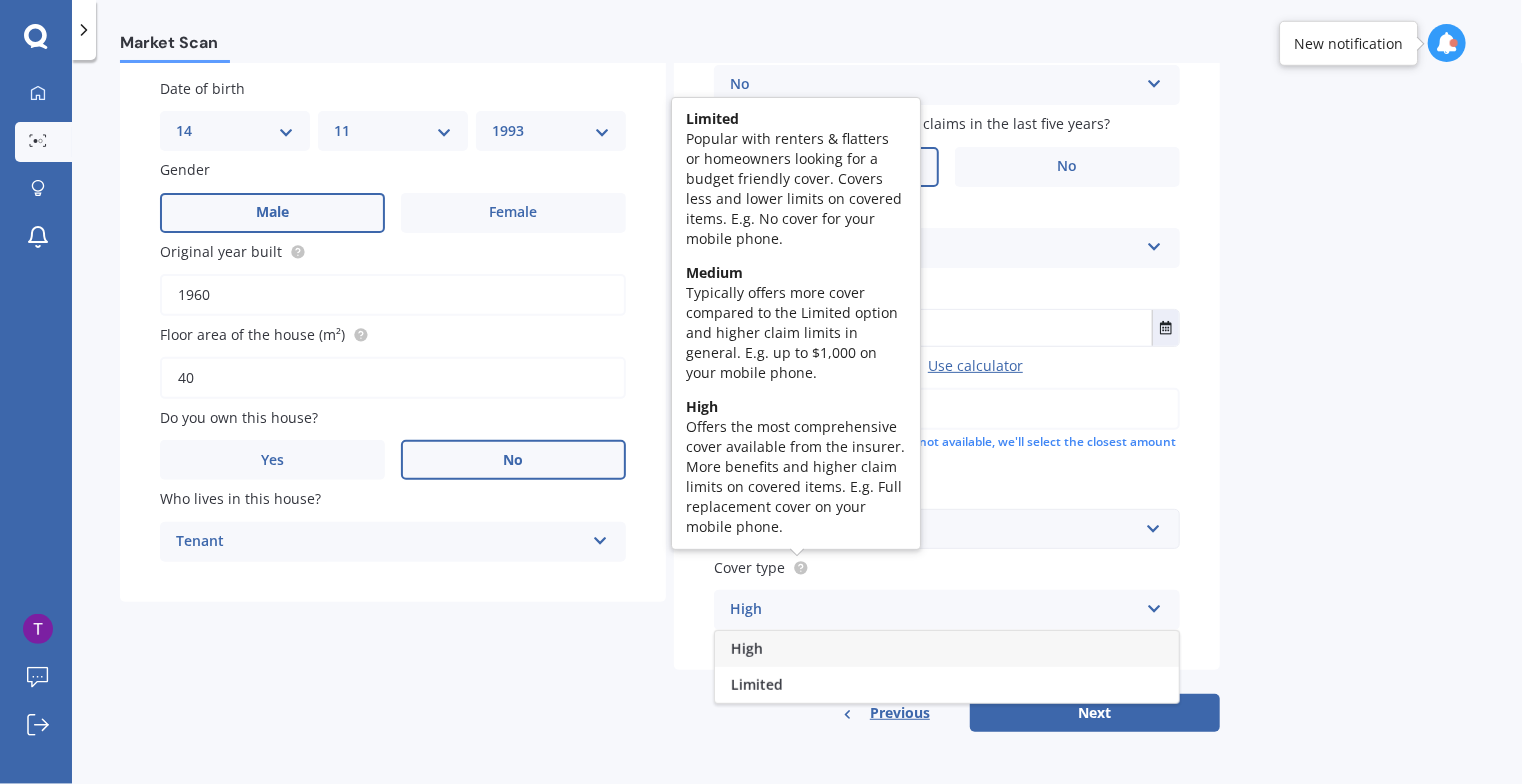 click at bounding box center (800, 568) 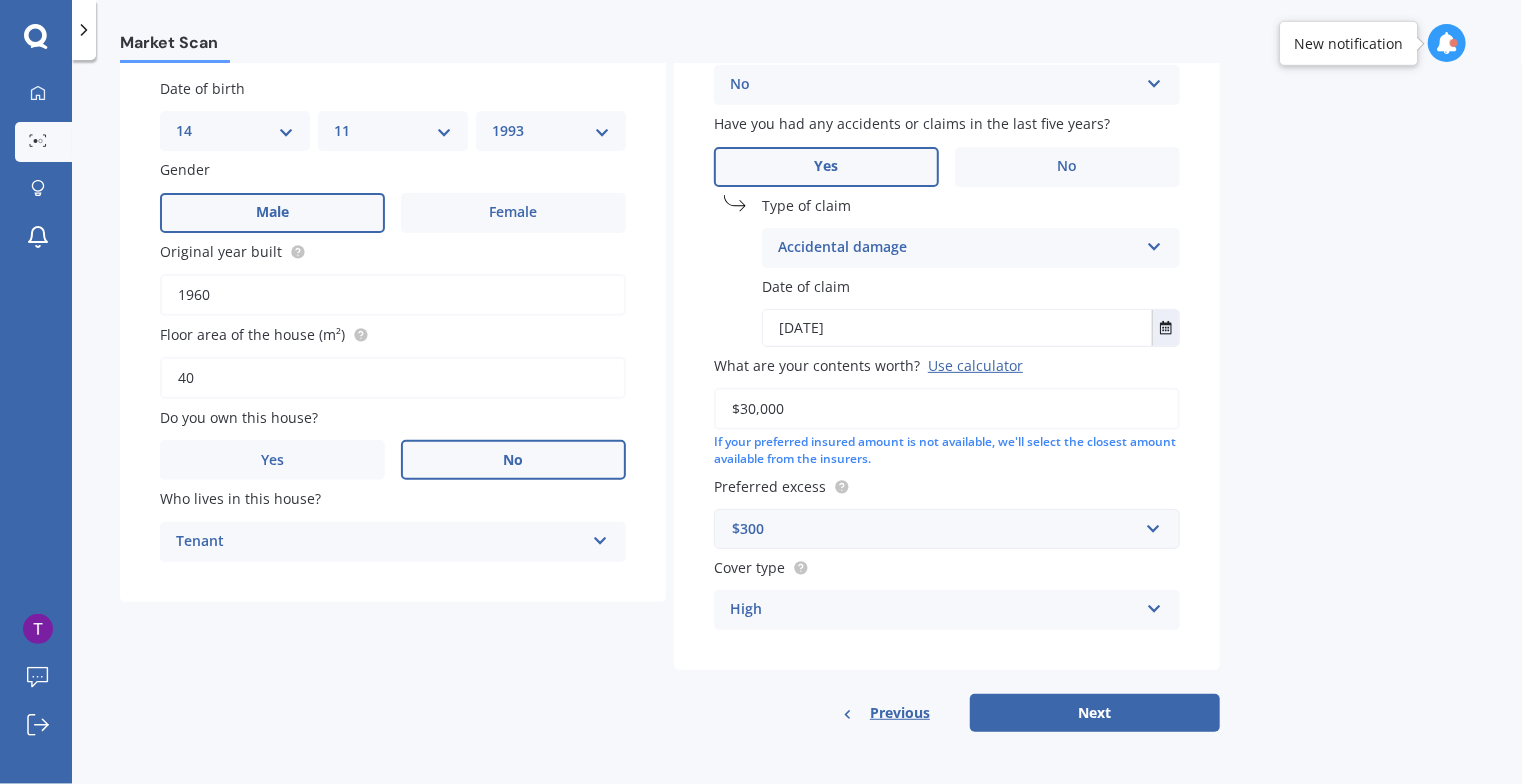 click on "High" at bounding box center (380, 542) 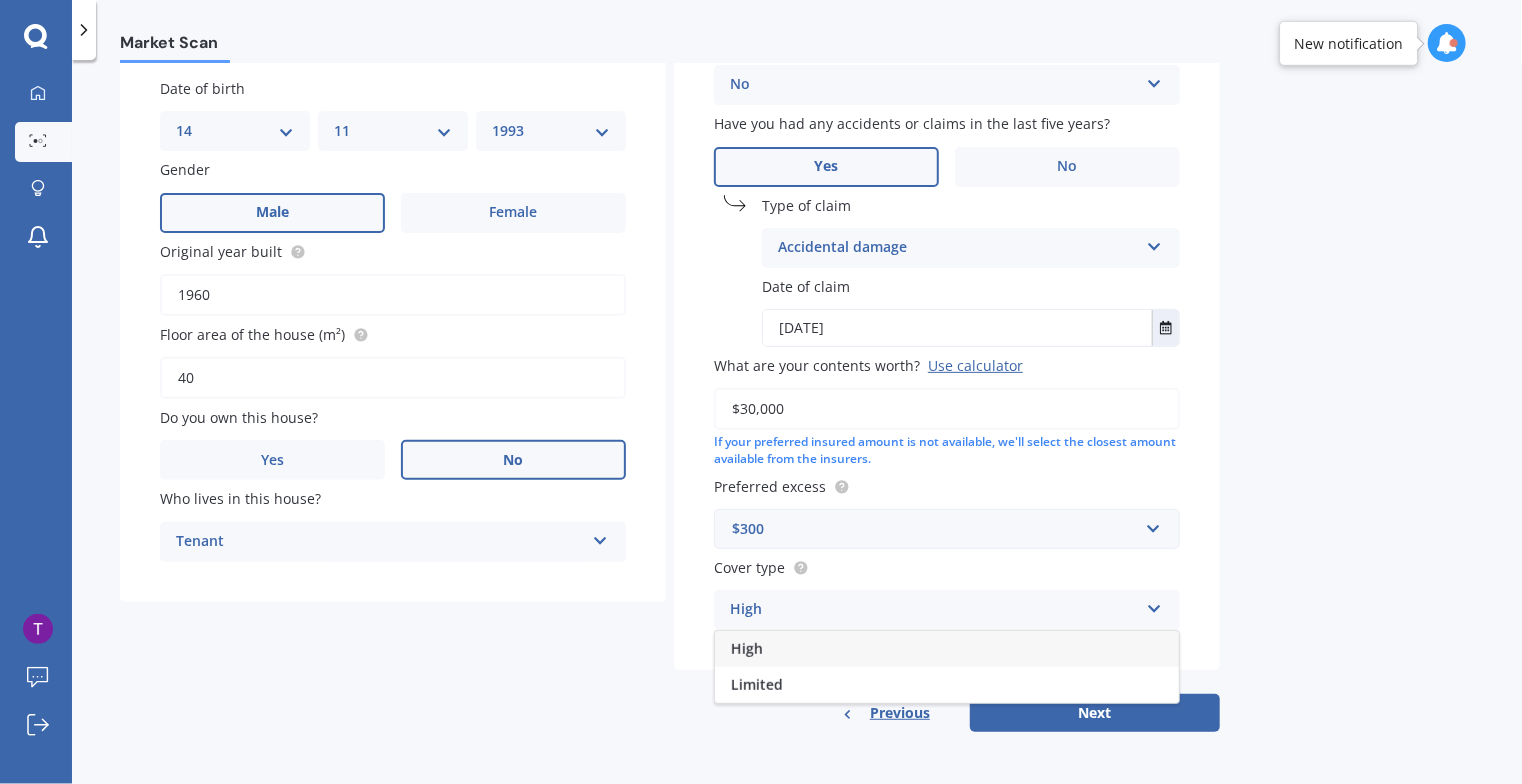 click on "High" at bounding box center (947, 649) 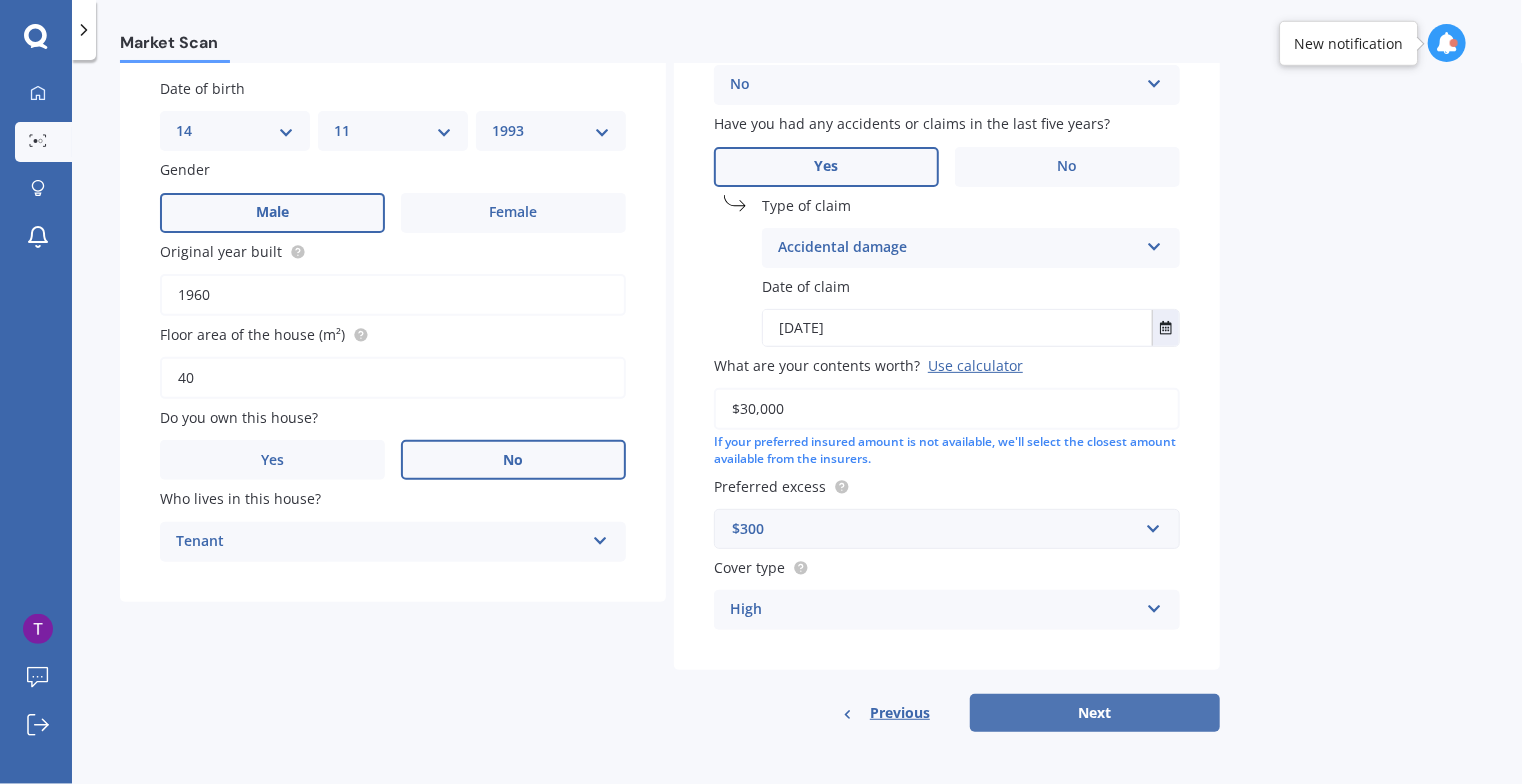 click on "Next" at bounding box center [1095, 713] 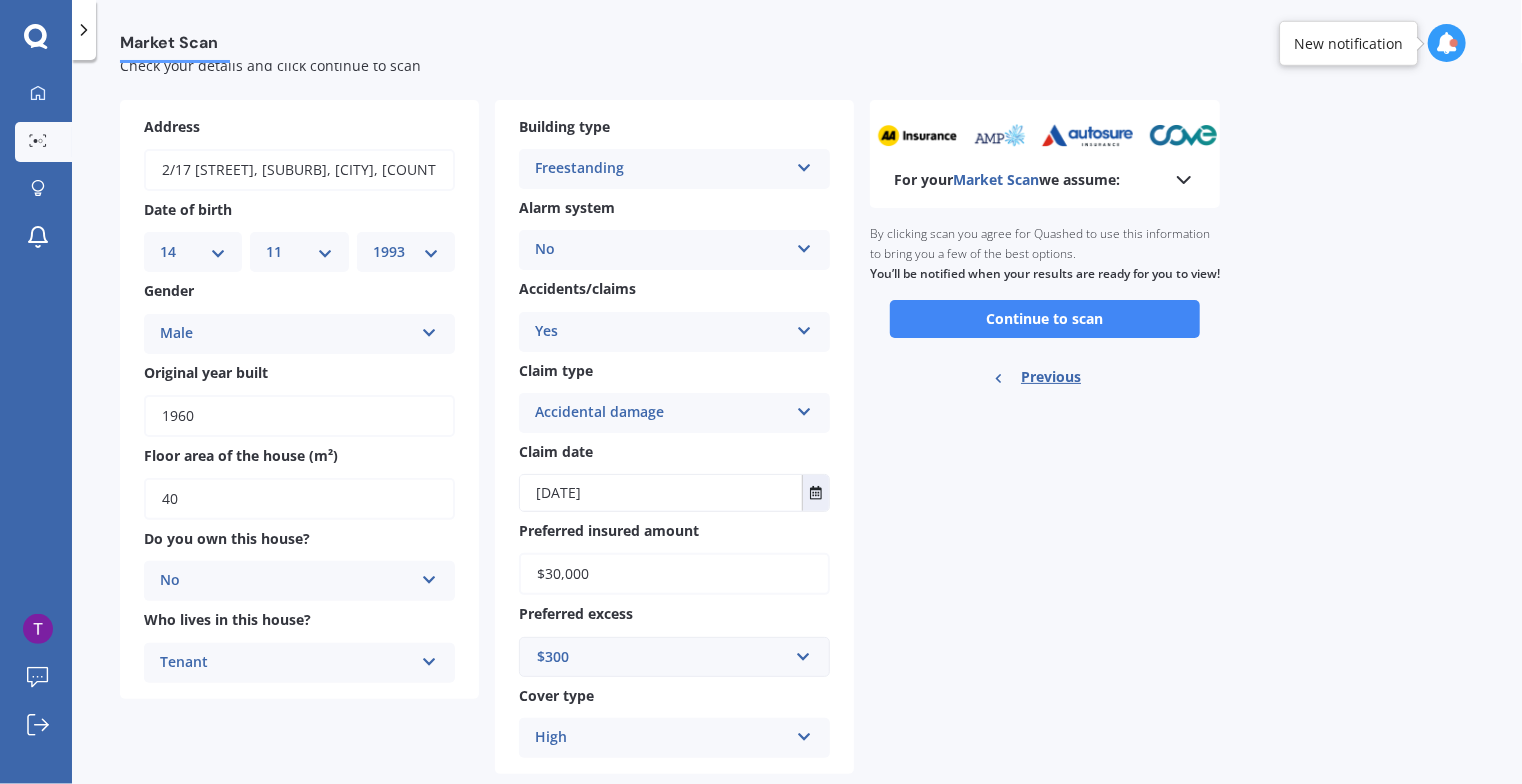 scroll, scrollTop: 0, scrollLeft: 0, axis: both 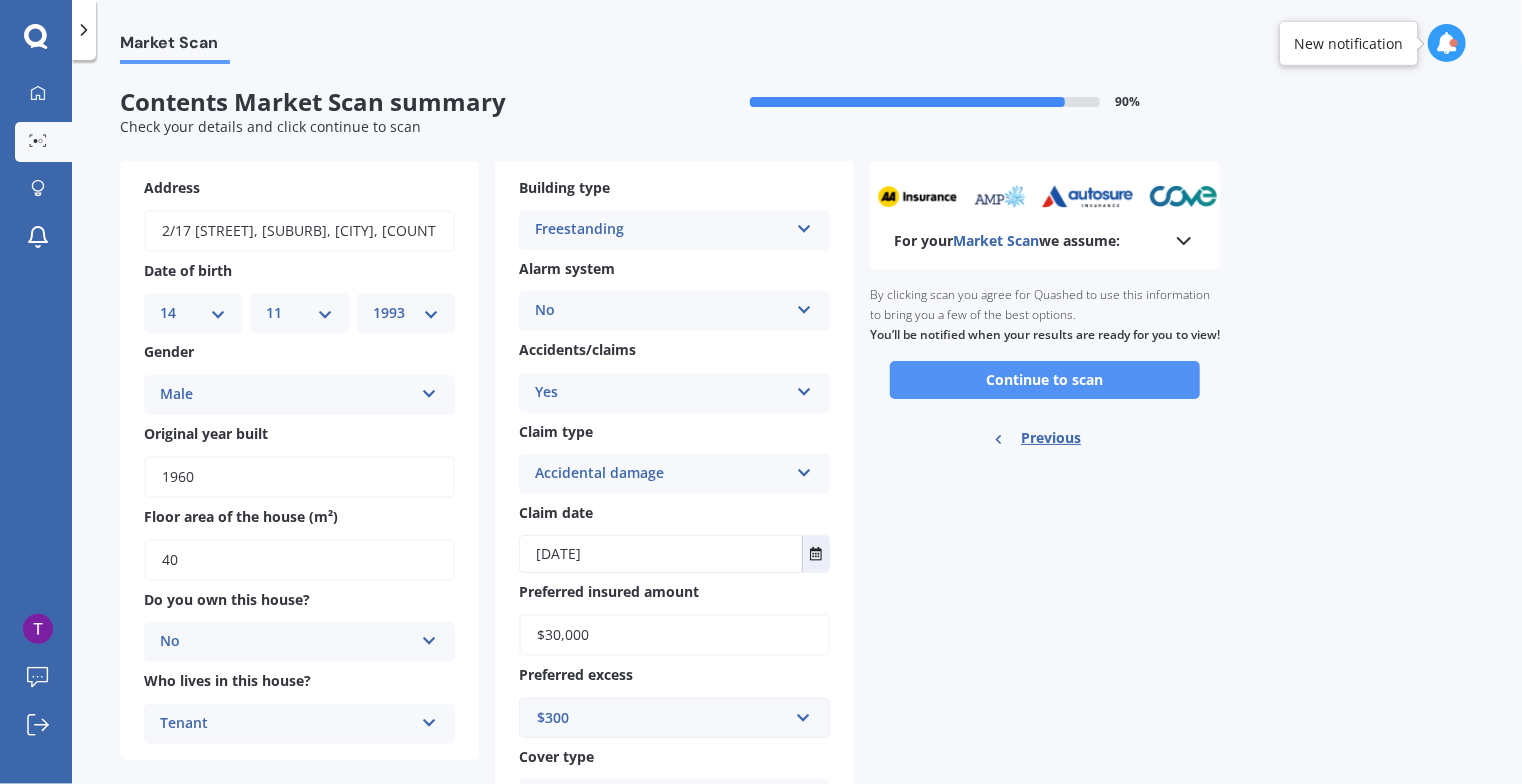 click on "Continue to scan" at bounding box center (1045, 380) 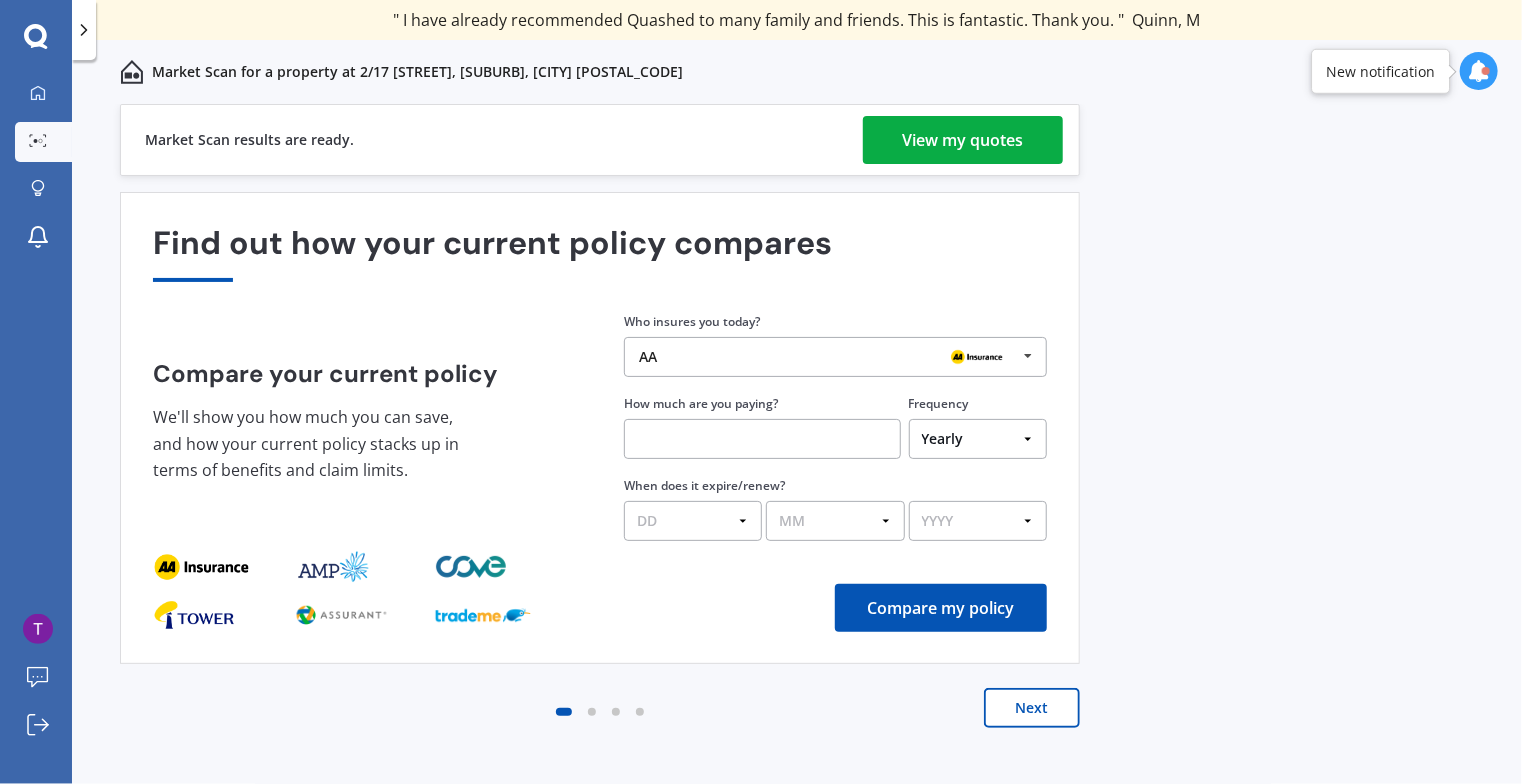 click on "View my quotes" at bounding box center (963, 140) 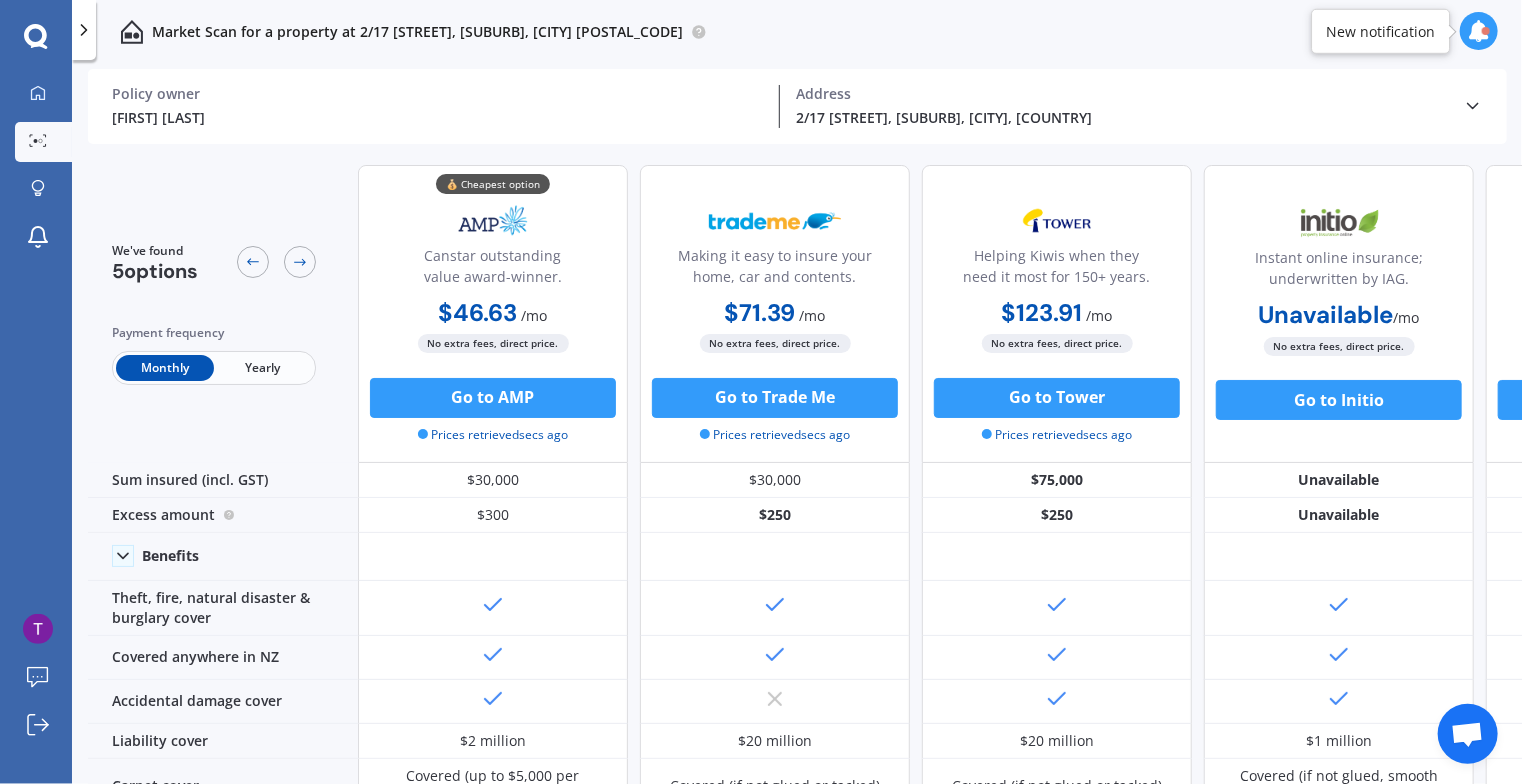 click on "Yearly" at bounding box center (263, 368) 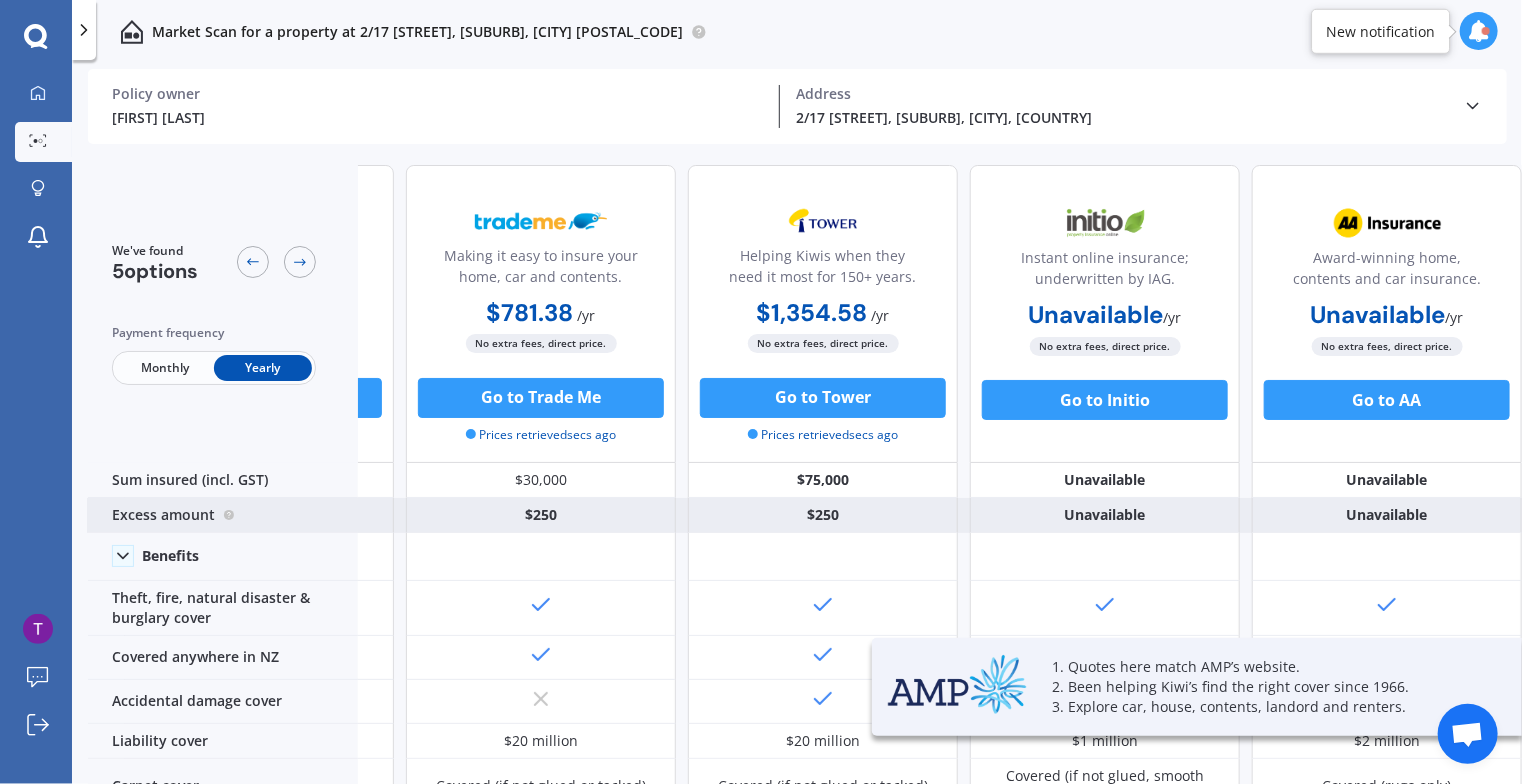 scroll, scrollTop: 0, scrollLeft: 0, axis: both 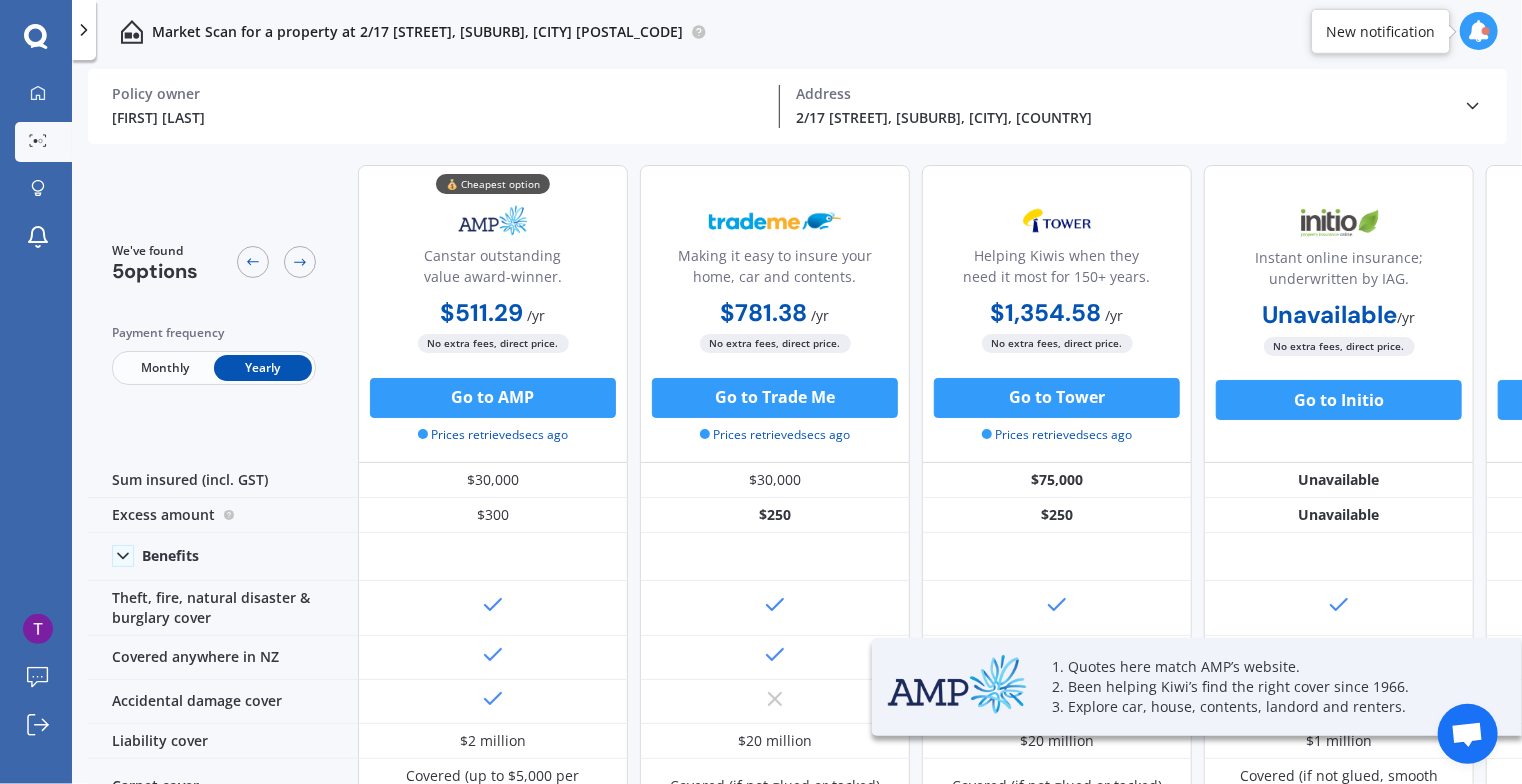 click at bounding box center (1473, 106) 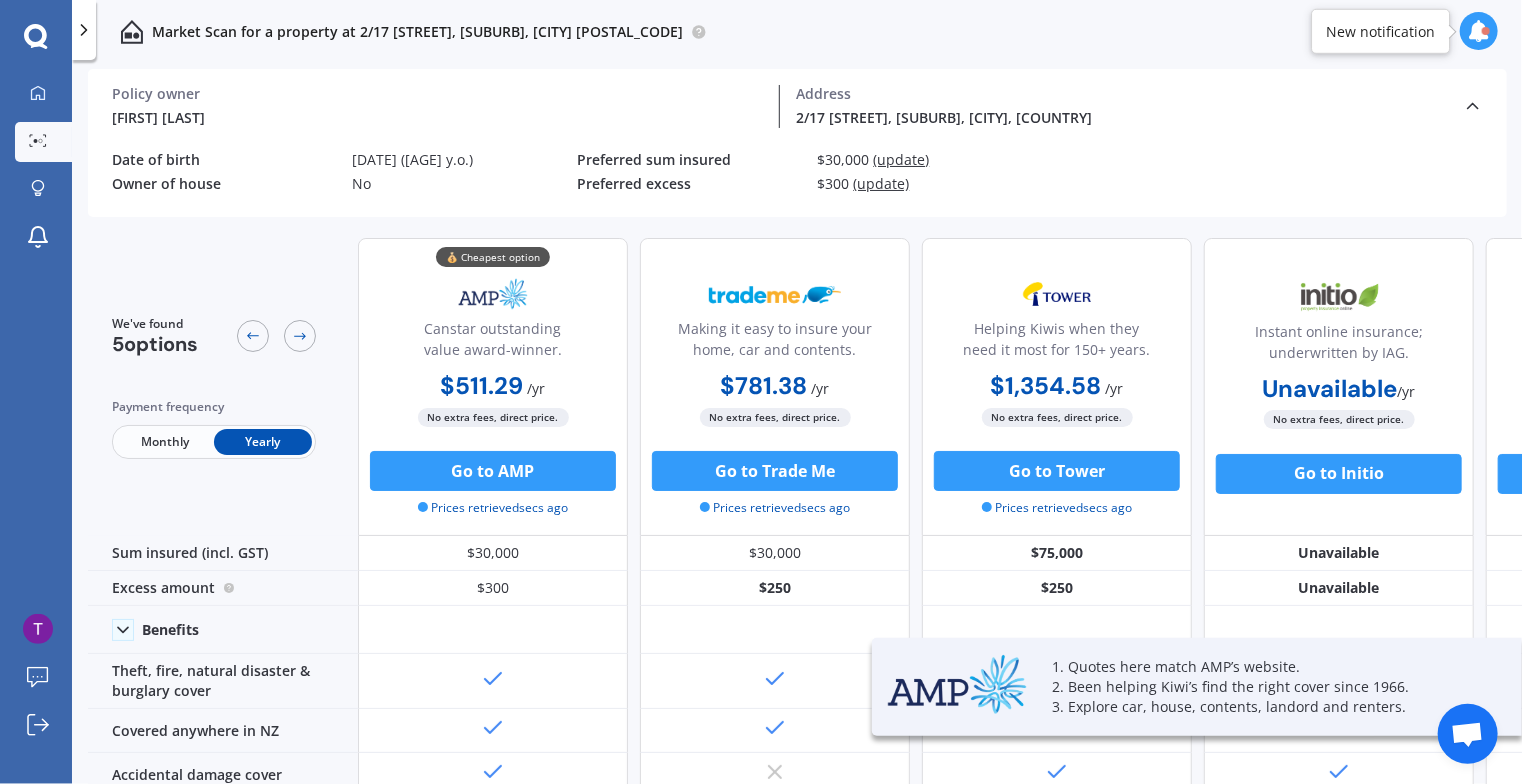 click on "(update)" at bounding box center [902, 159] 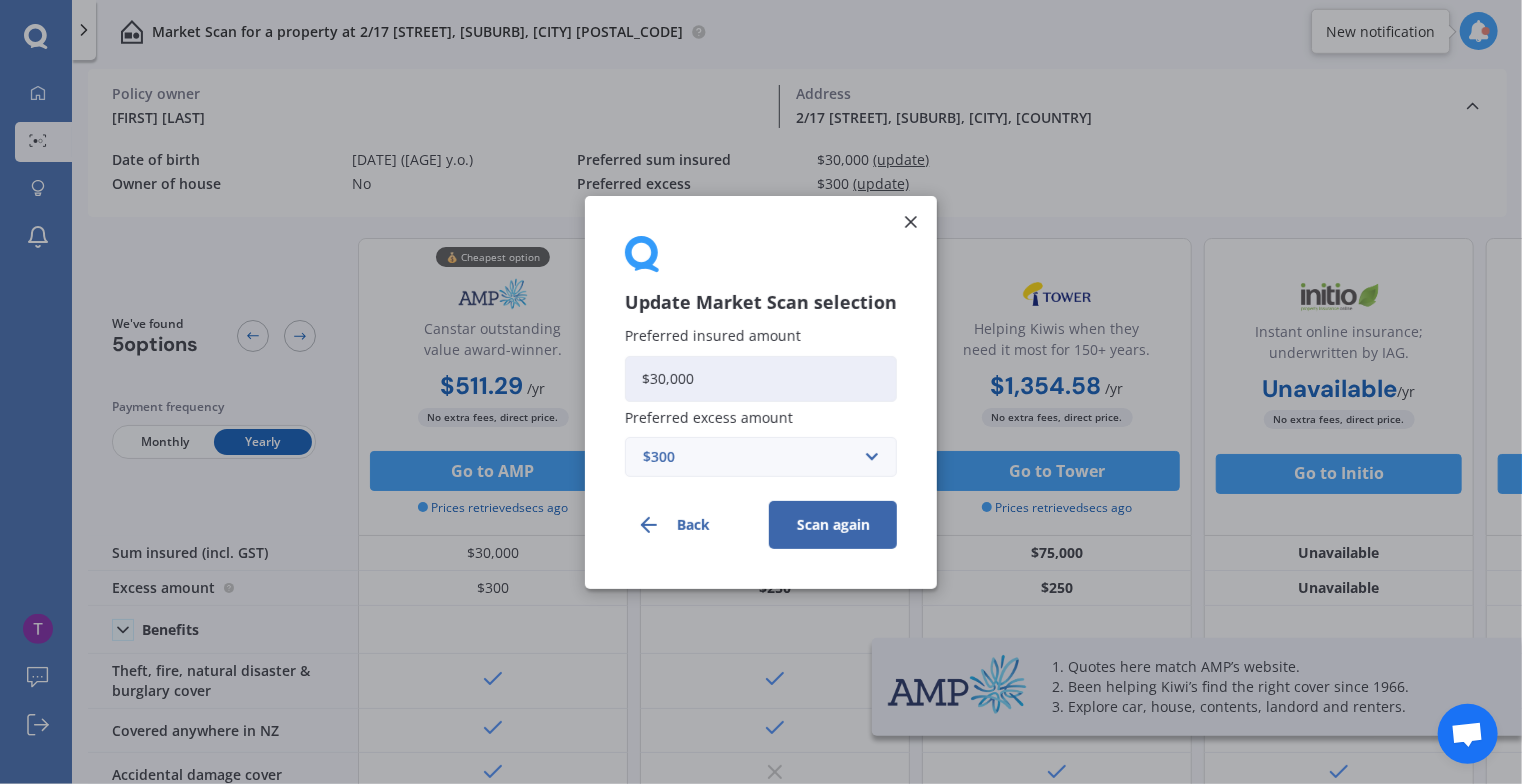 drag, startPoint x: 726, startPoint y: 374, endPoint x: 581, endPoint y: 385, distance: 145.41664 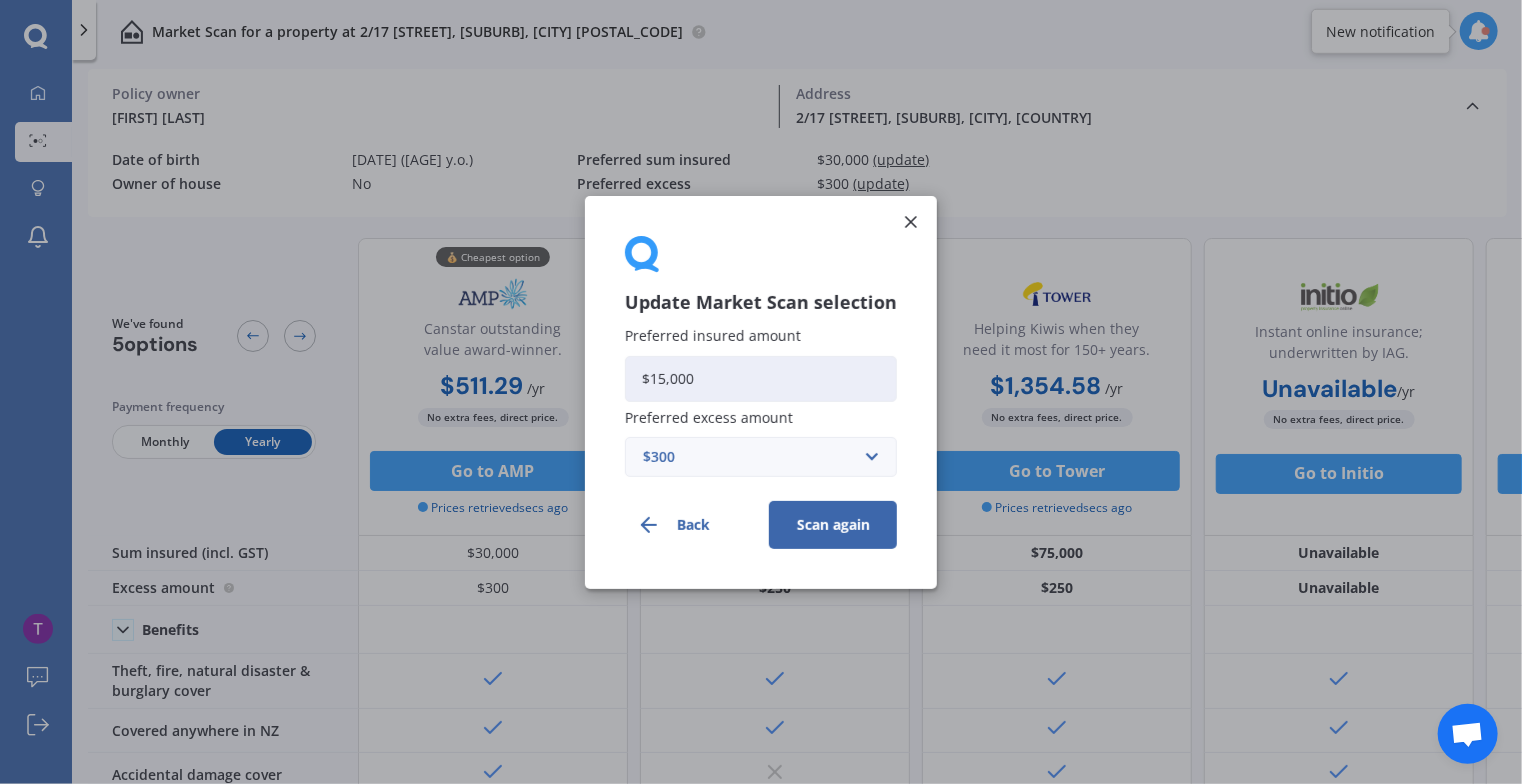 type on "$15,000" 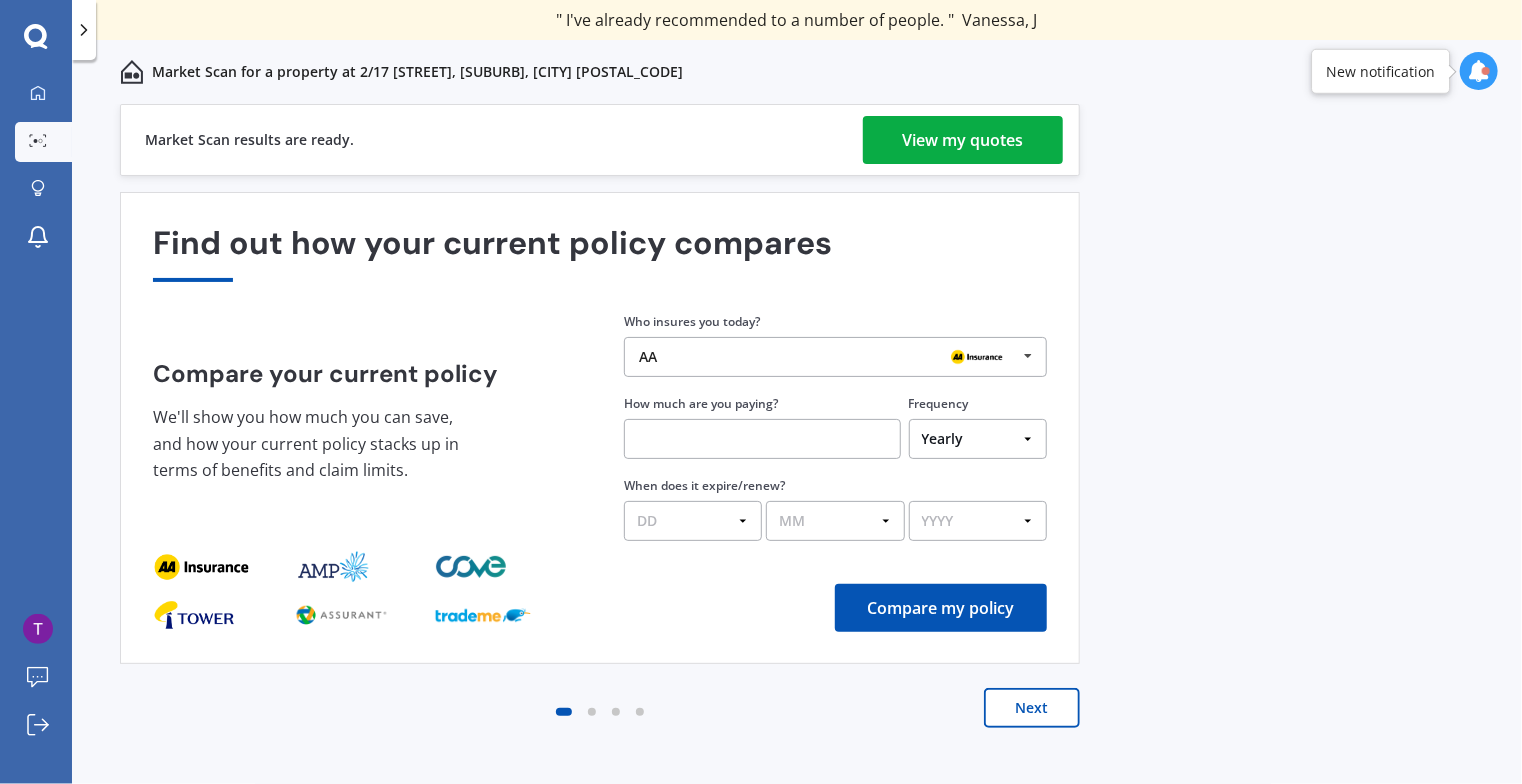click on "View my quotes" at bounding box center (963, 140) 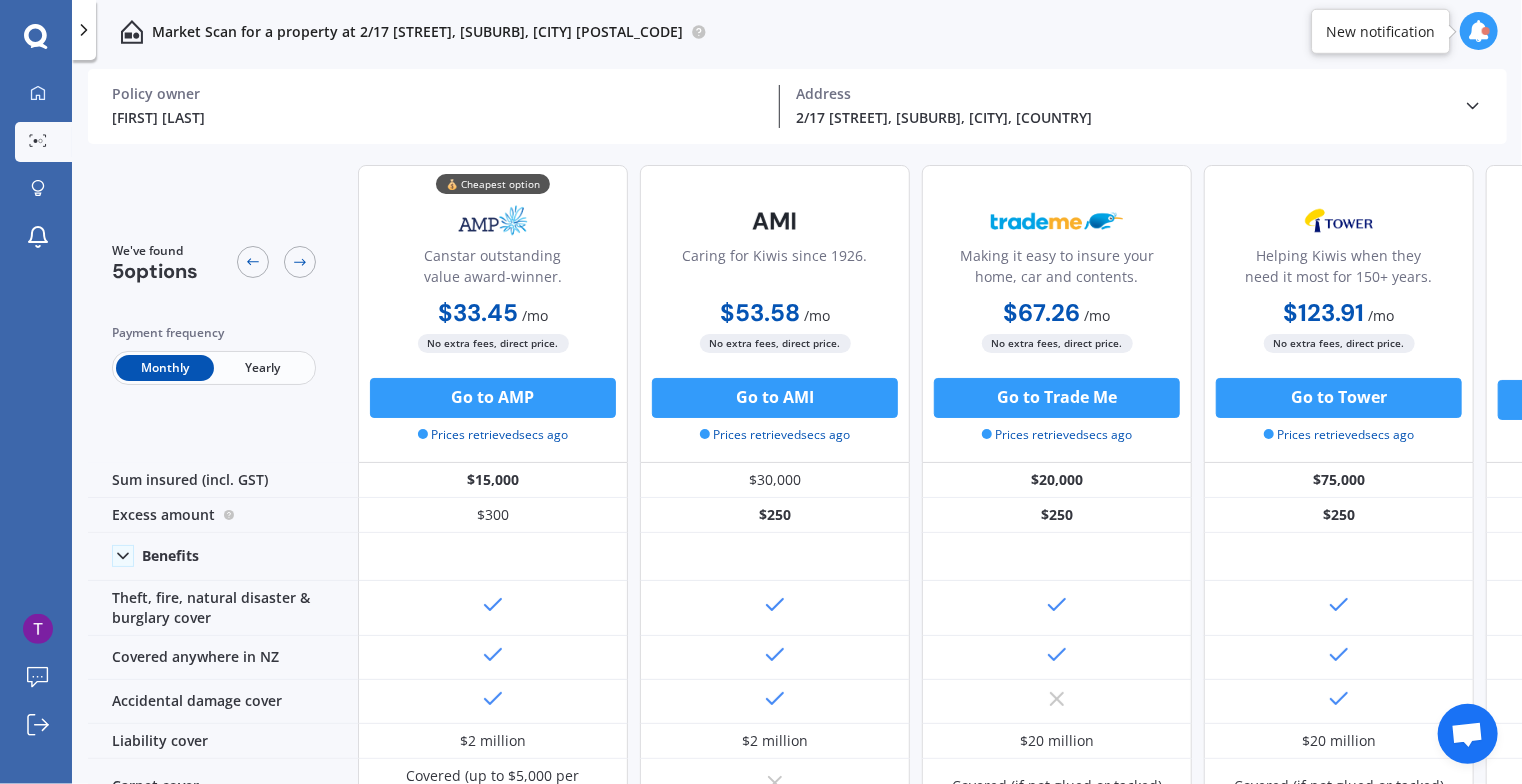 click on "Yearly" at bounding box center (263, 368) 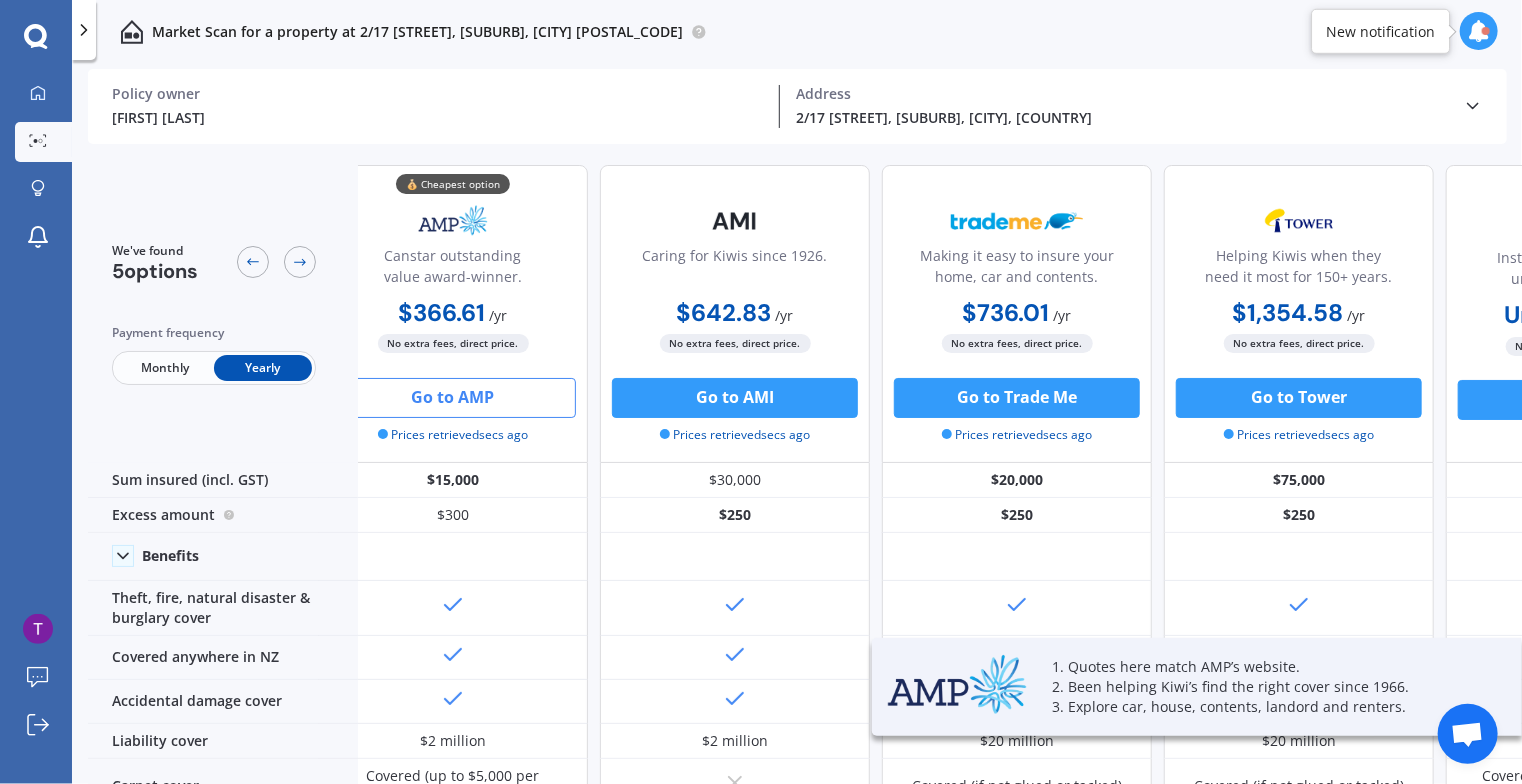 scroll, scrollTop: 0, scrollLeft: 43, axis: horizontal 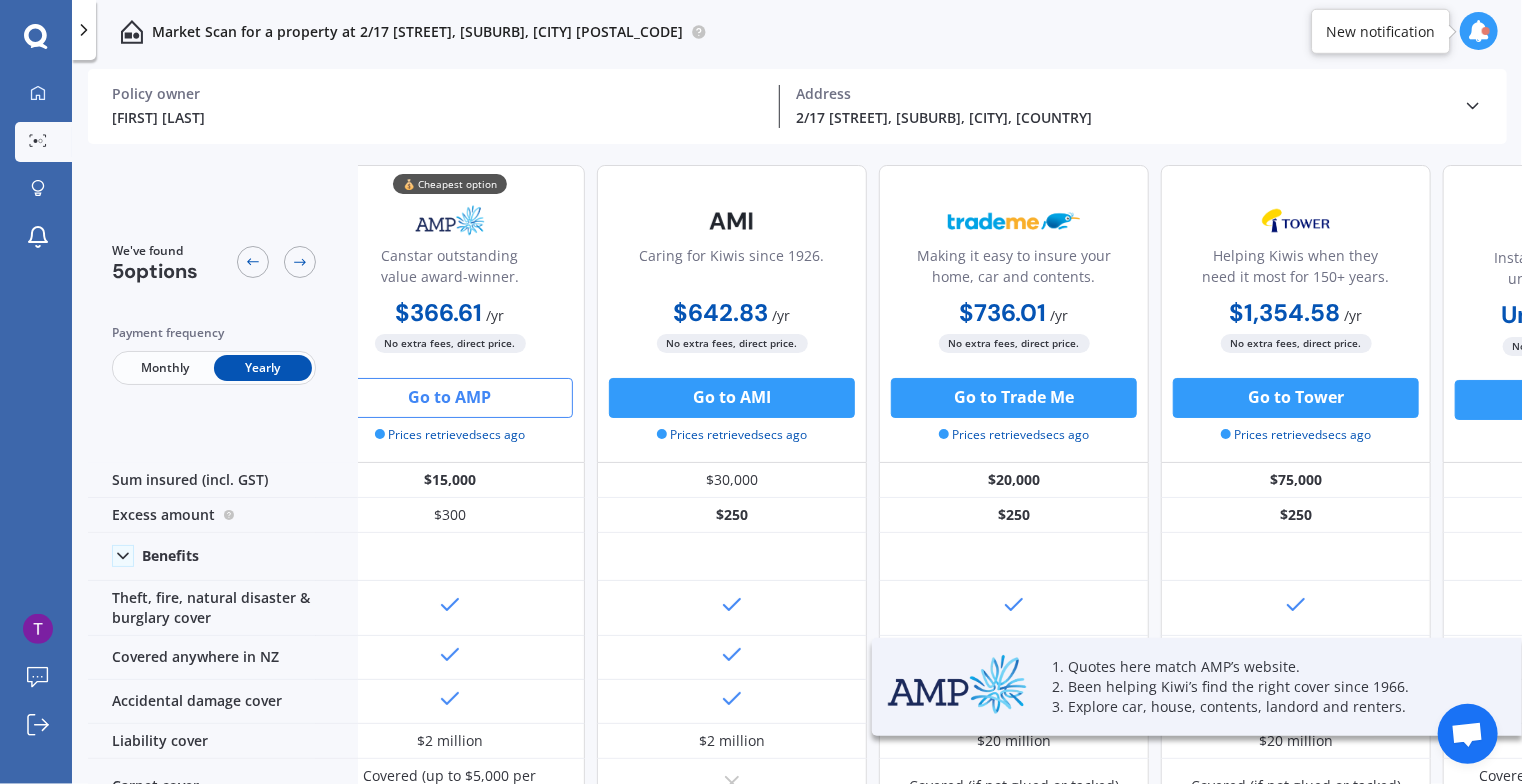 click on "Go to AMP" at bounding box center (450, 398) 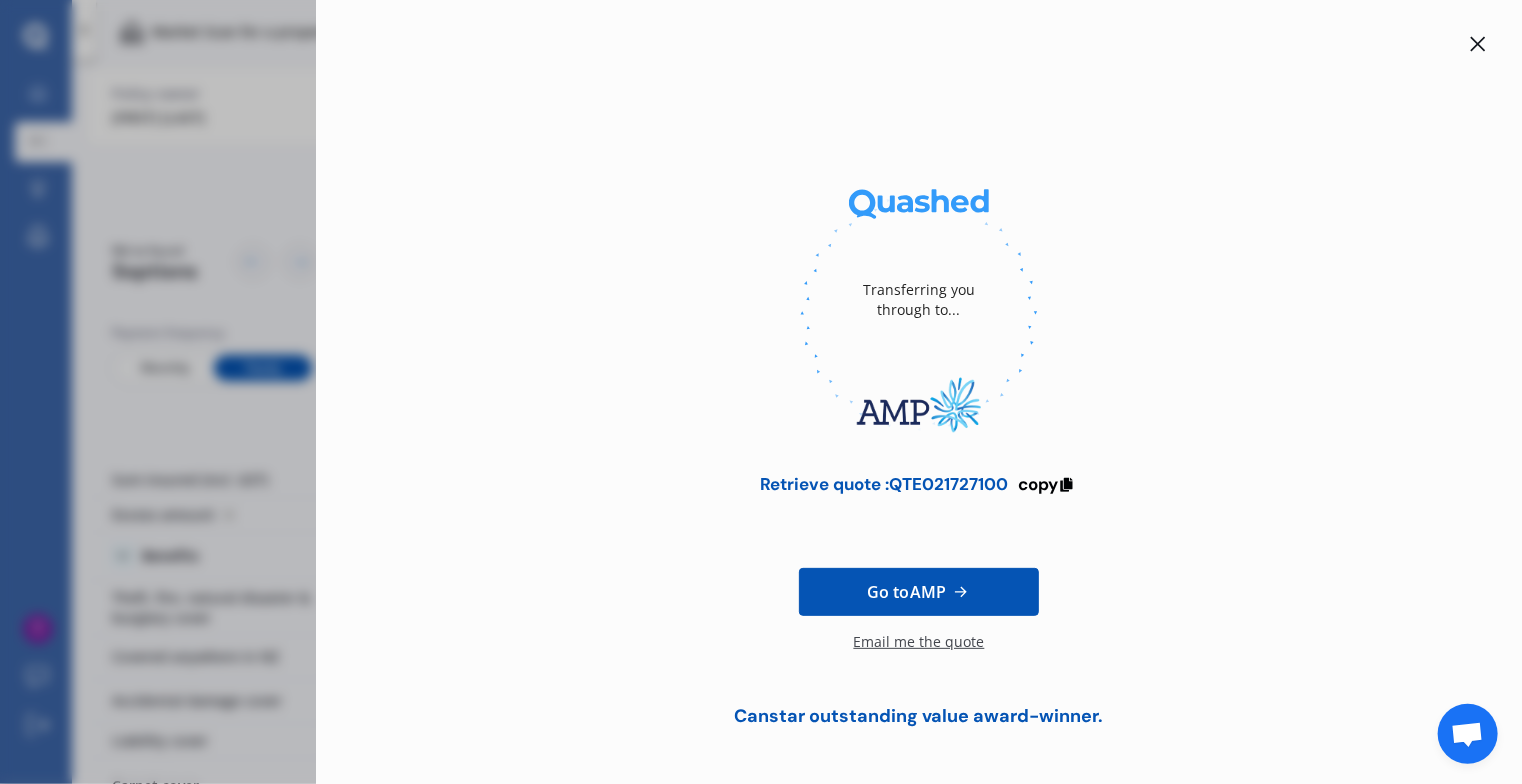 click on "Email me the quote" at bounding box center [919, 652] 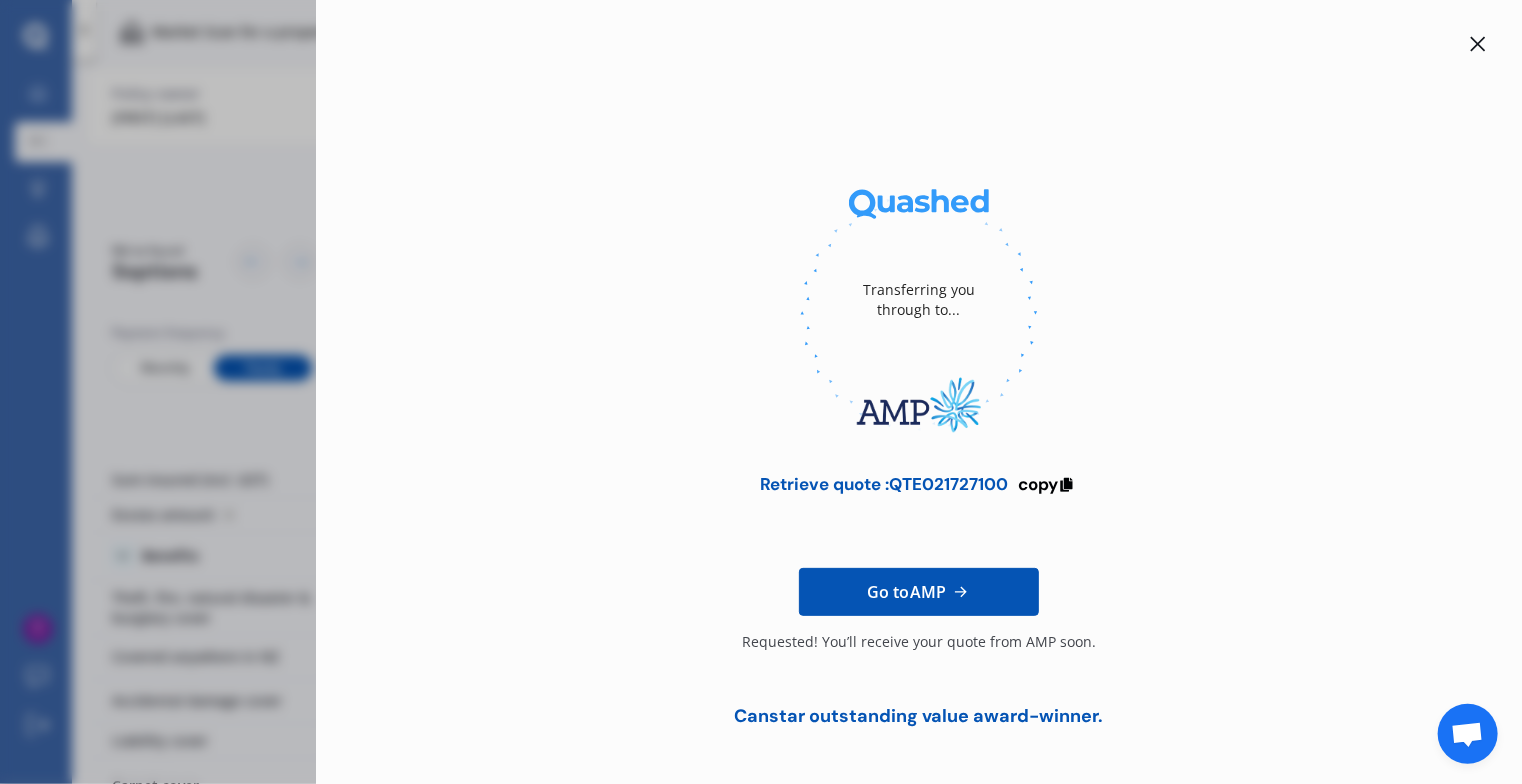 click at bounding box center (1478, 44) 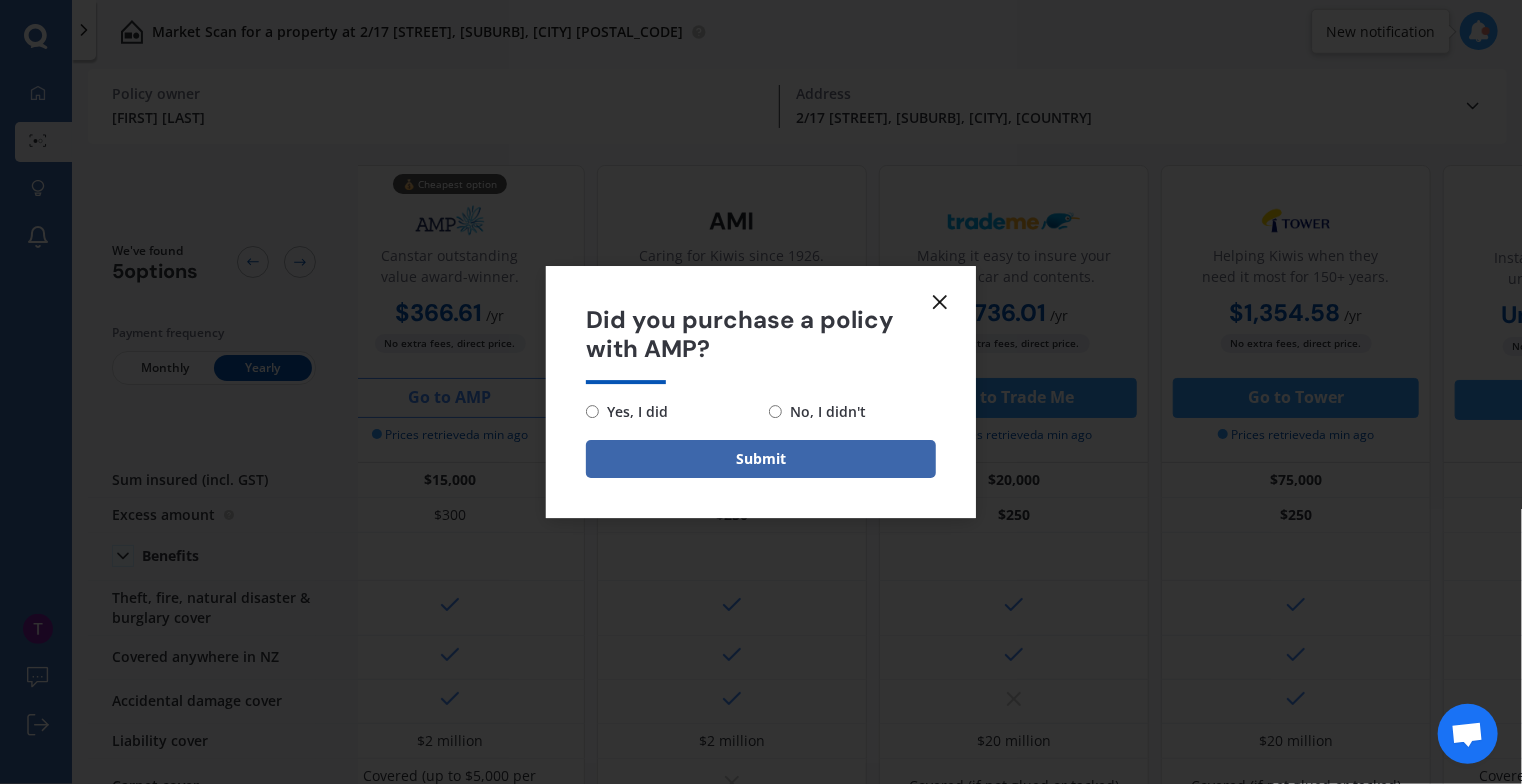 click on "Yes, I did" at bounding box center (592, 411) 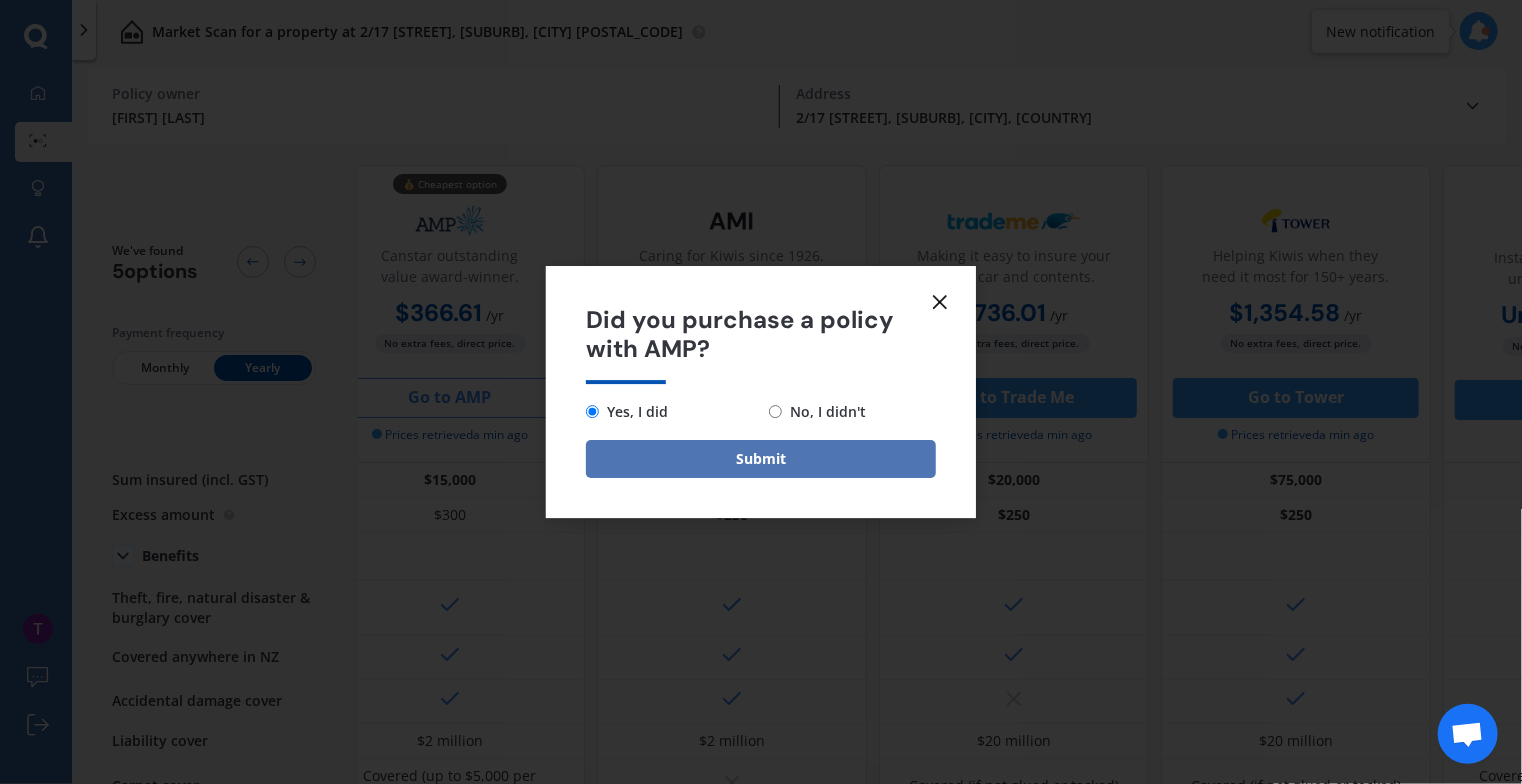 click on "Submit" at bounding box center (761, 459) 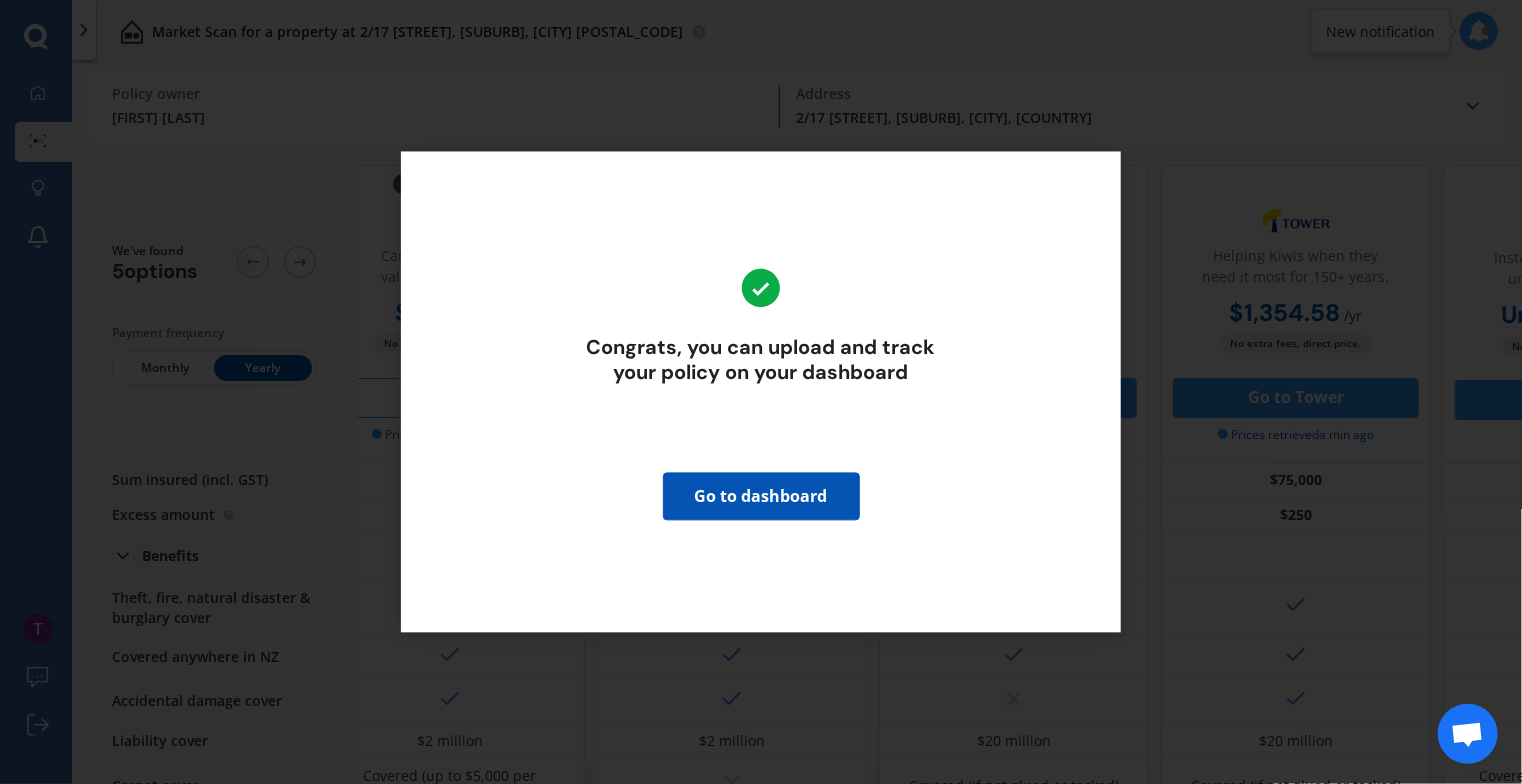 click on "Congrats, you can upload and track your policy on your dashboard Go to dashboard" at bounding box center (761, 392) 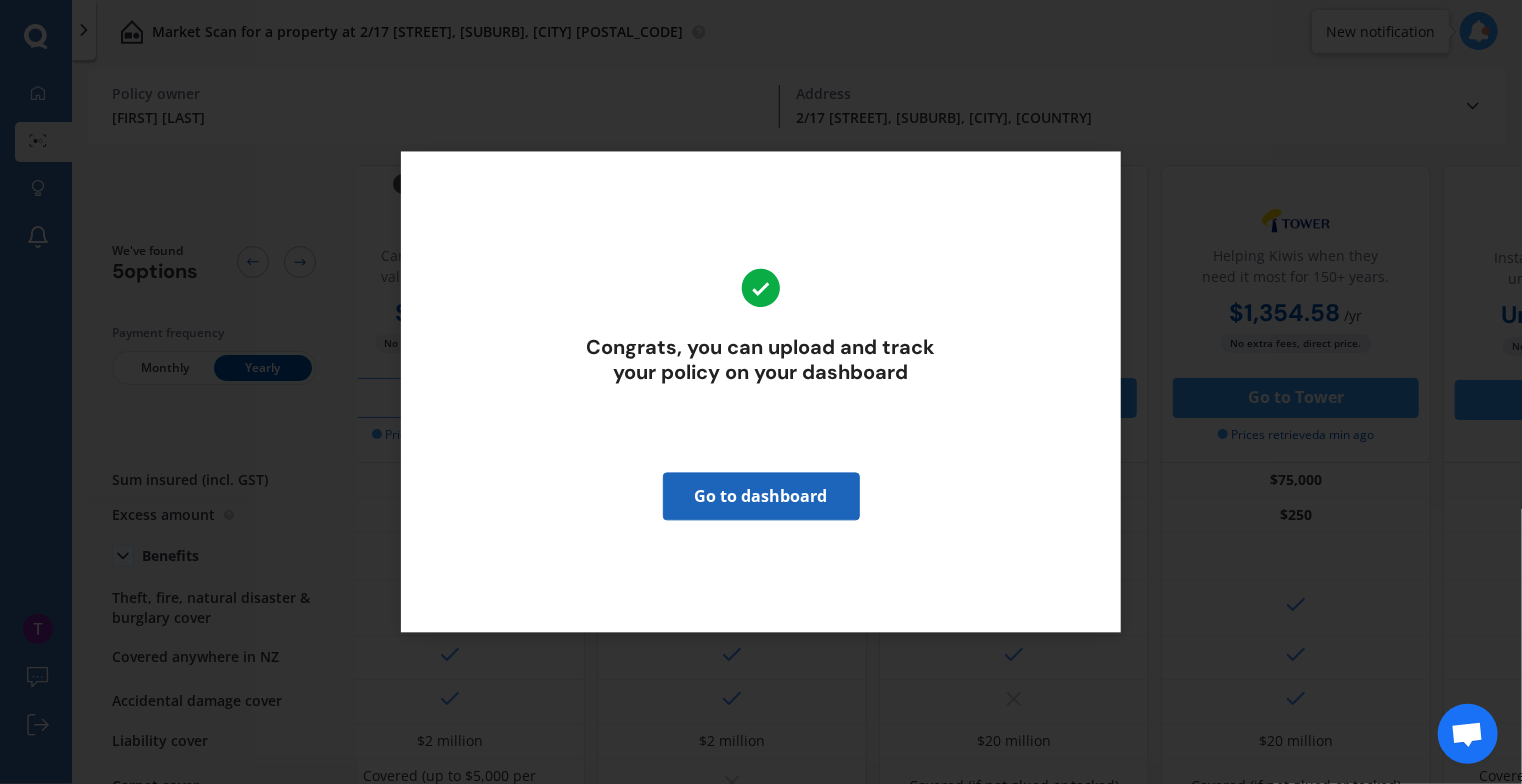 click on "Go to dashboard" at bounding box center [761, 497] 